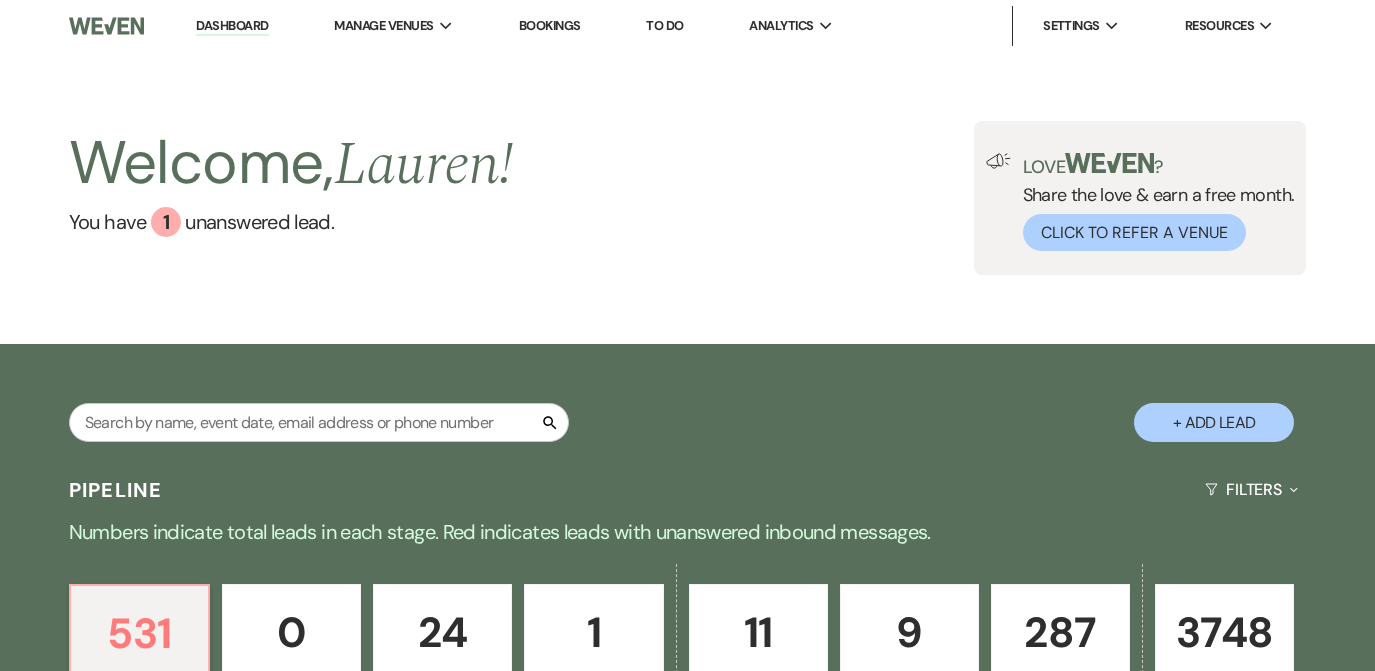 scroll, scrollTop: 0, scrollLeft: 0, axis: both 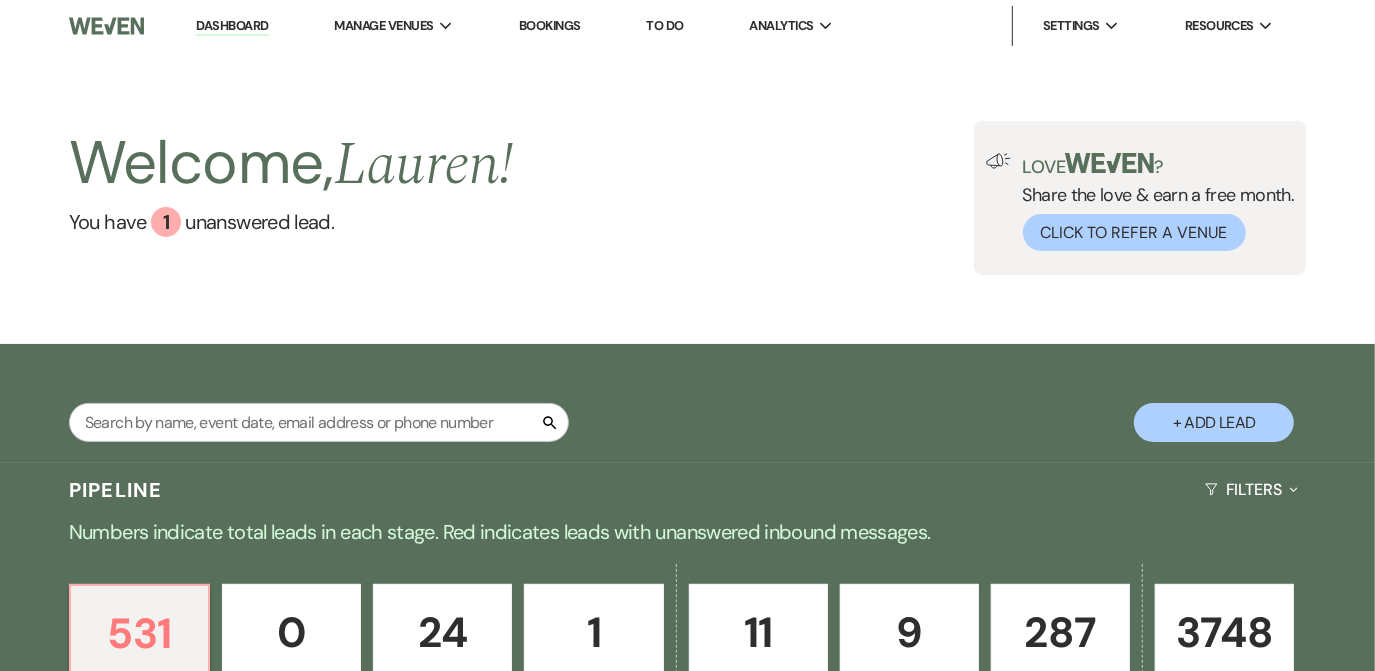 click on "Search + Add Lead" at bounding box center (687, 406) 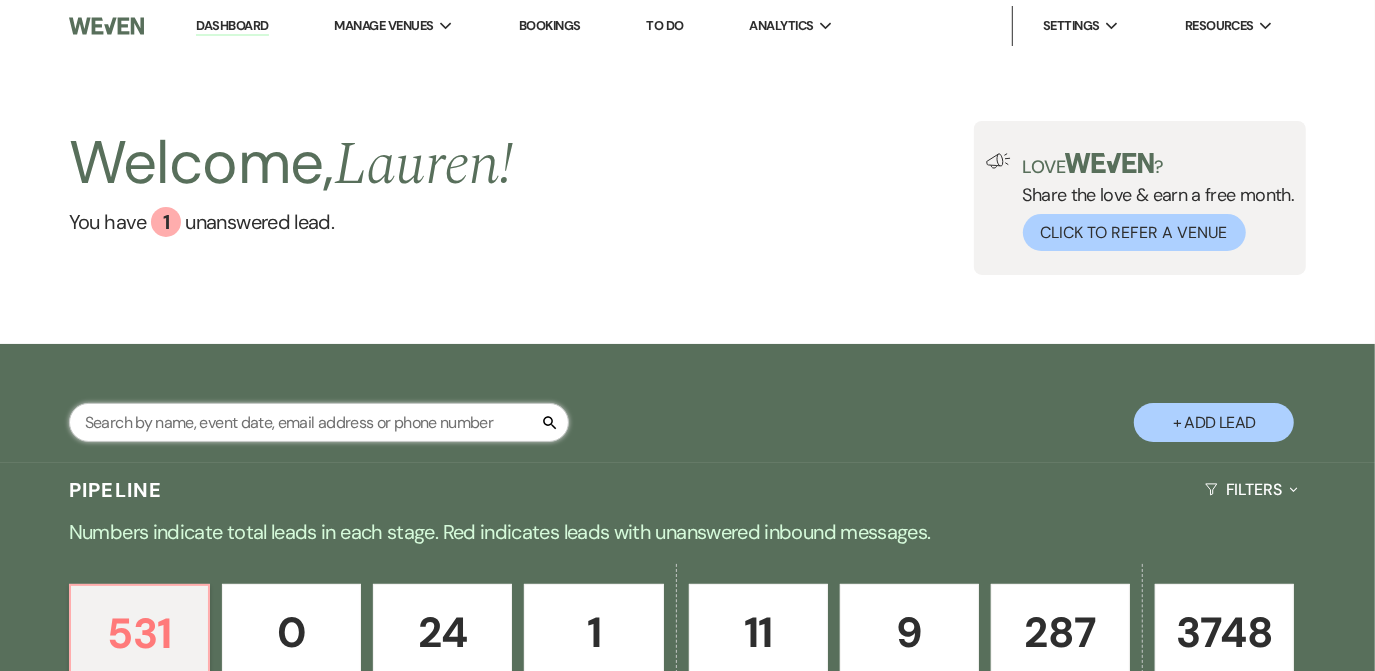 click at bounding box center (319, 422) 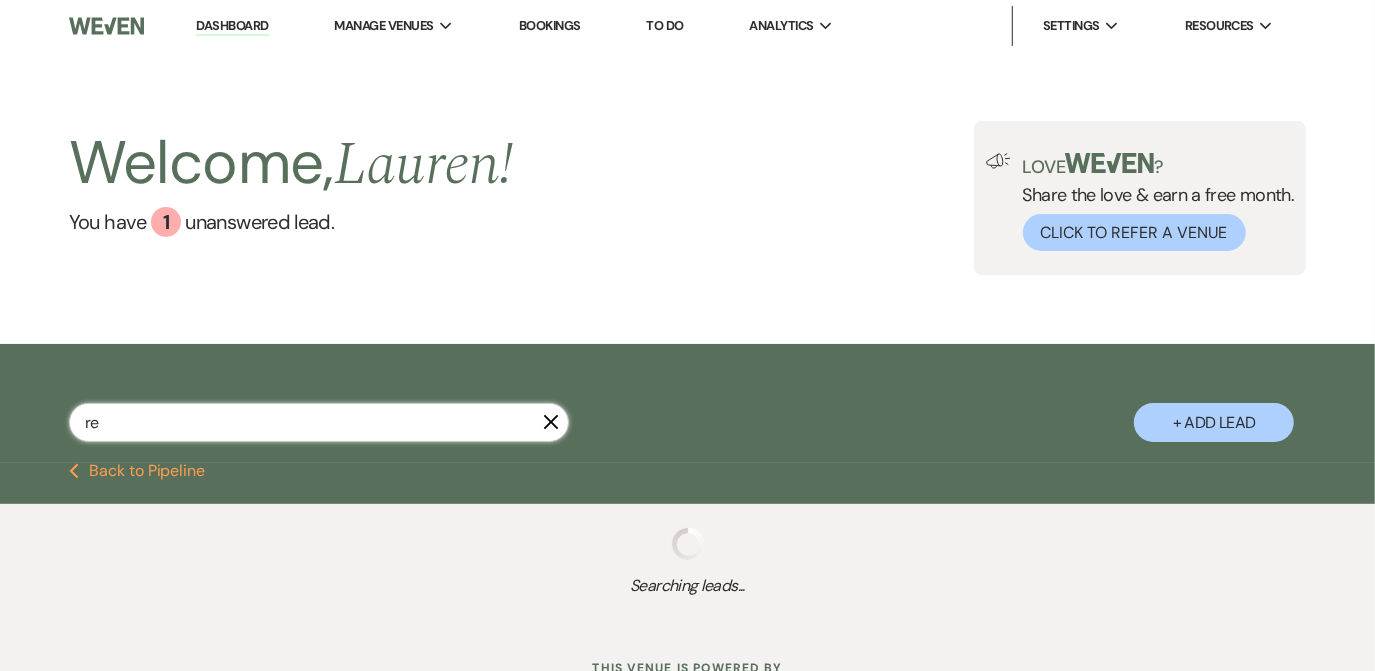 type on "rea" 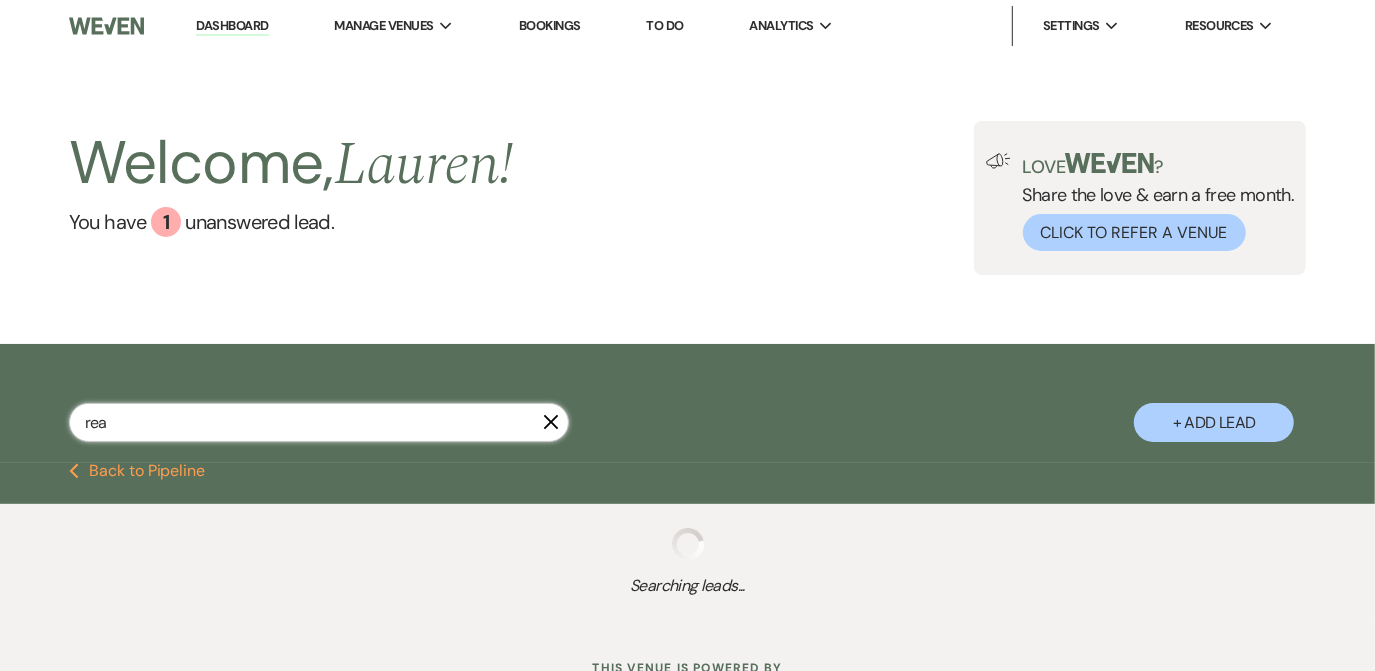 select on "8" 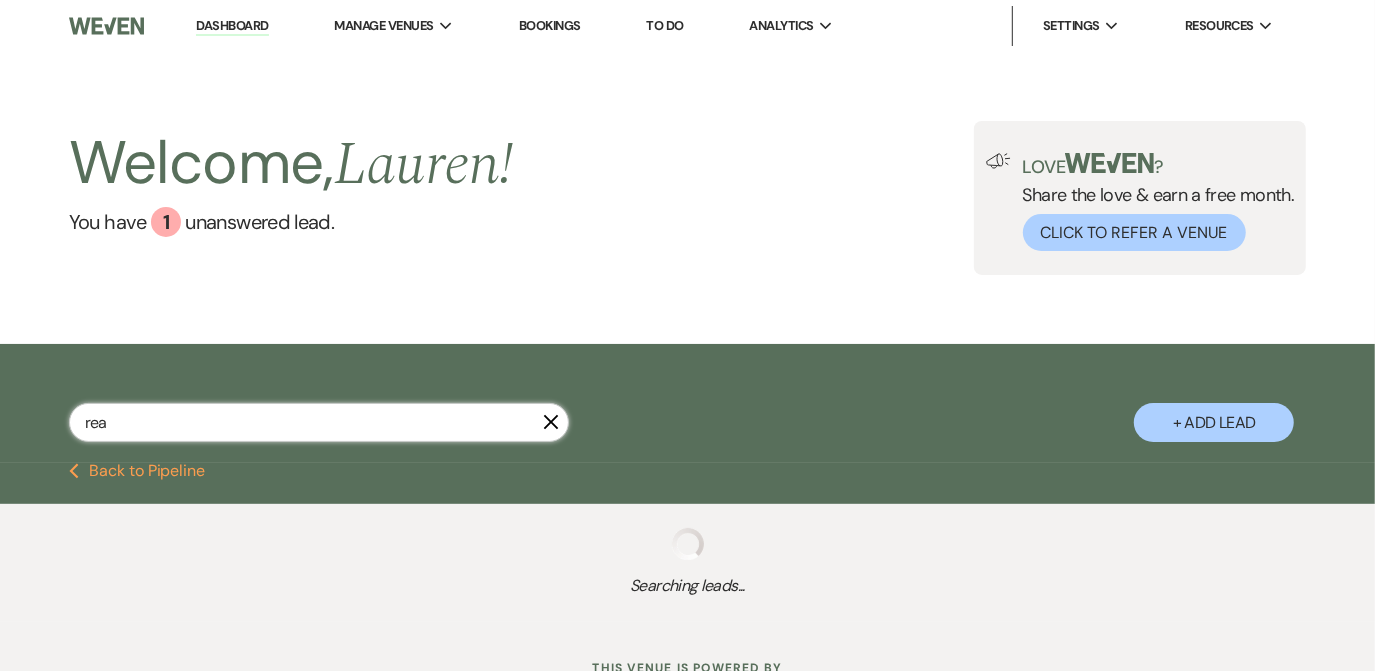 select on "4" 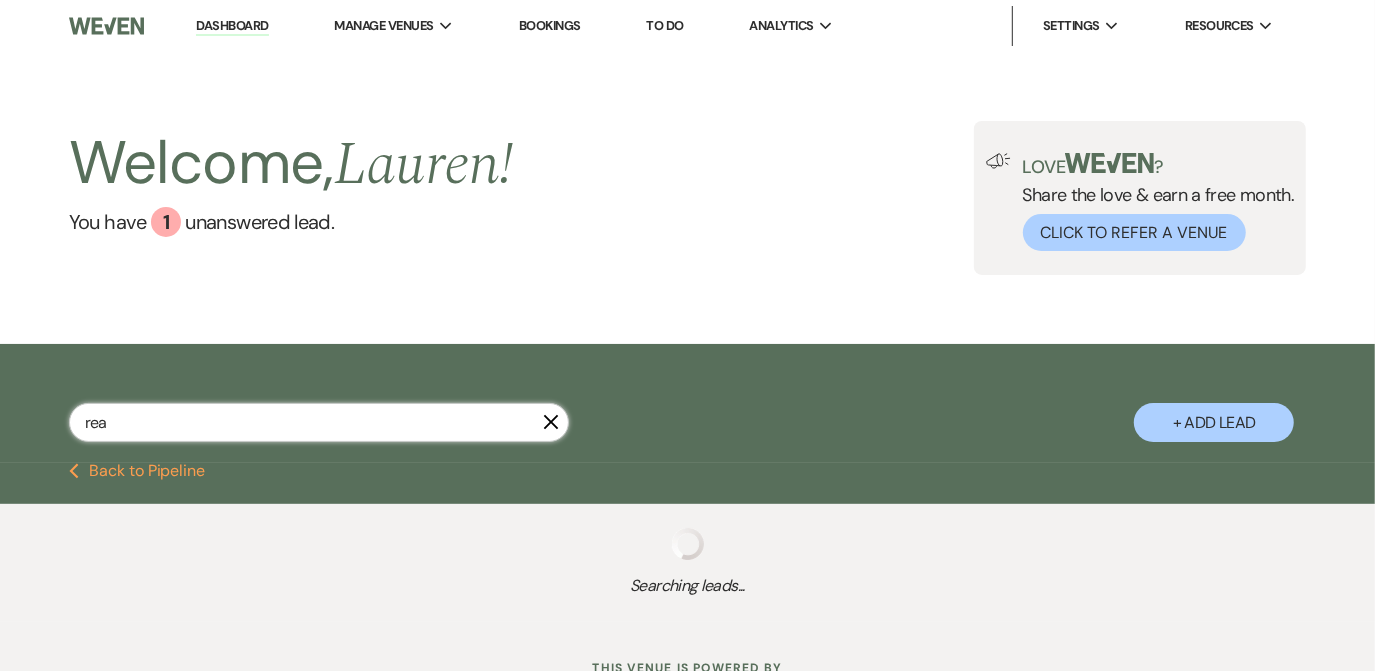 select on "8" 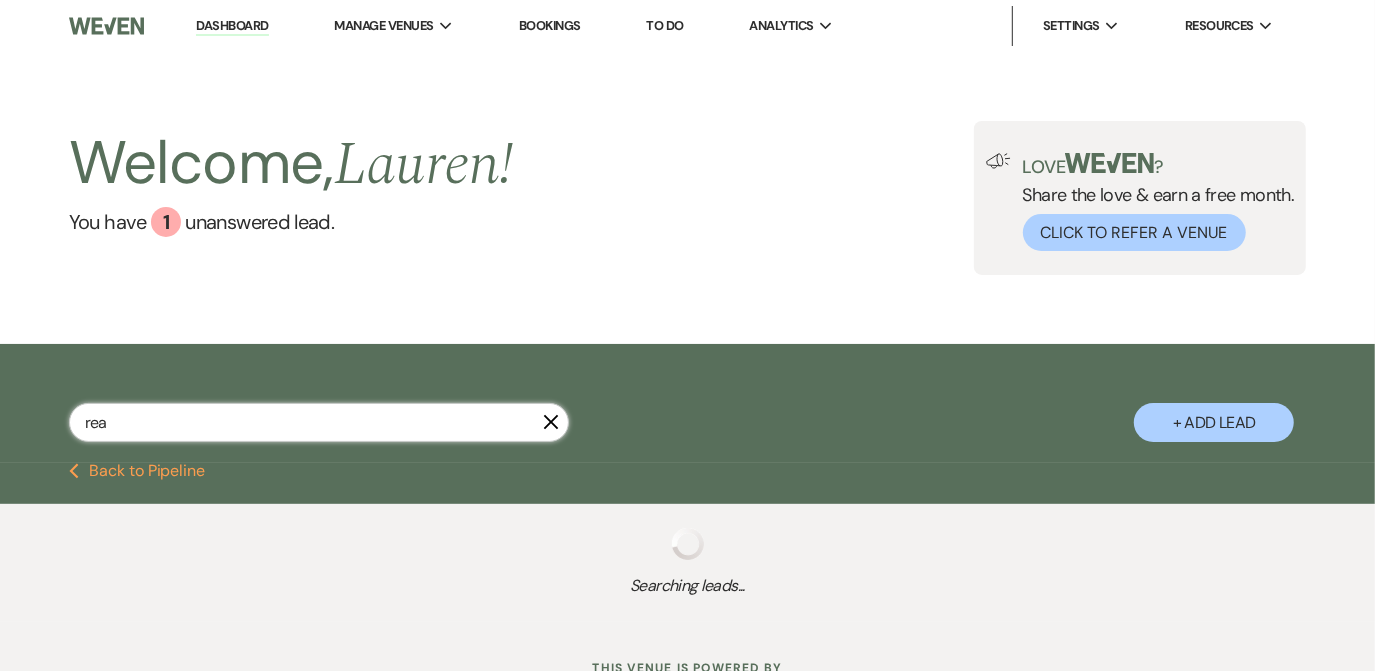 select on "5" 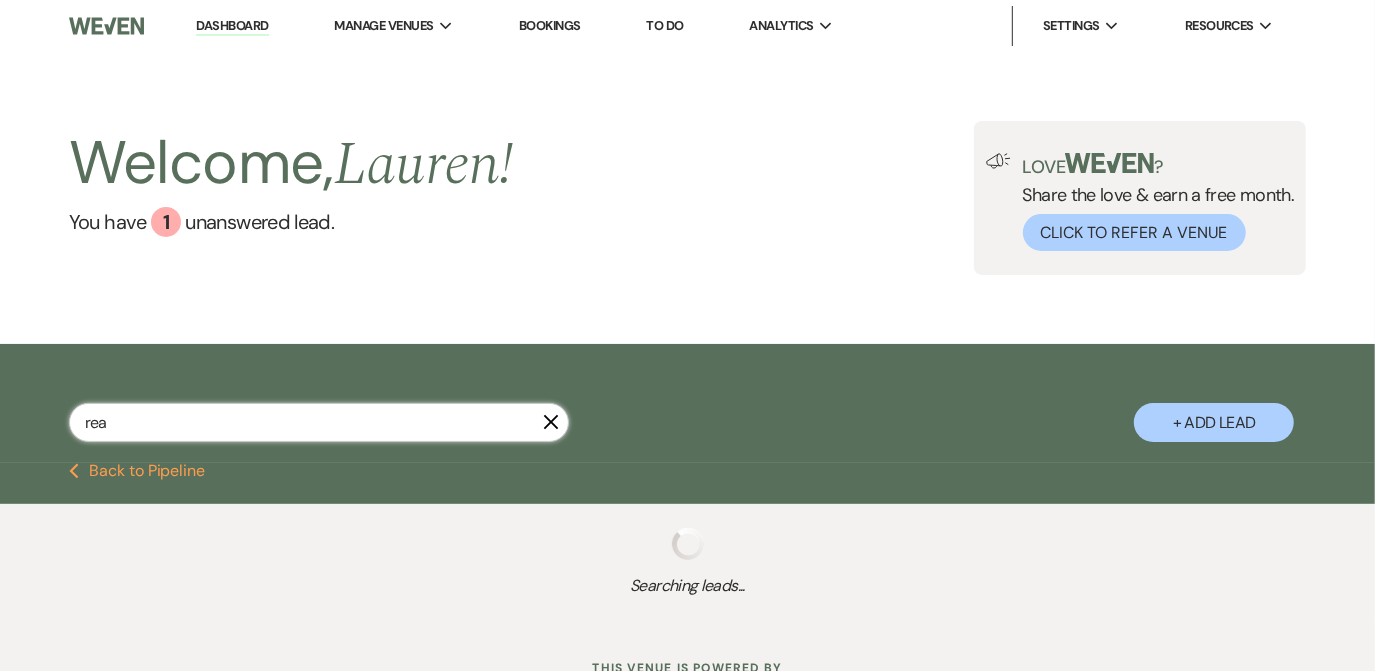 select on "8" 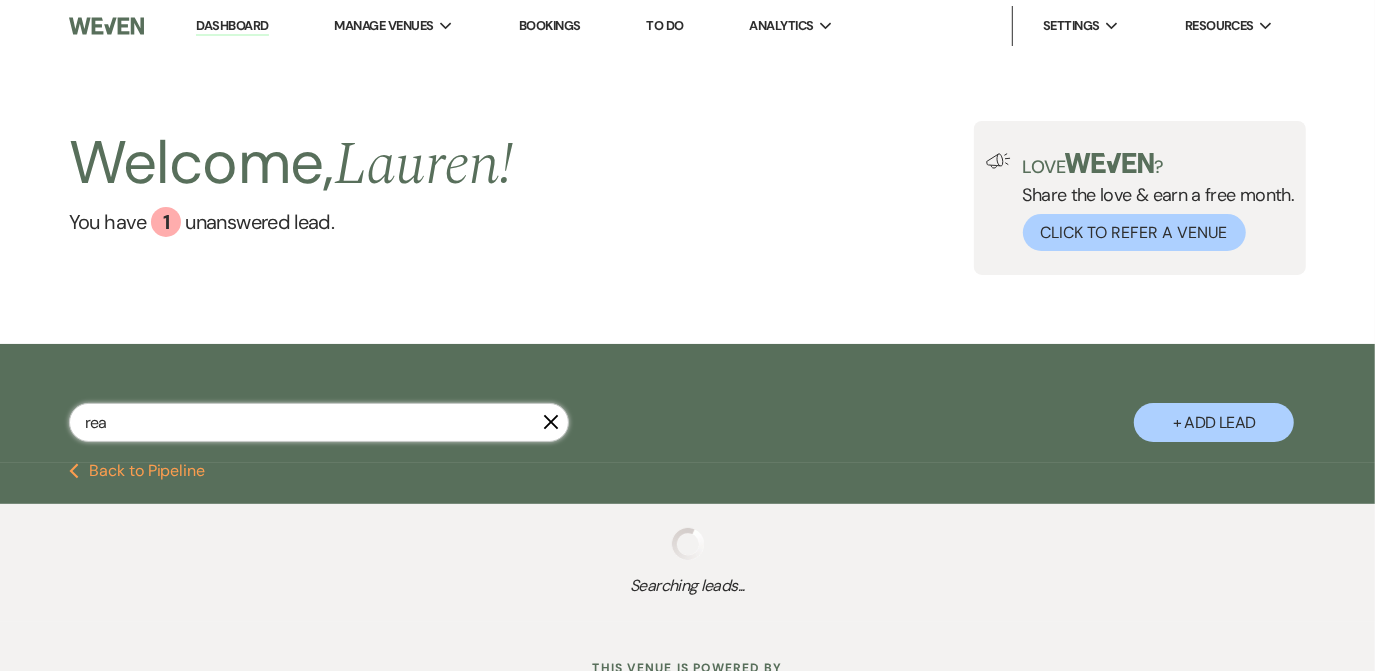 select on "5" 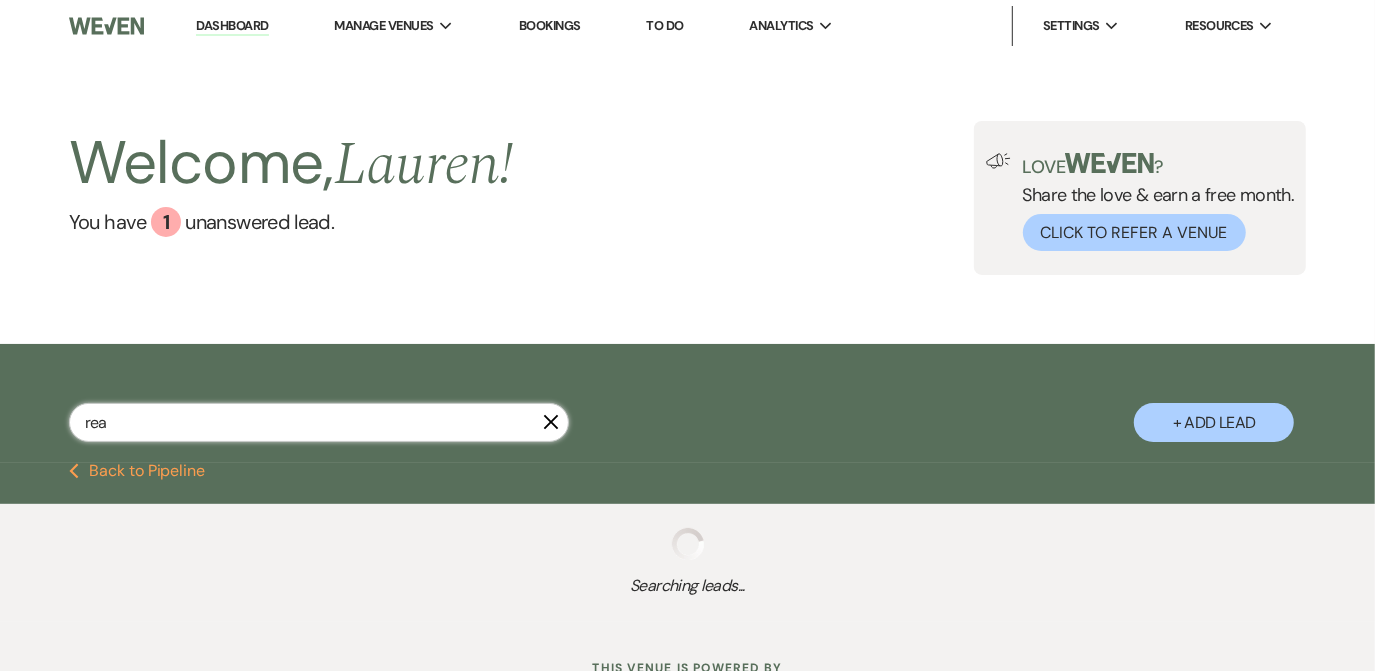 select on "8" 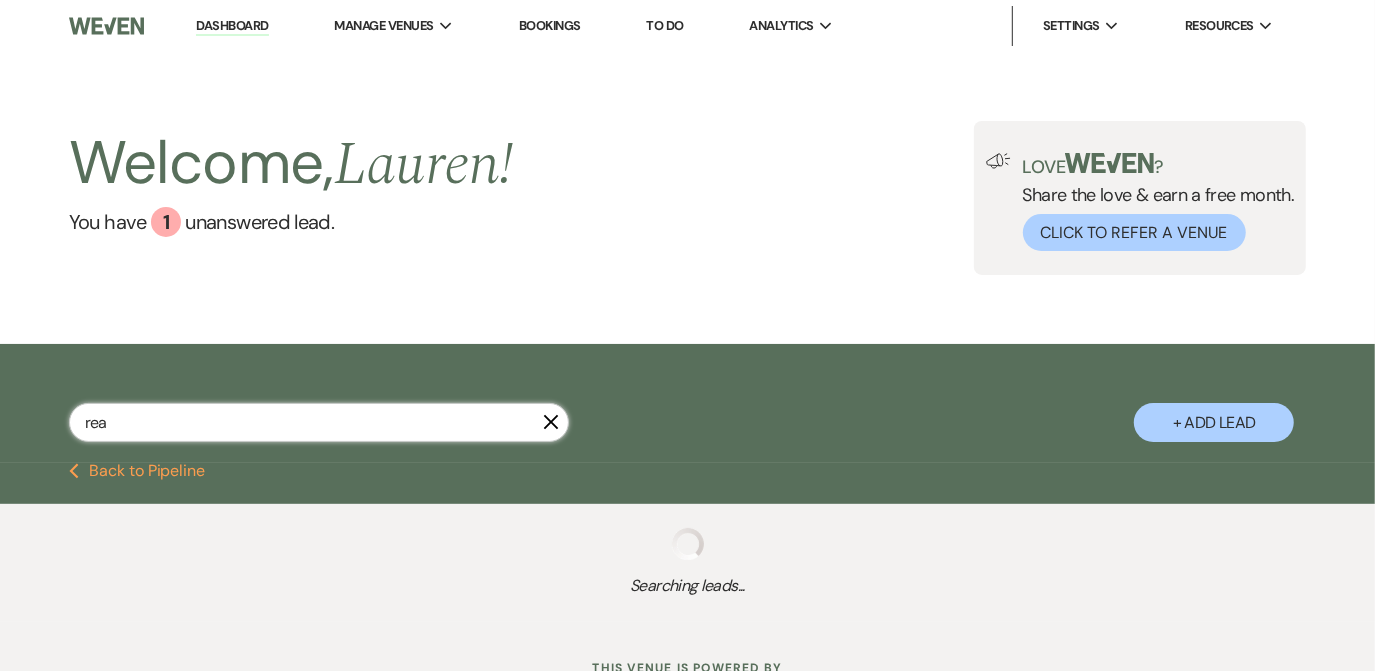 select on "4" 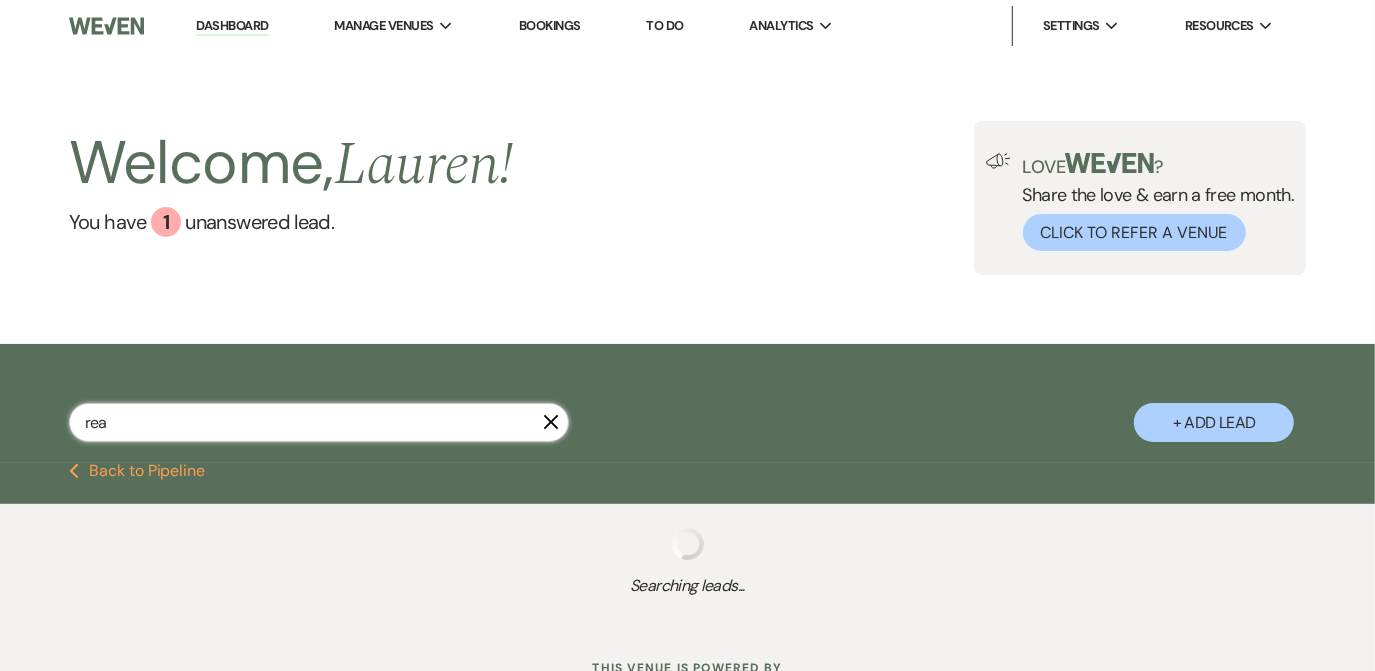 select on "8" 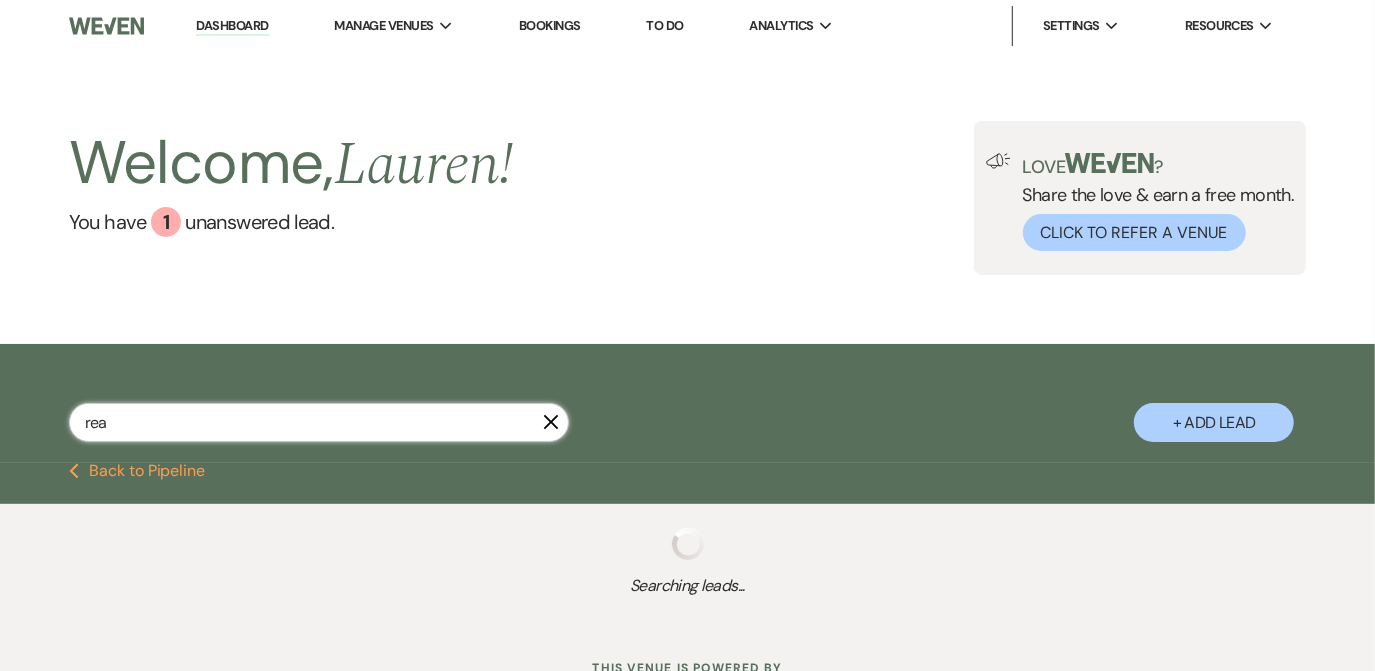 select on "5" 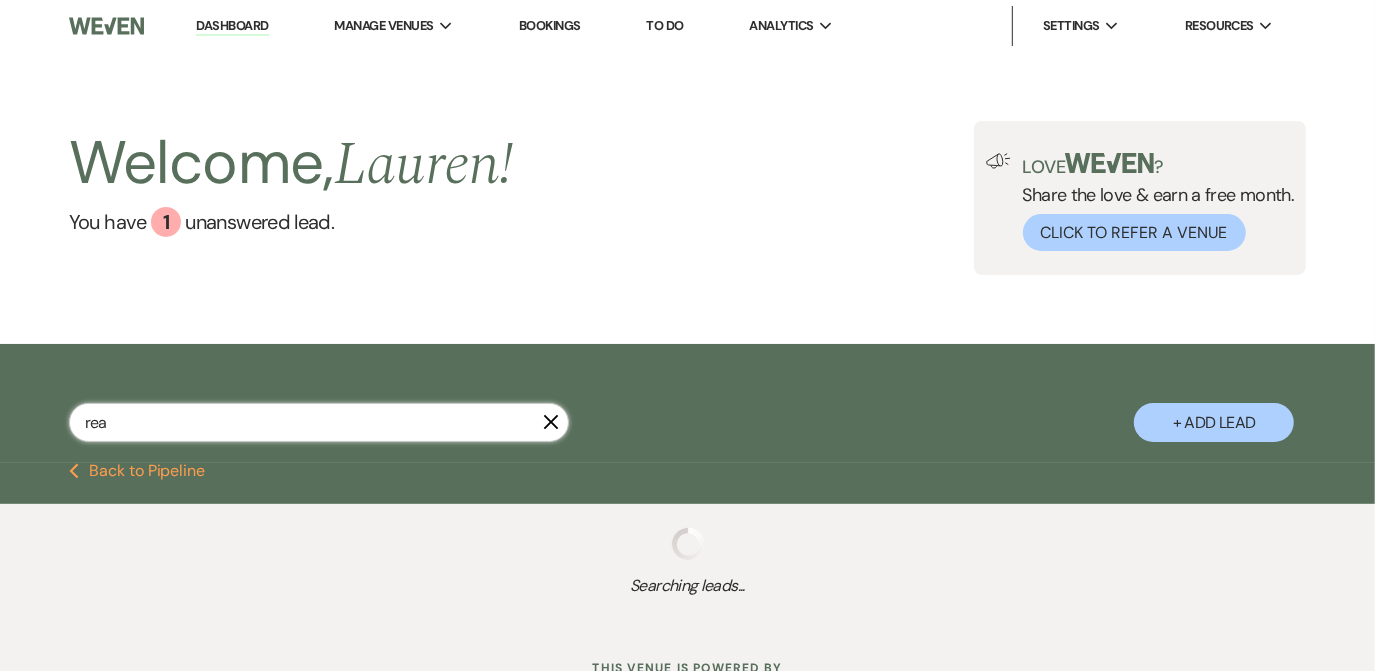 select on "8" 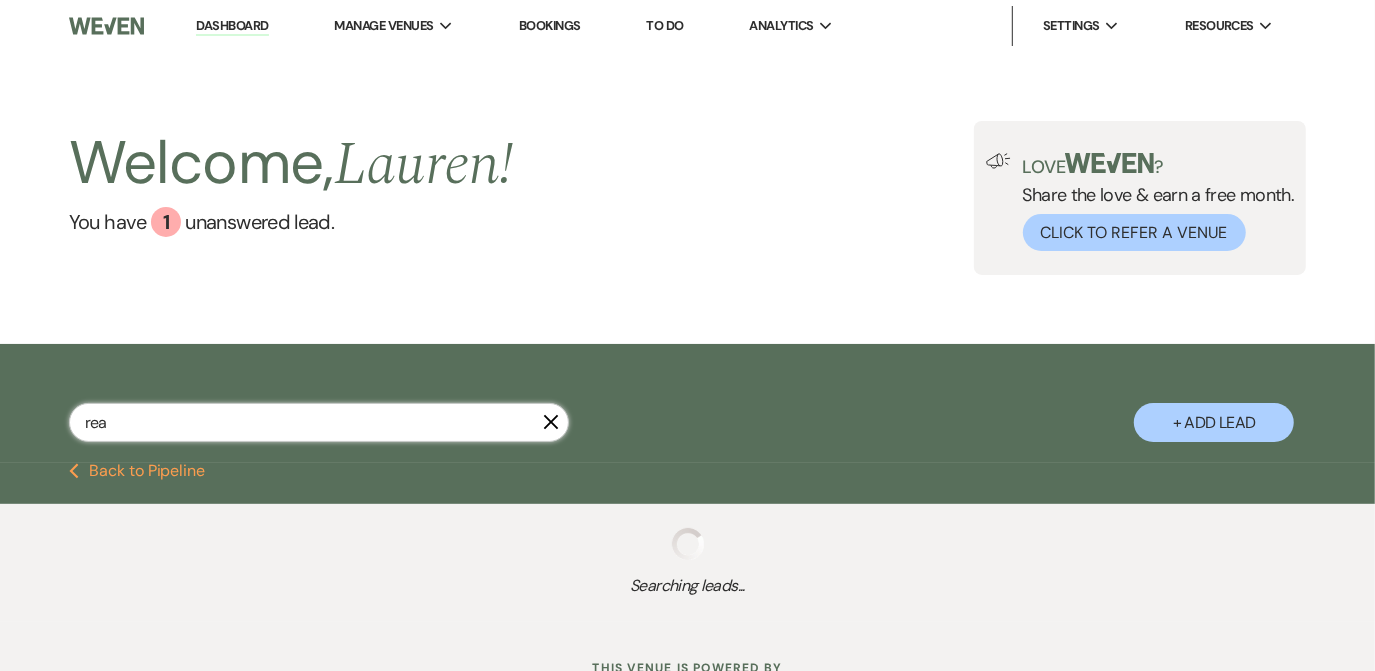 select on "5" 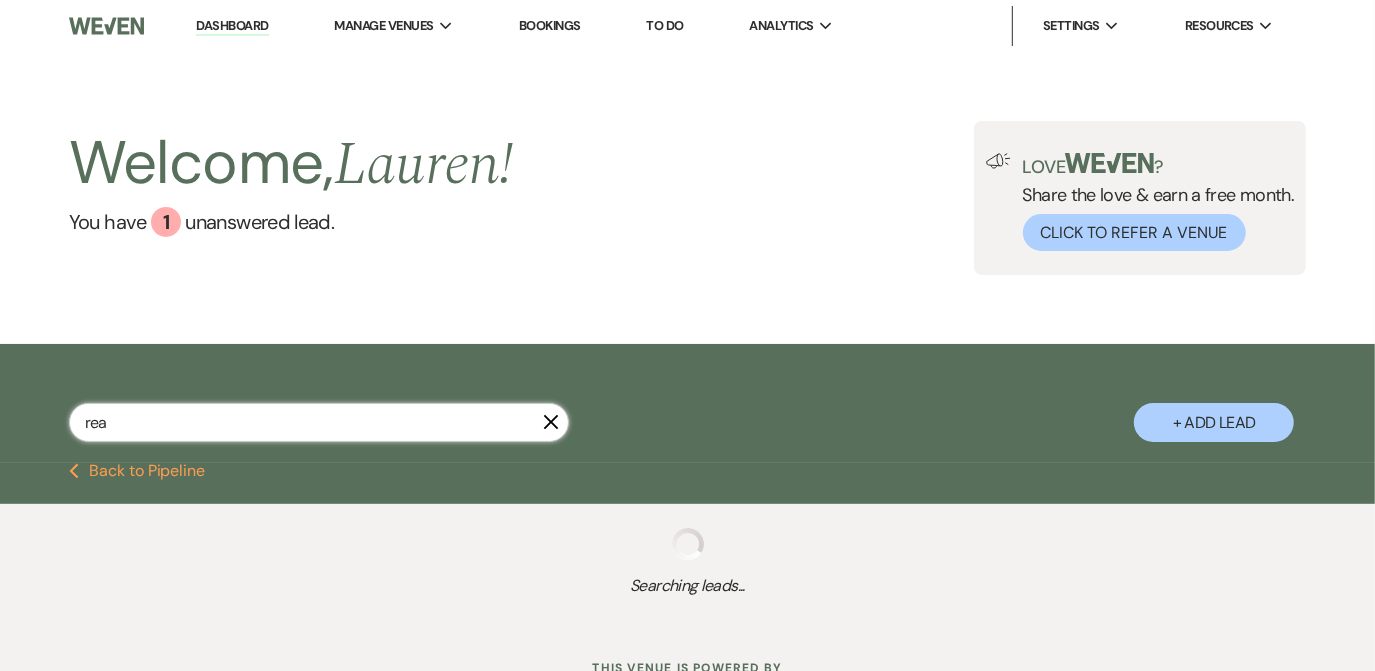 select on "8" 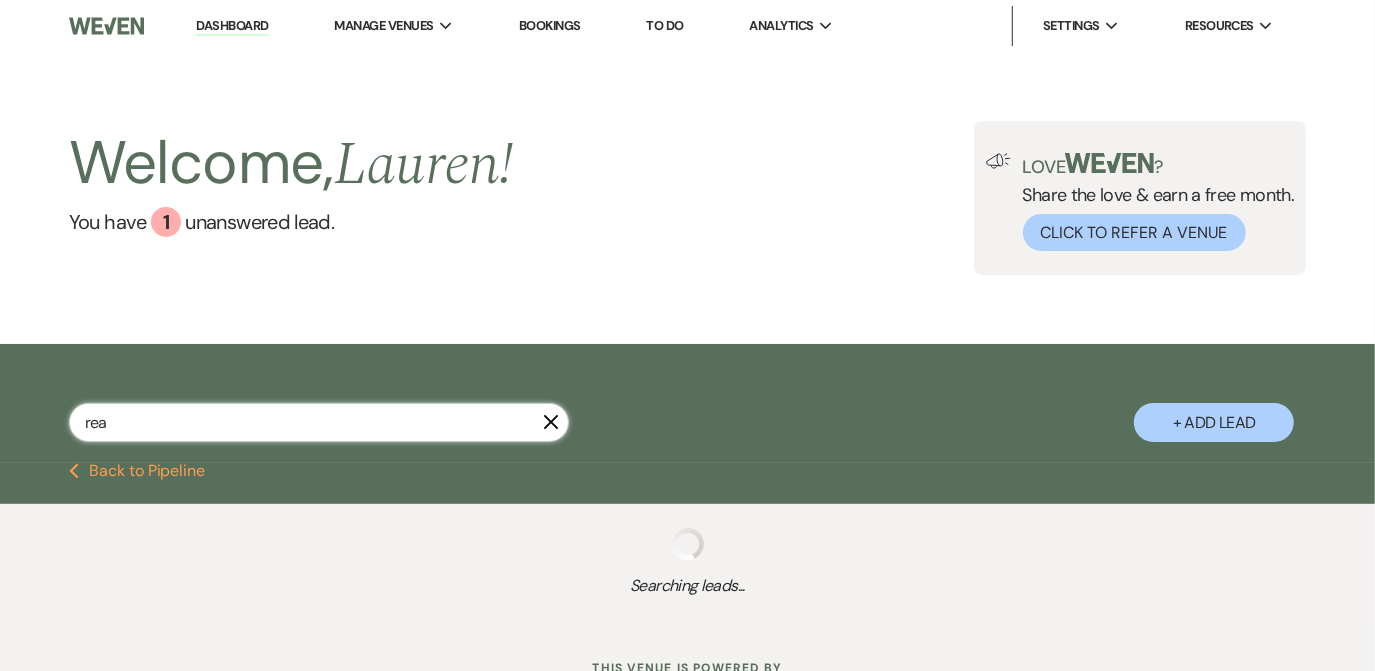 select on "5" 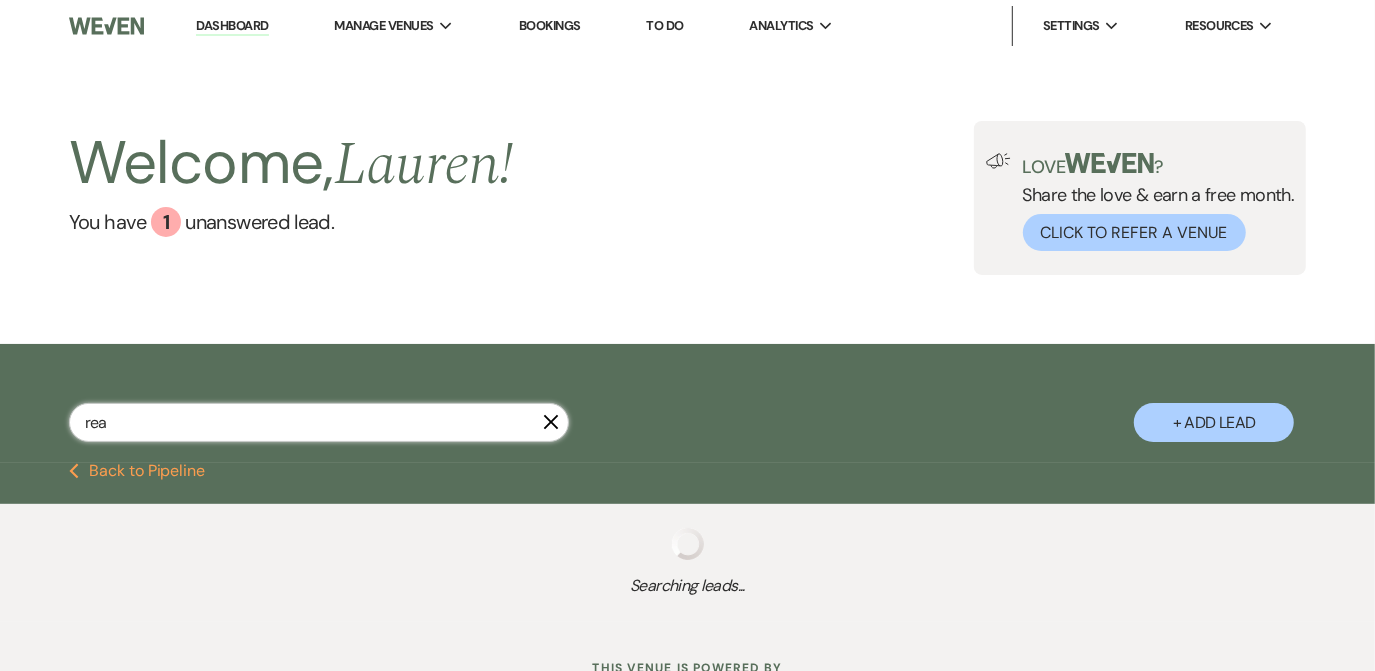 select on "8" 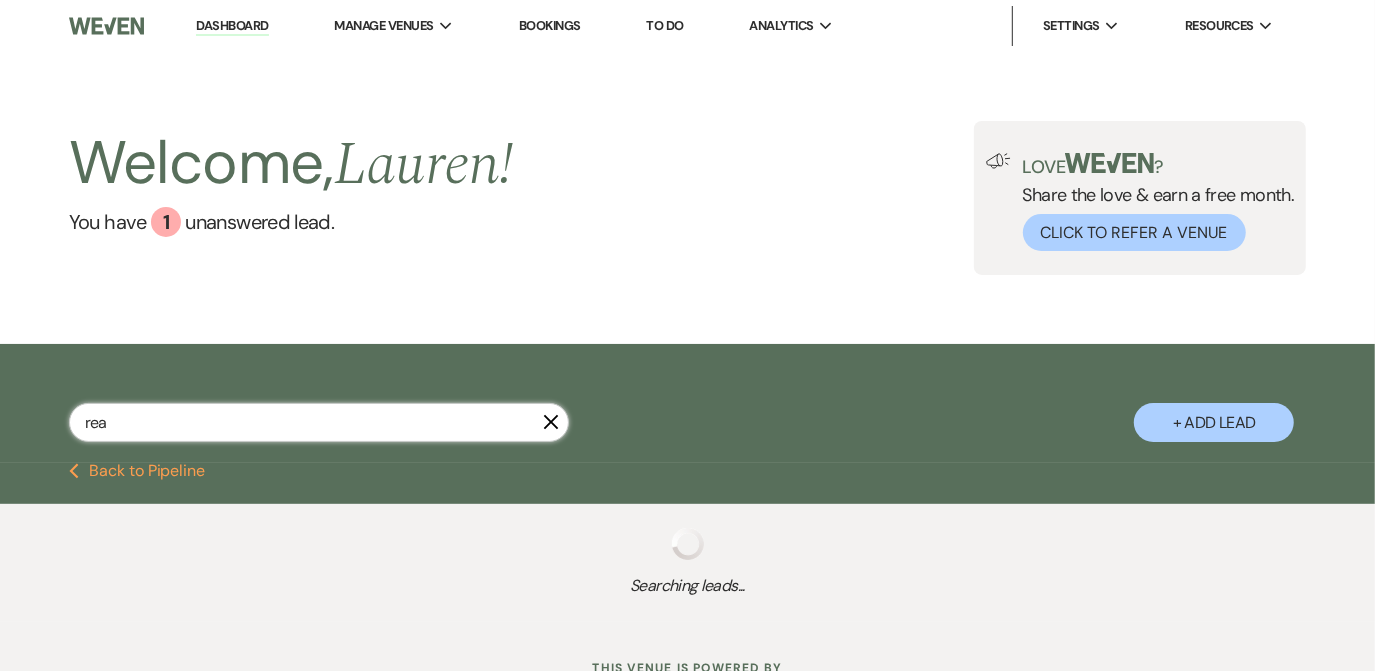 select on "5" 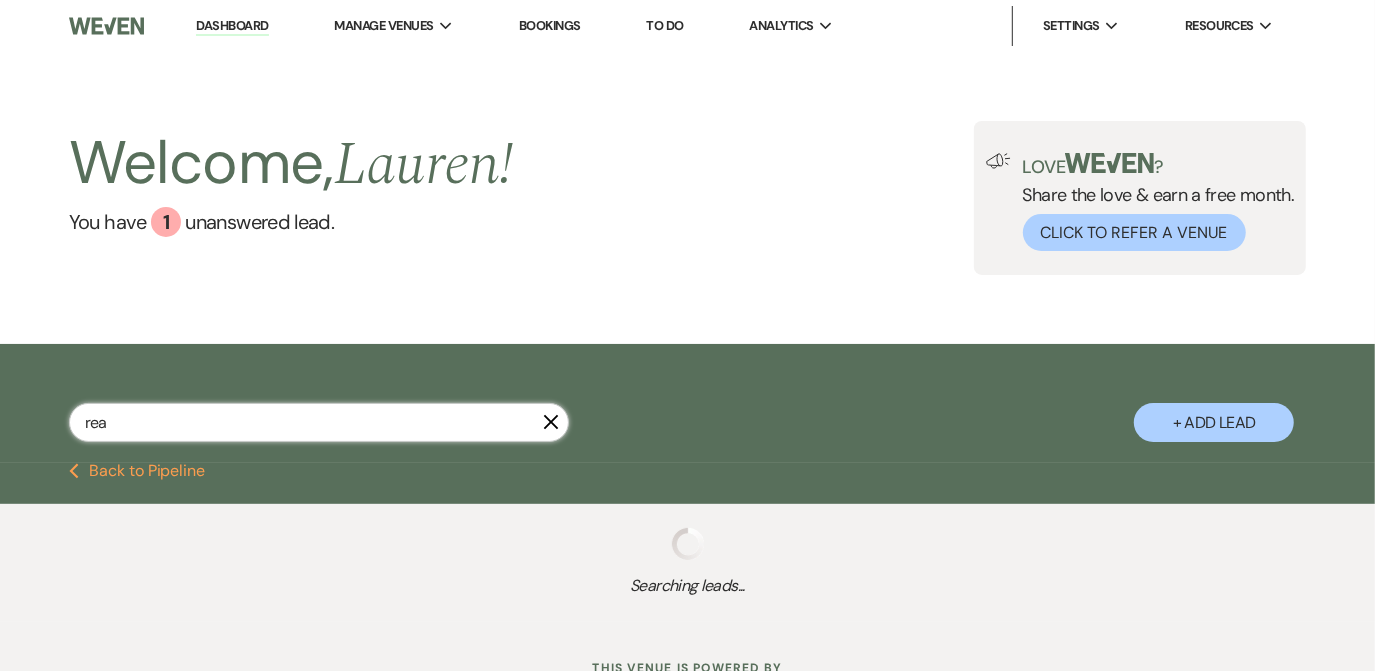 select on "8" 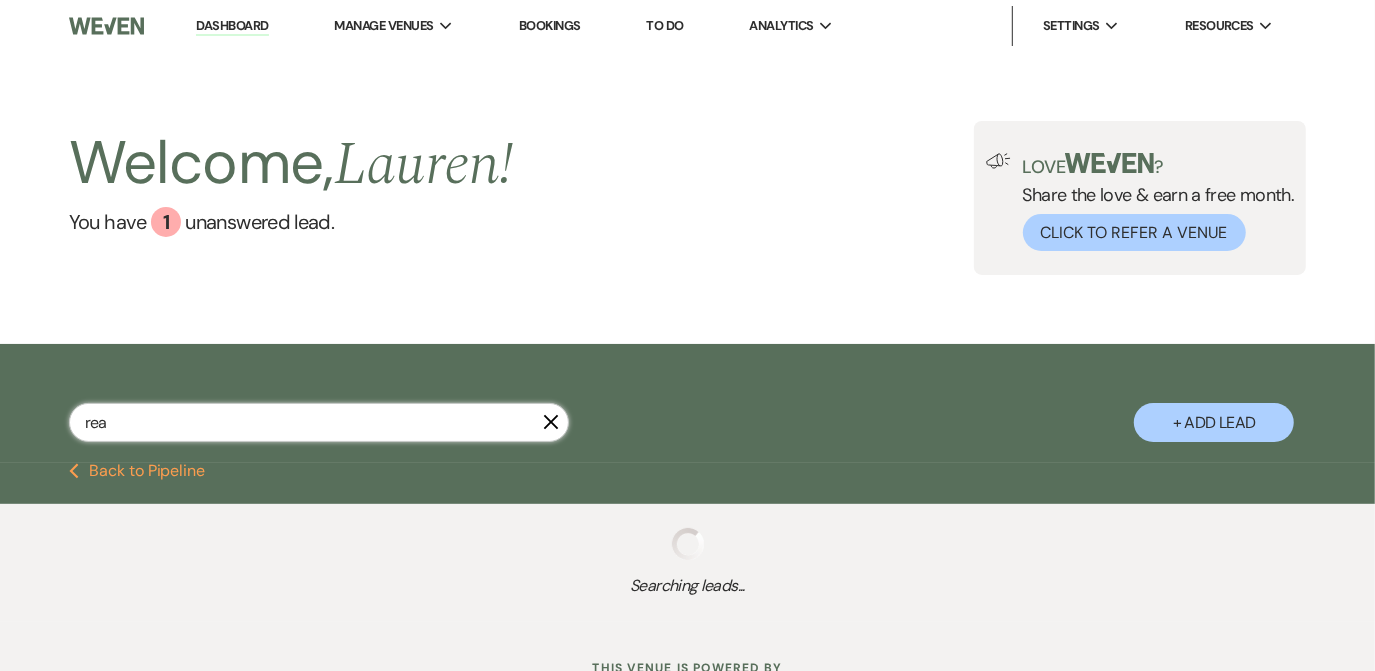 select on "5" 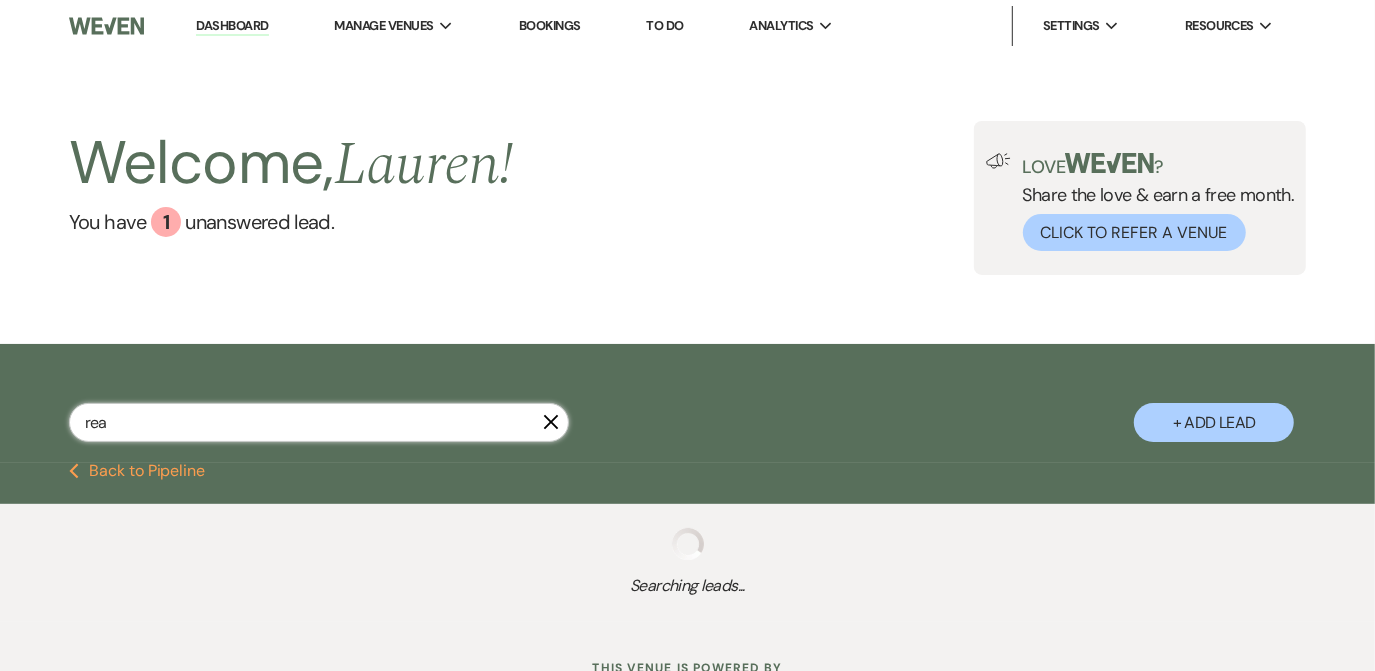 select on "8" 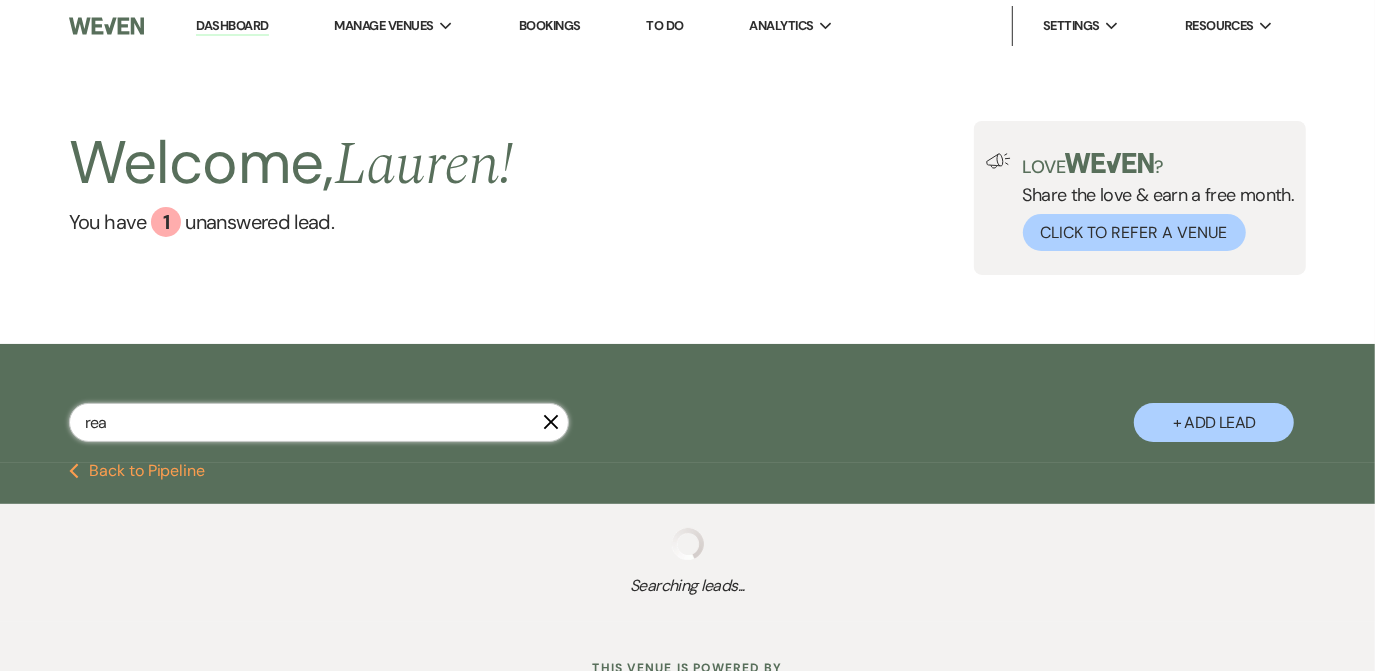 select on "5" 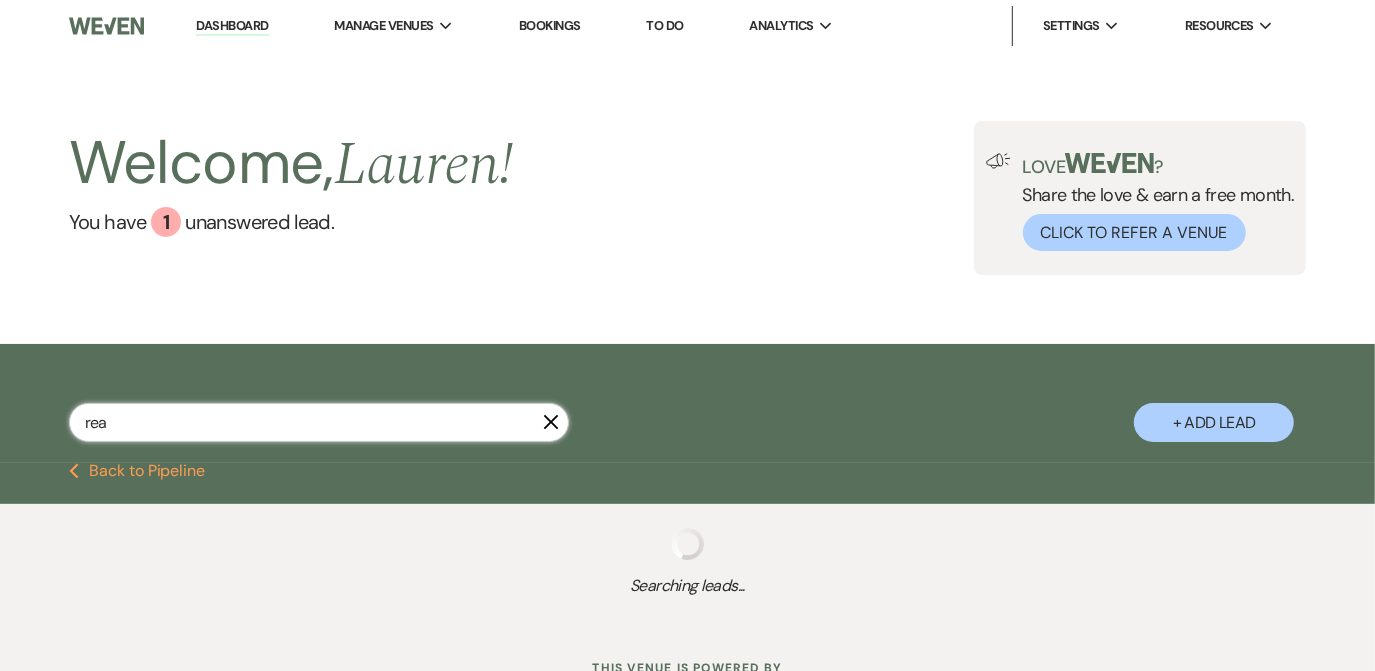 select on "8" 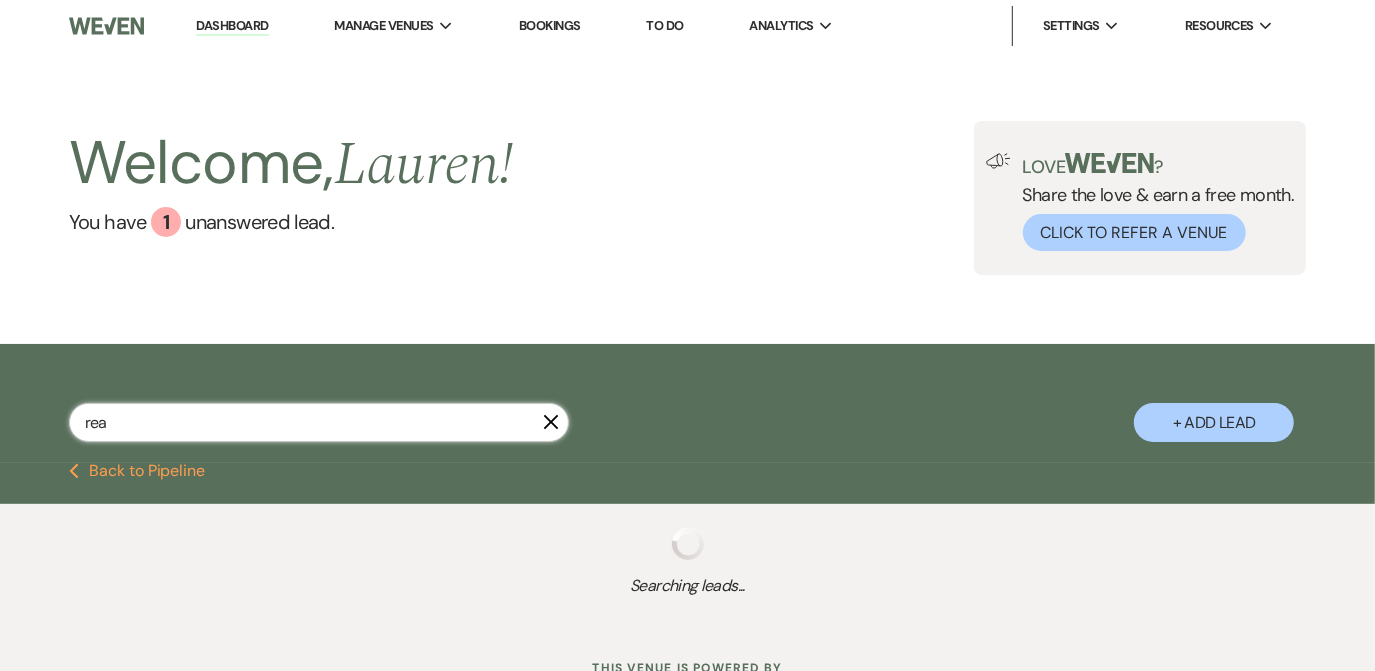 select on "5" 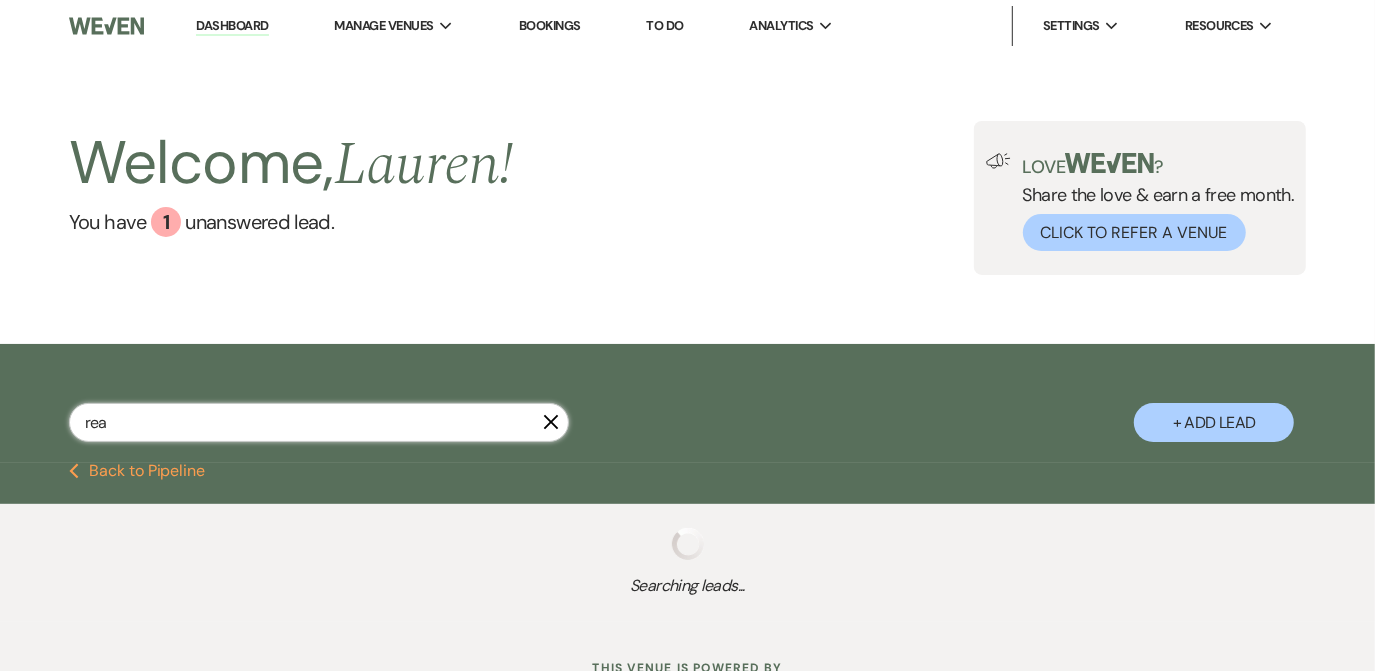 select on "8" 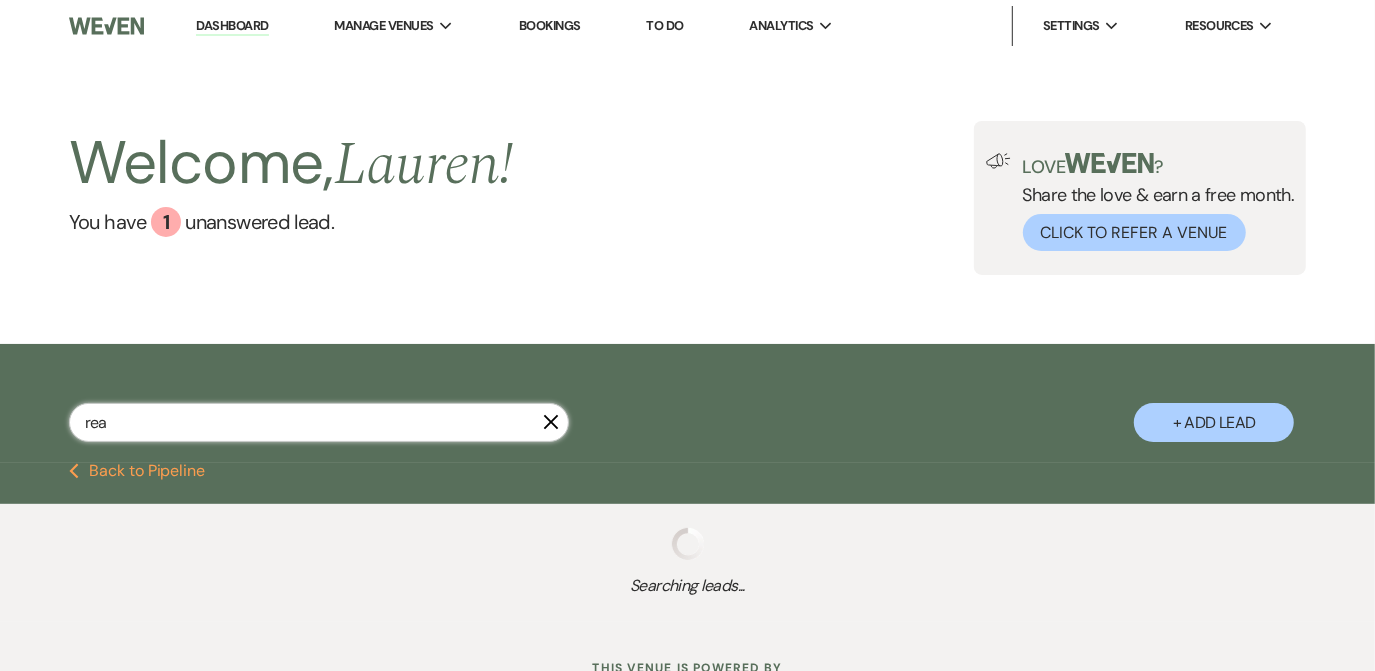 select on "5" 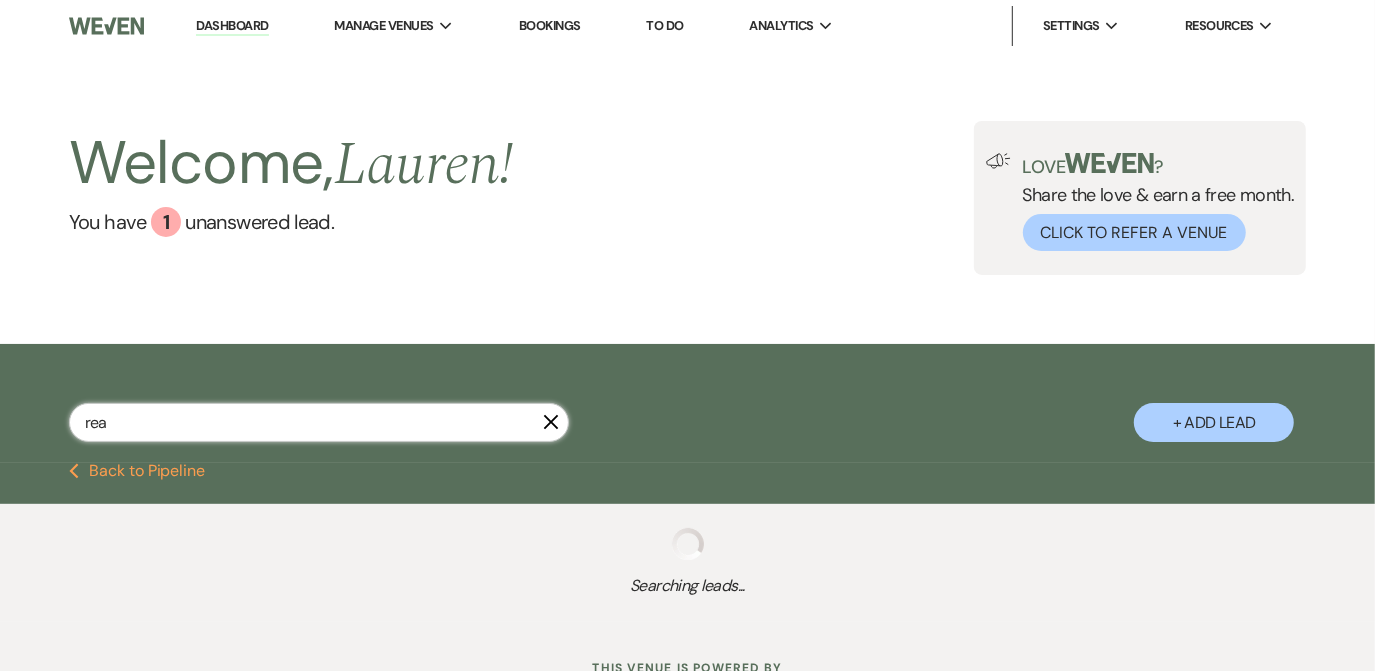 select on "8" 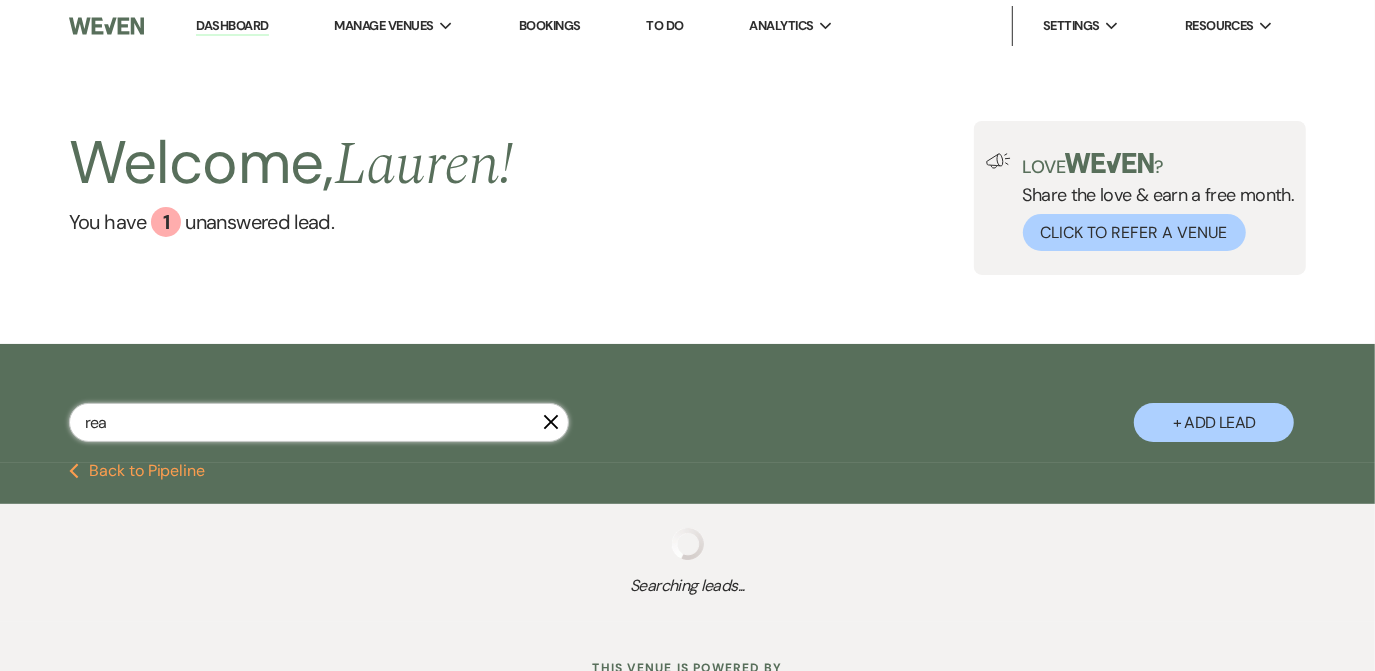 select on "5" 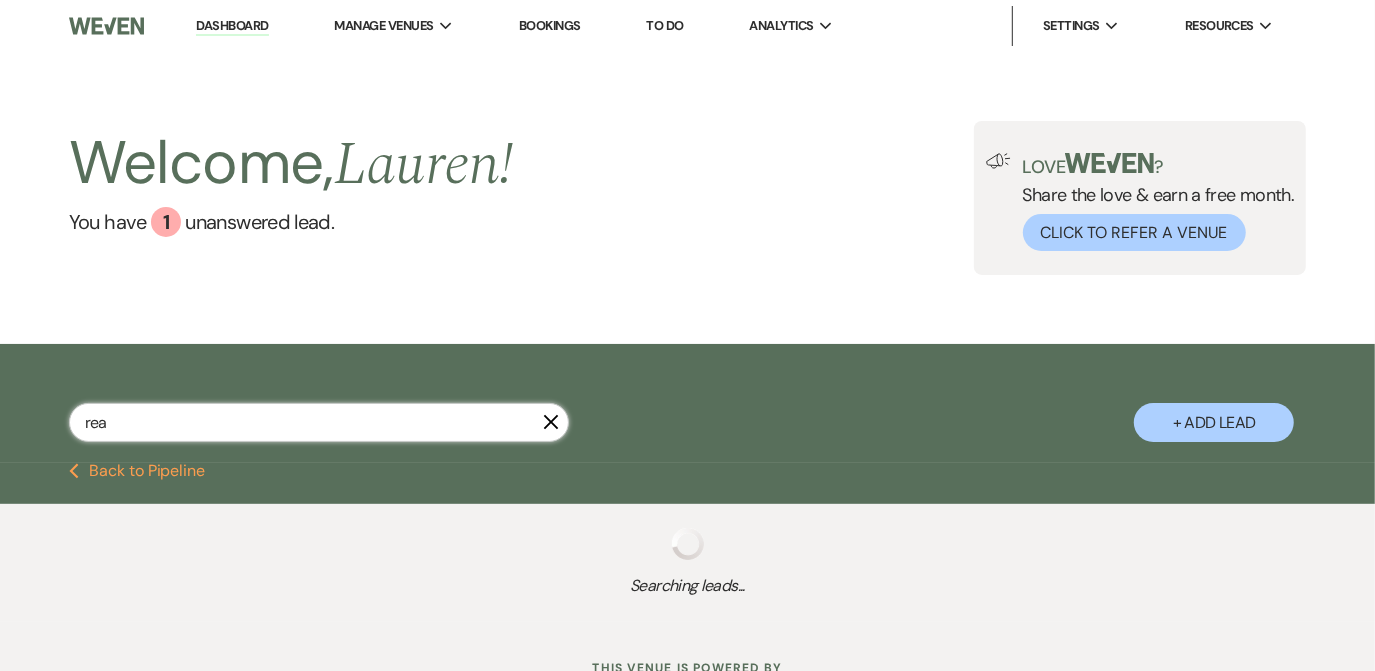 select on "8" 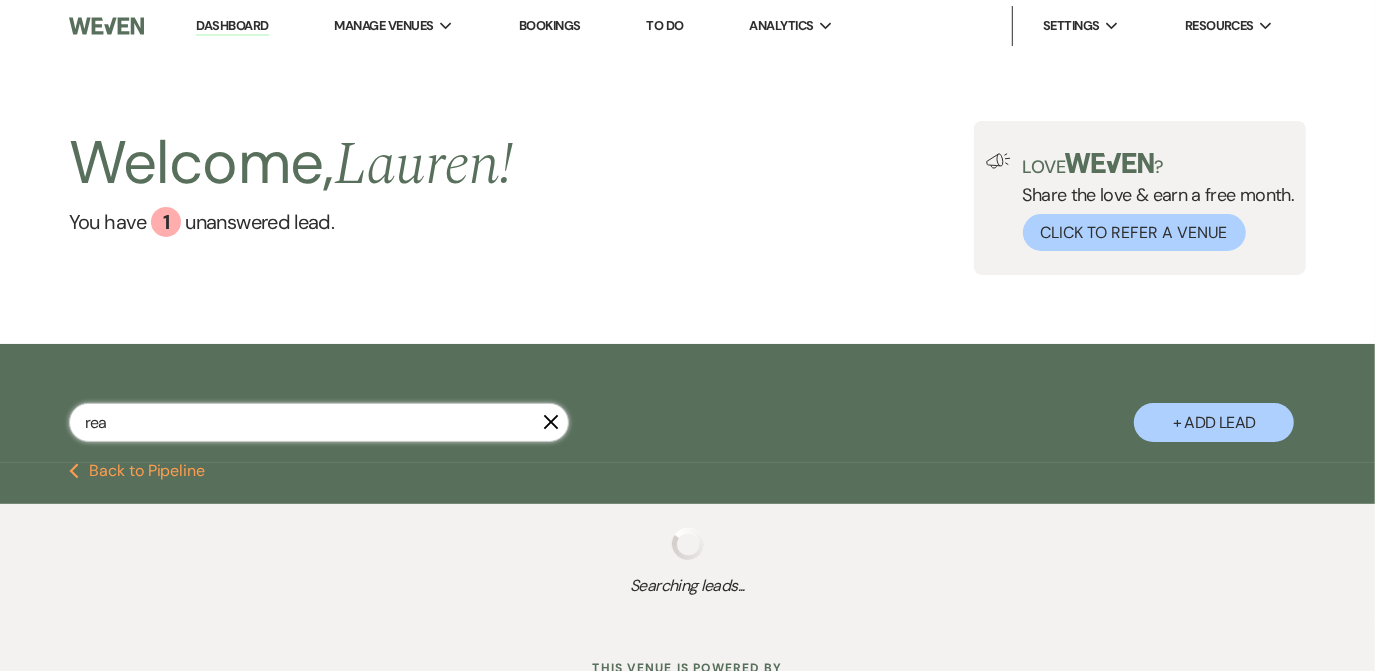 select on "5" 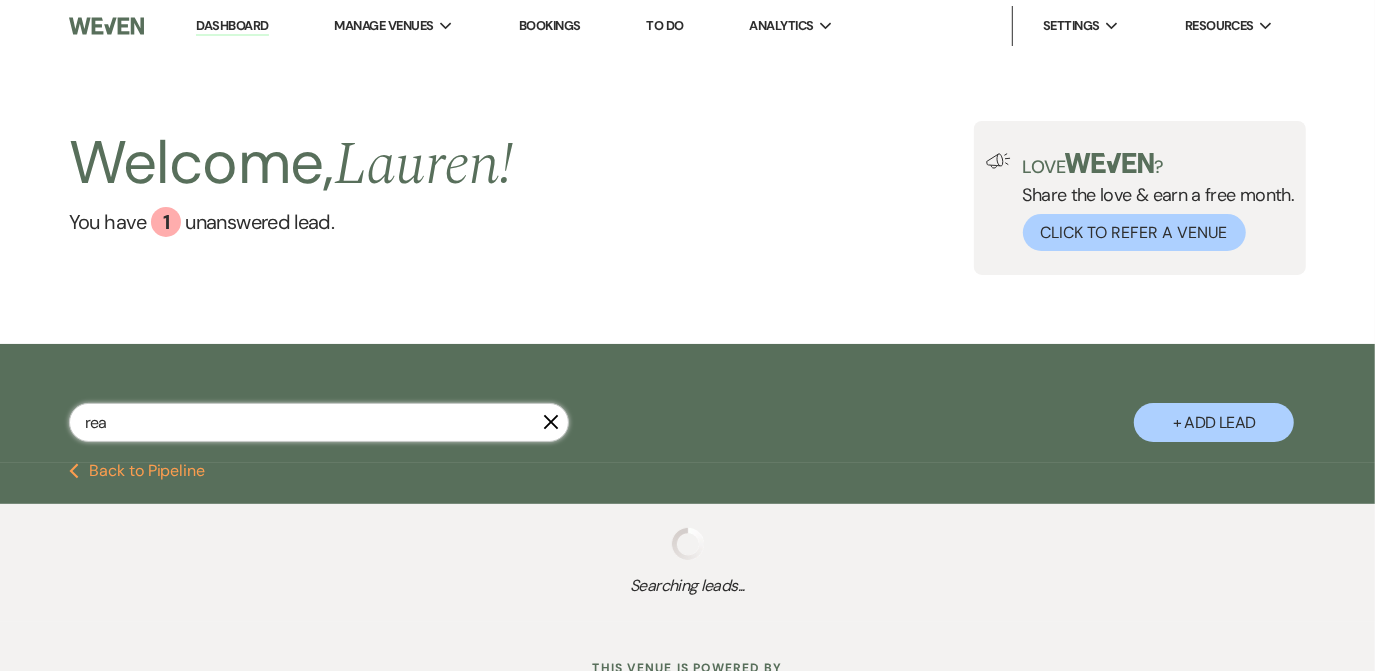 select on "8" 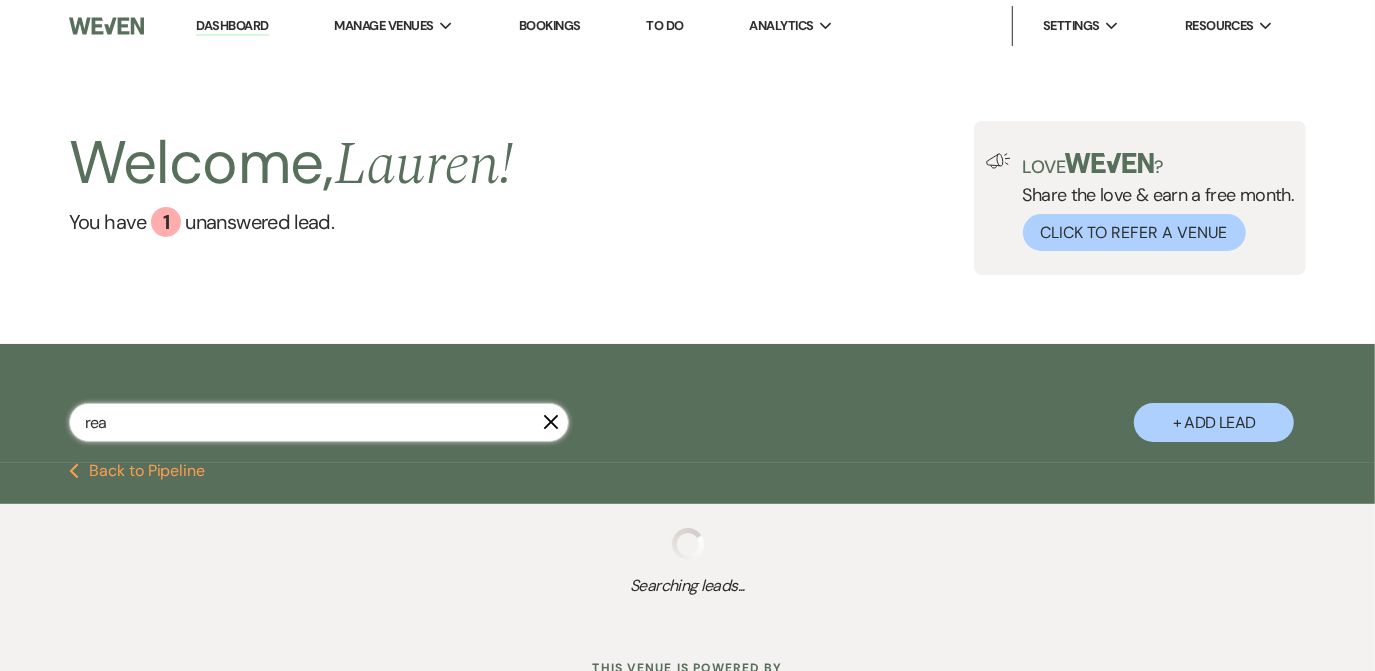 select on "5" 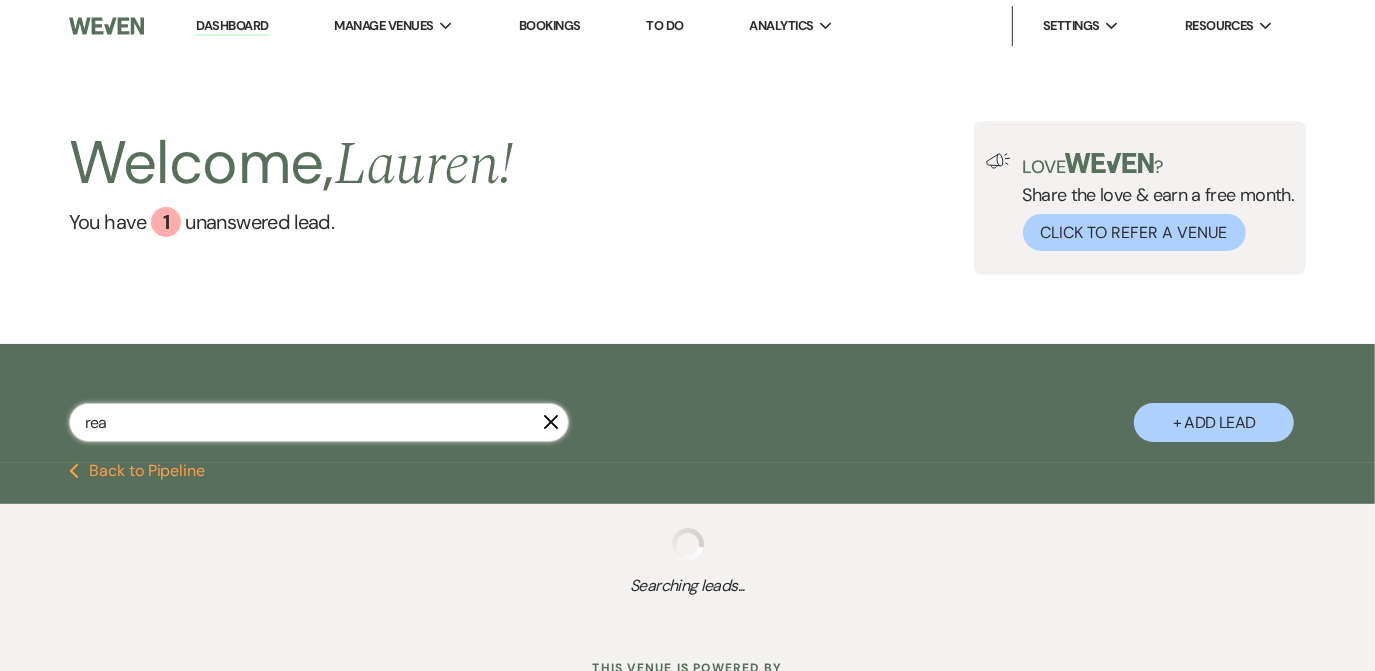 select on "8" 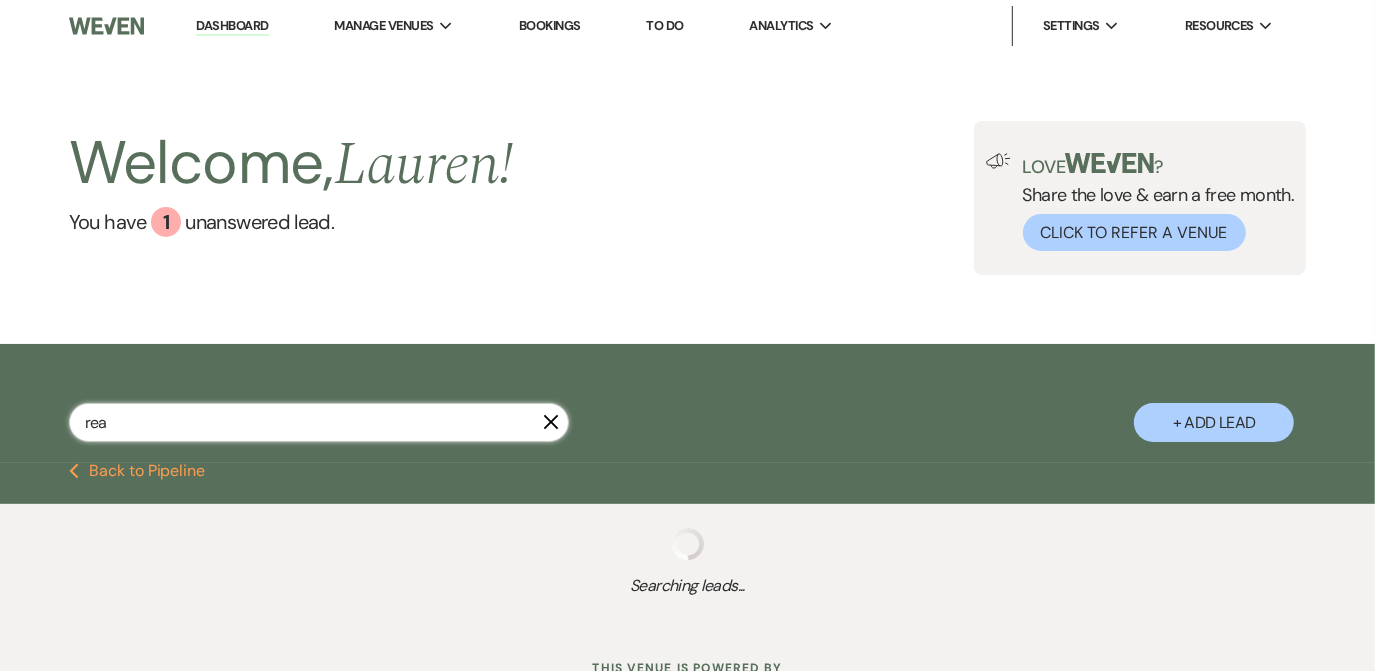select on "8" 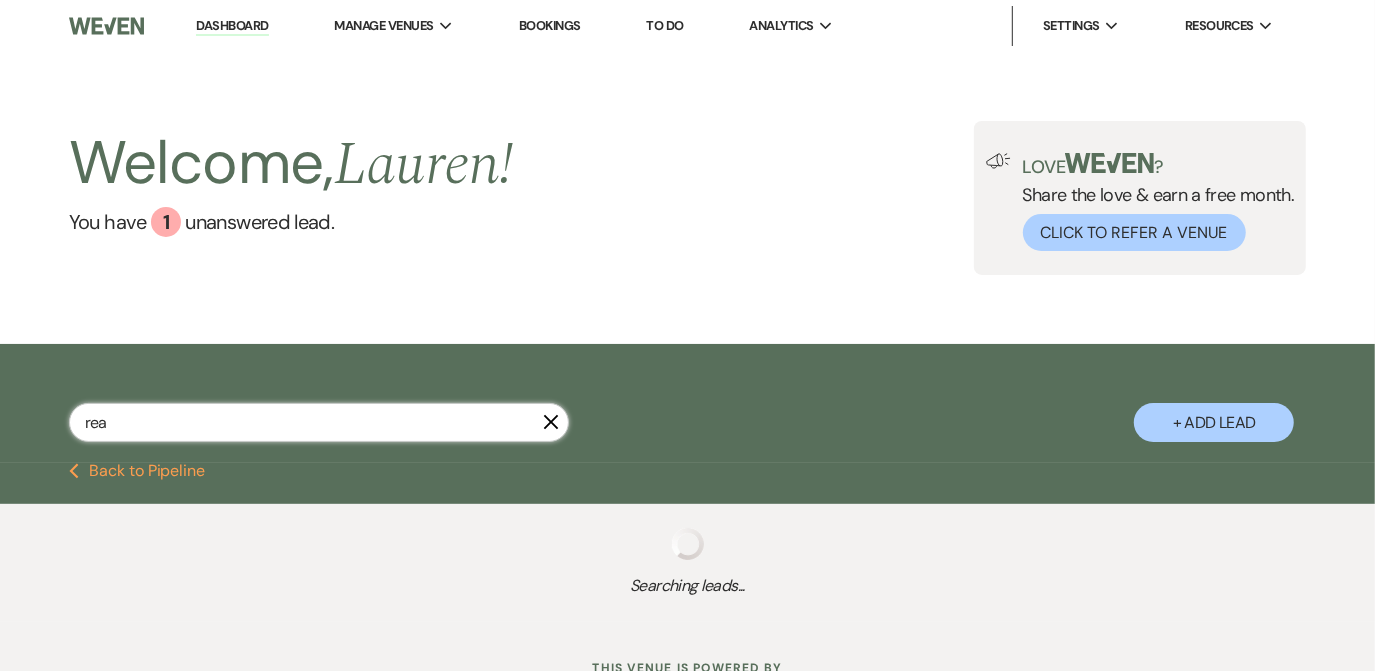 select on "8" 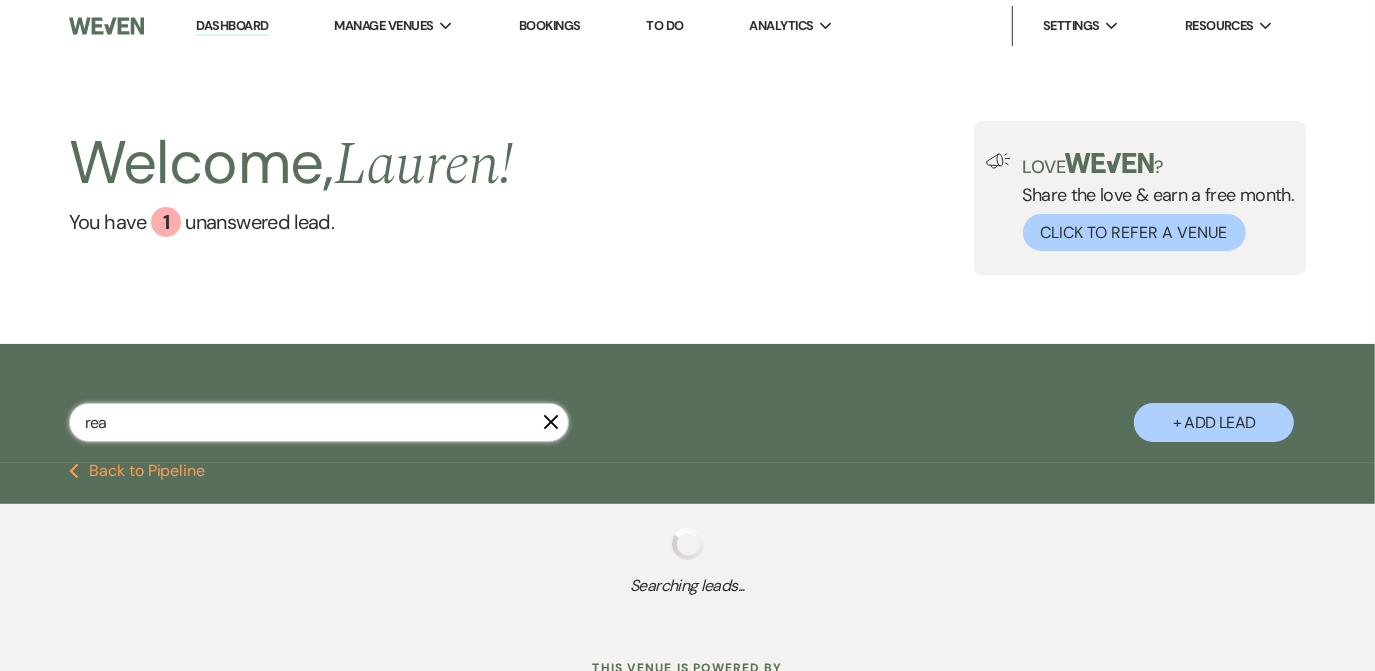 select on "5" 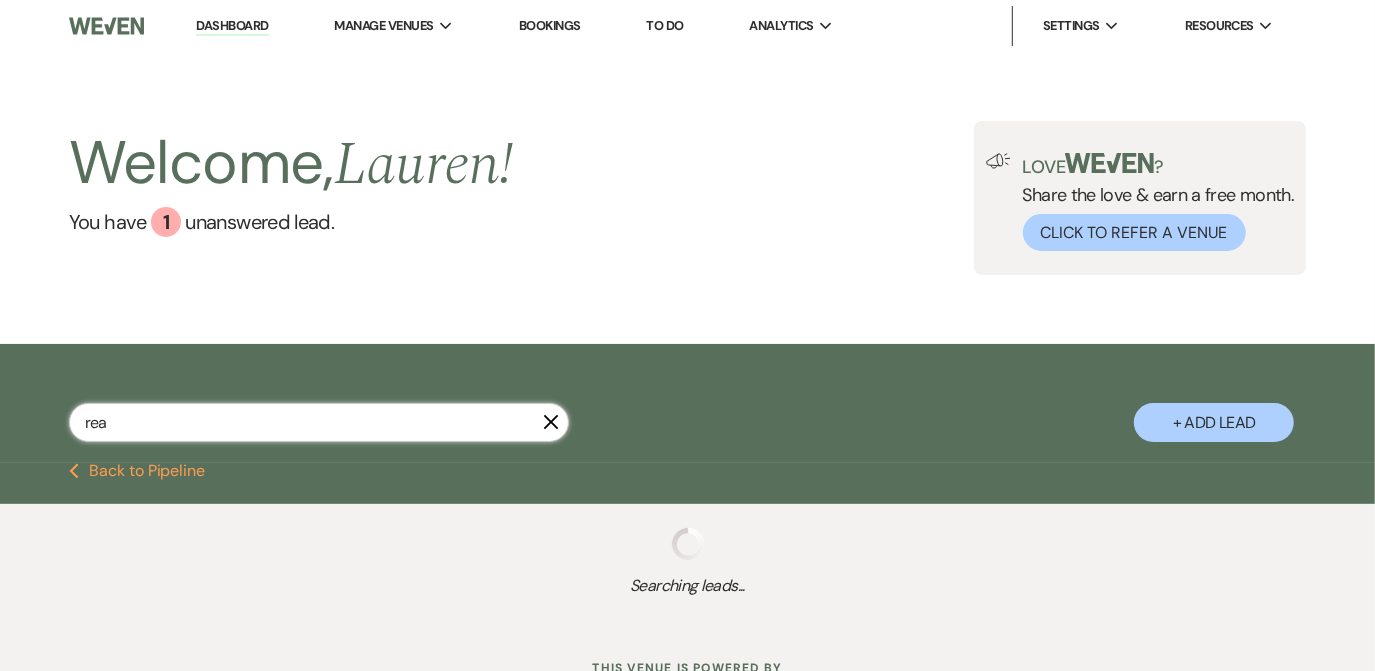 select on "8" 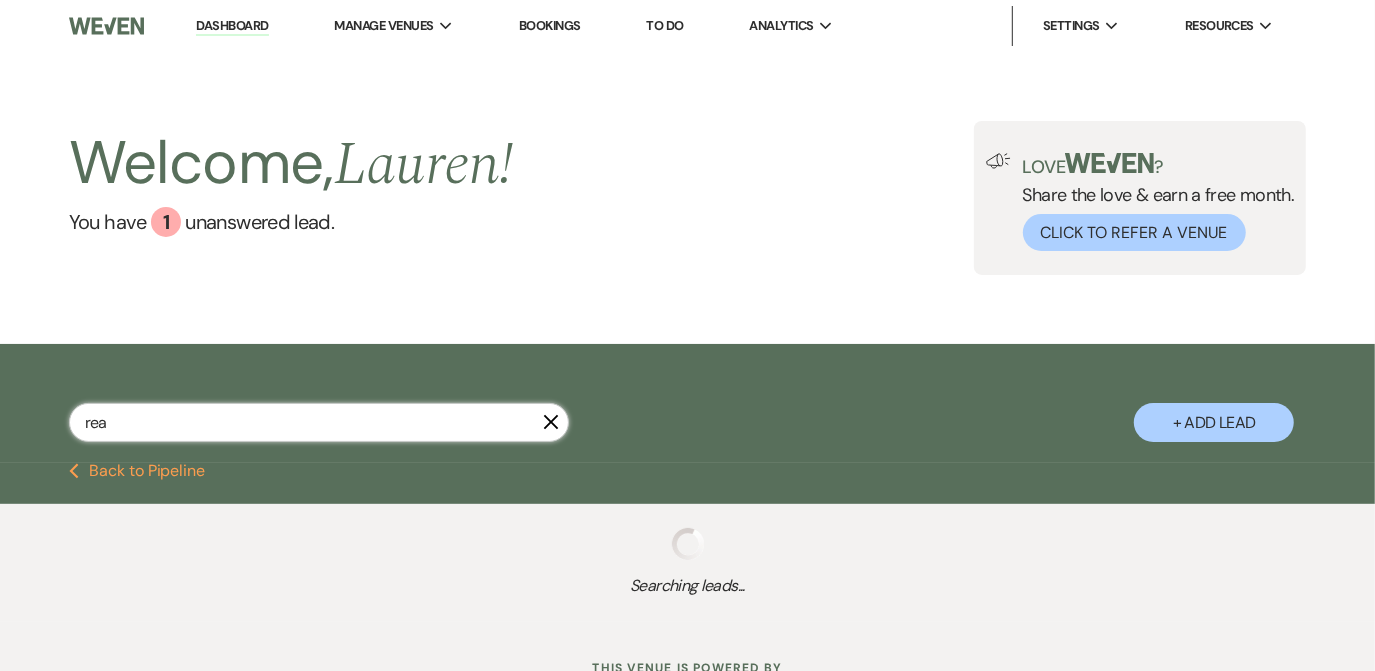 select on "5" 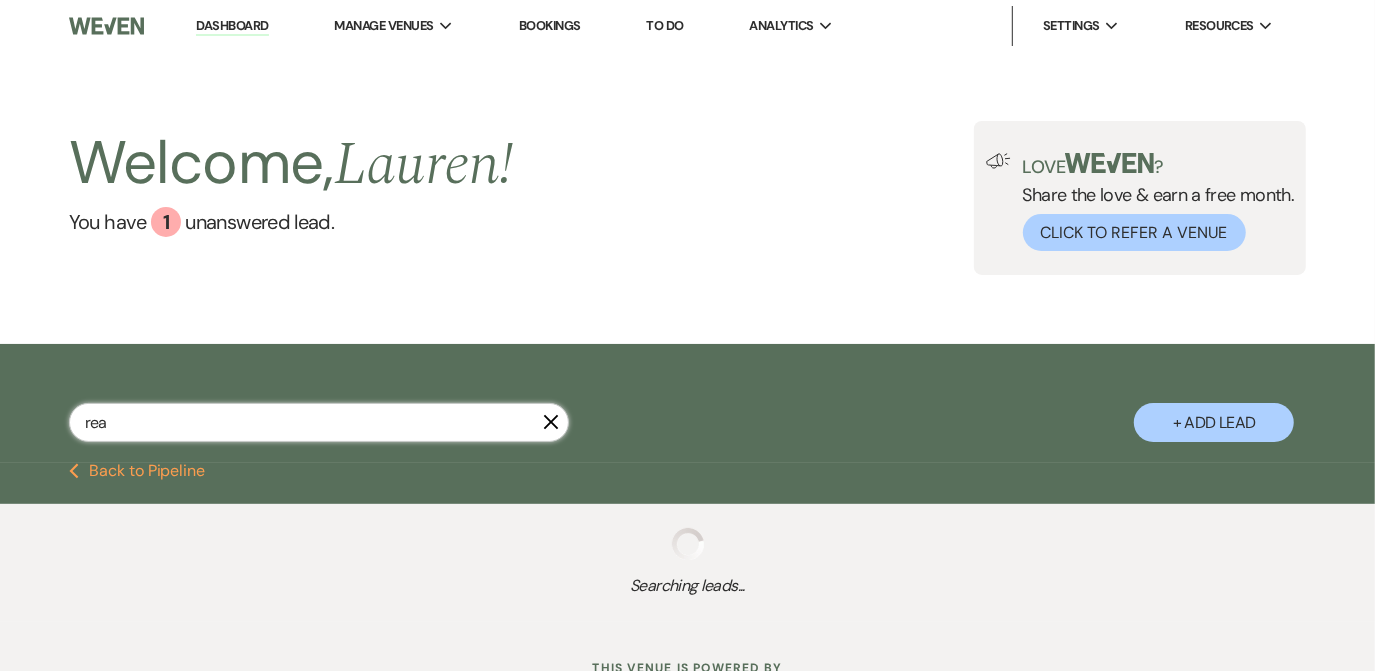 select on "8" 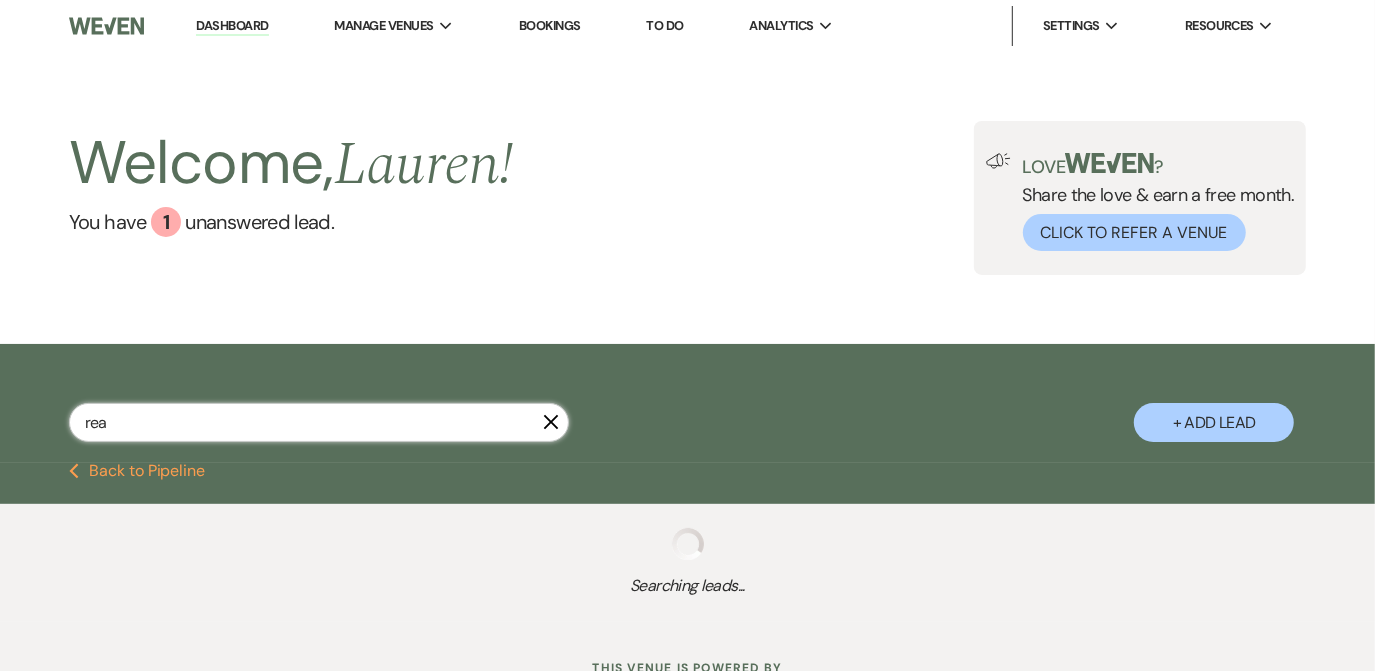 select on "5" 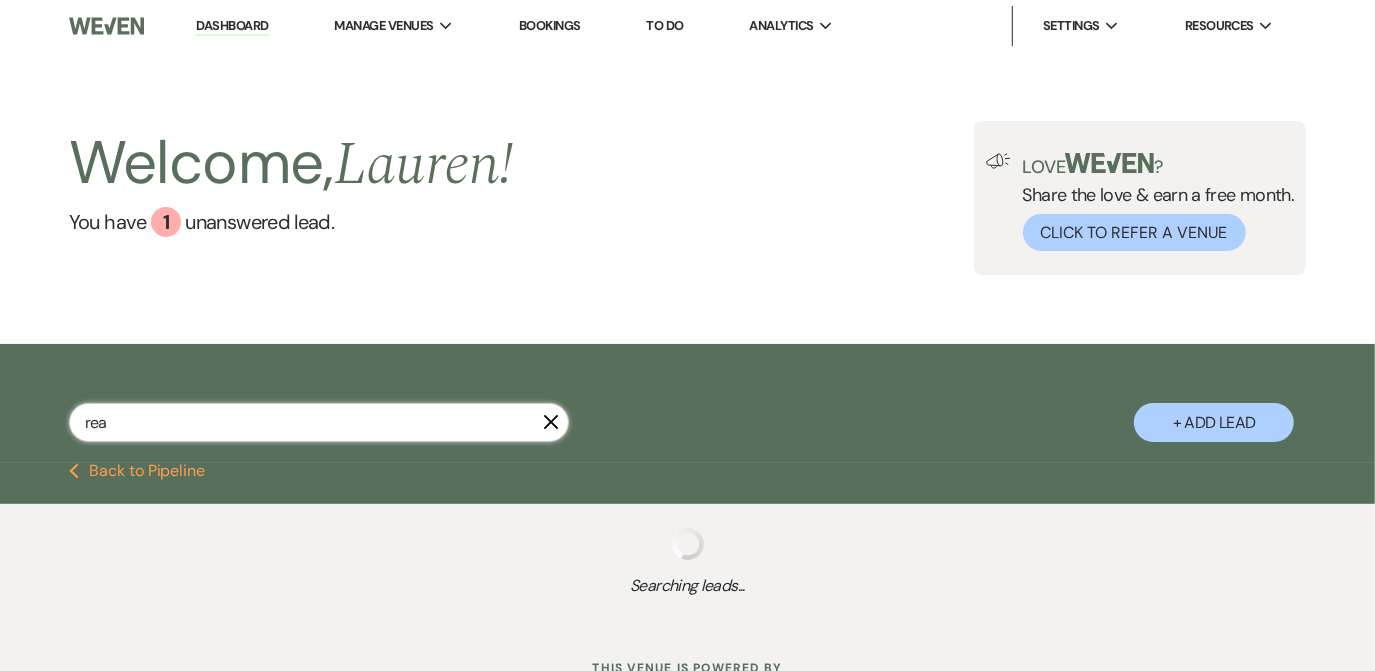 select on "8" 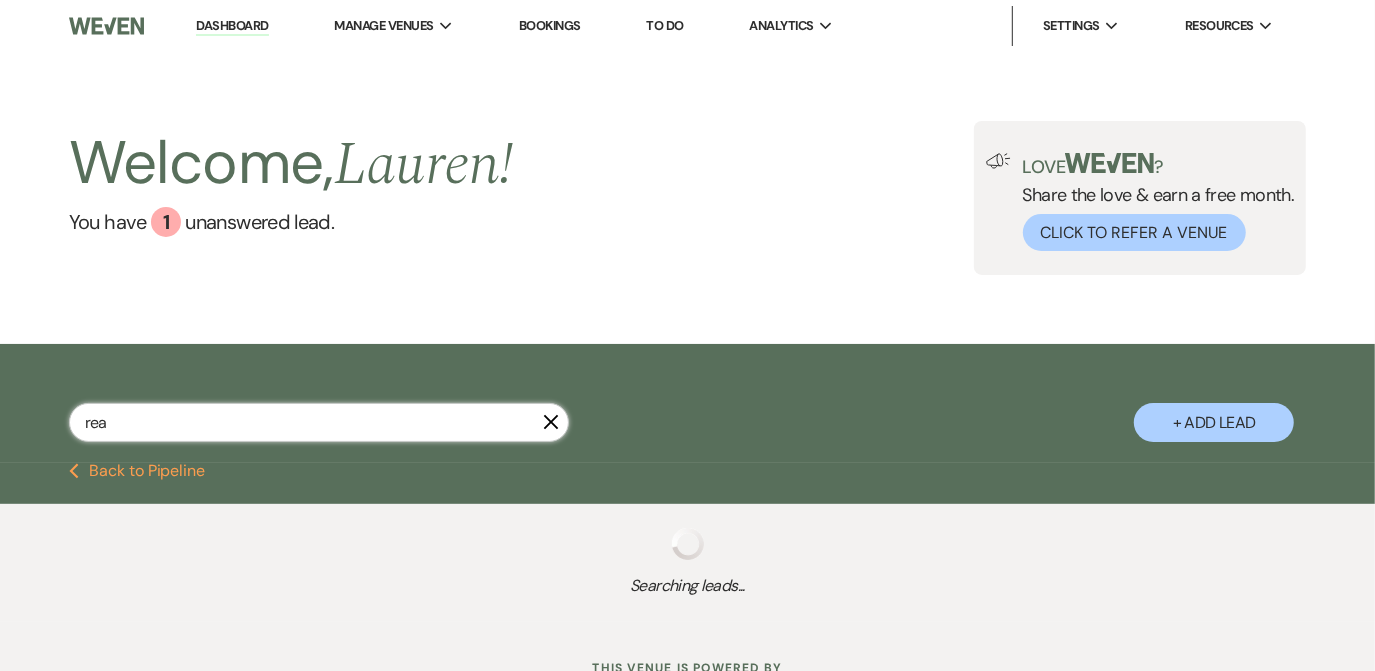 select on "7" 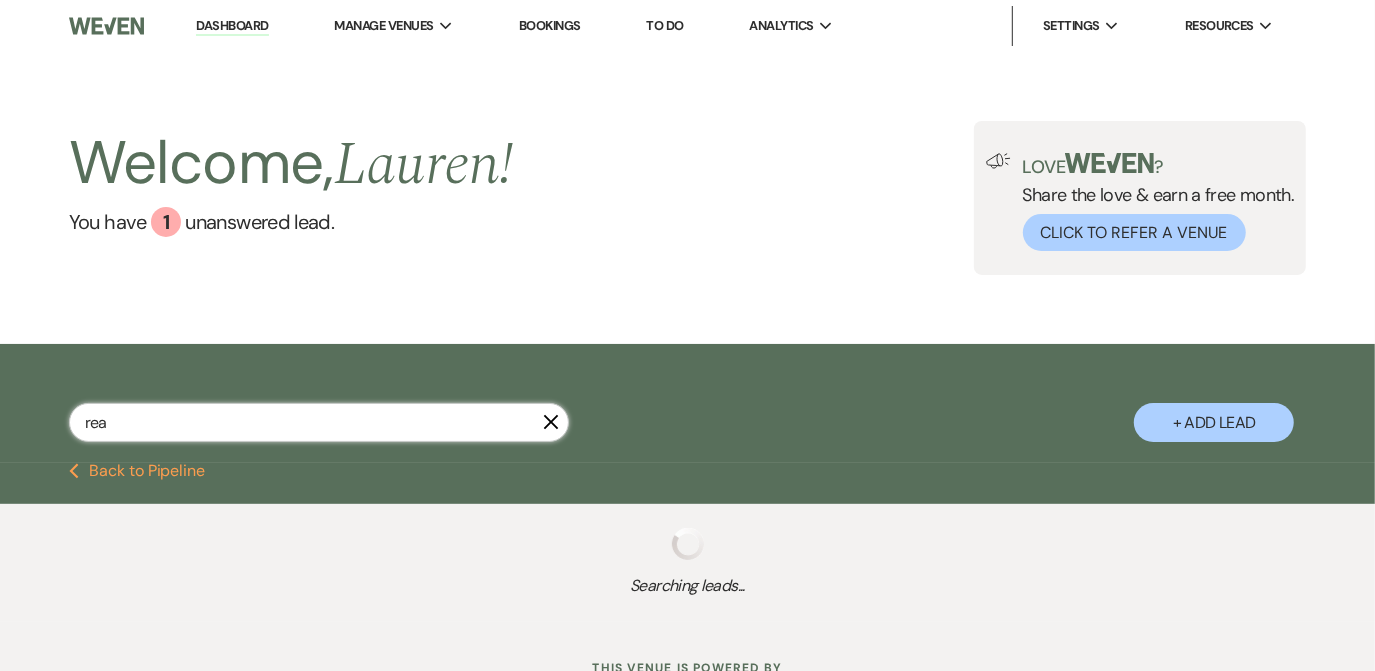 select on "8" 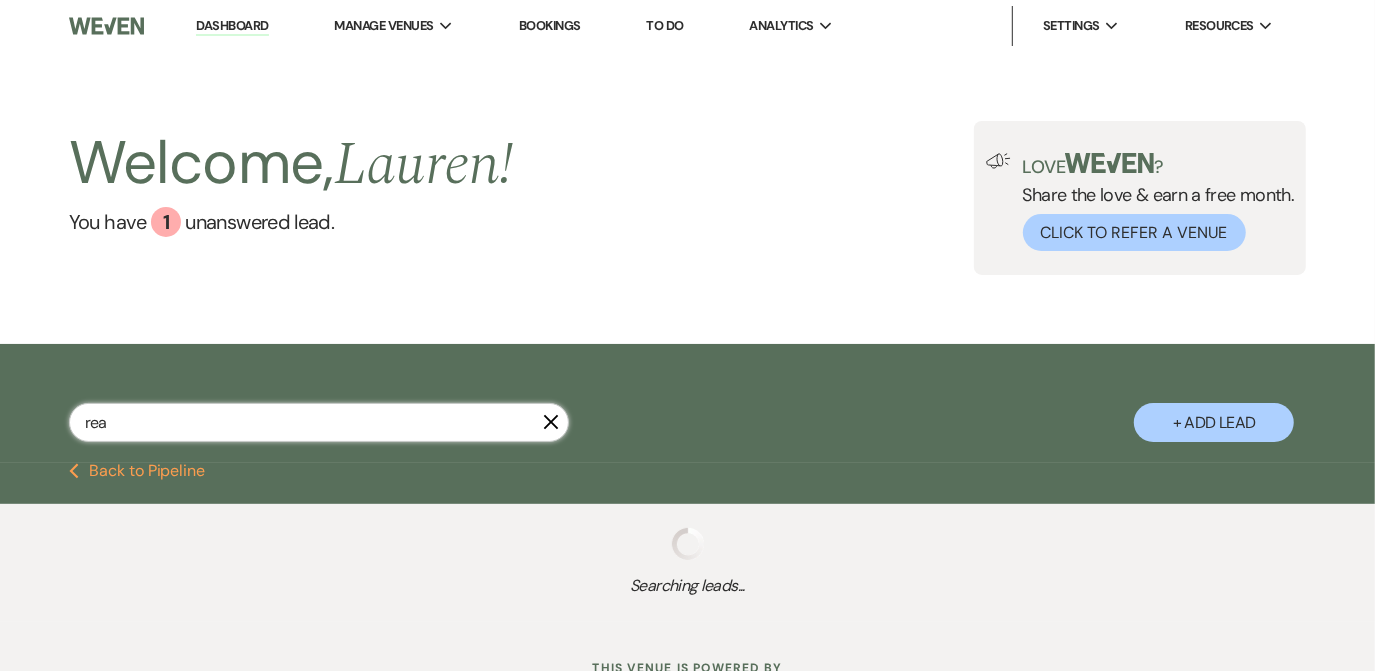 select on "5" 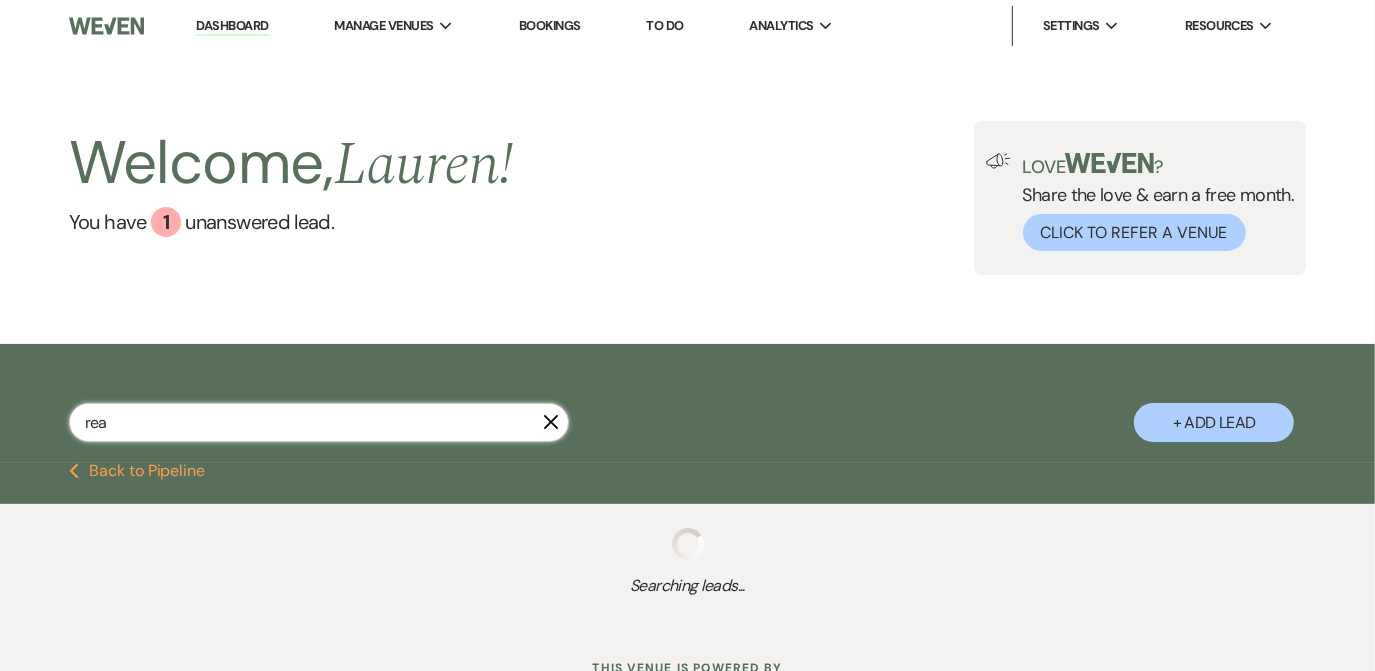 select on "8" 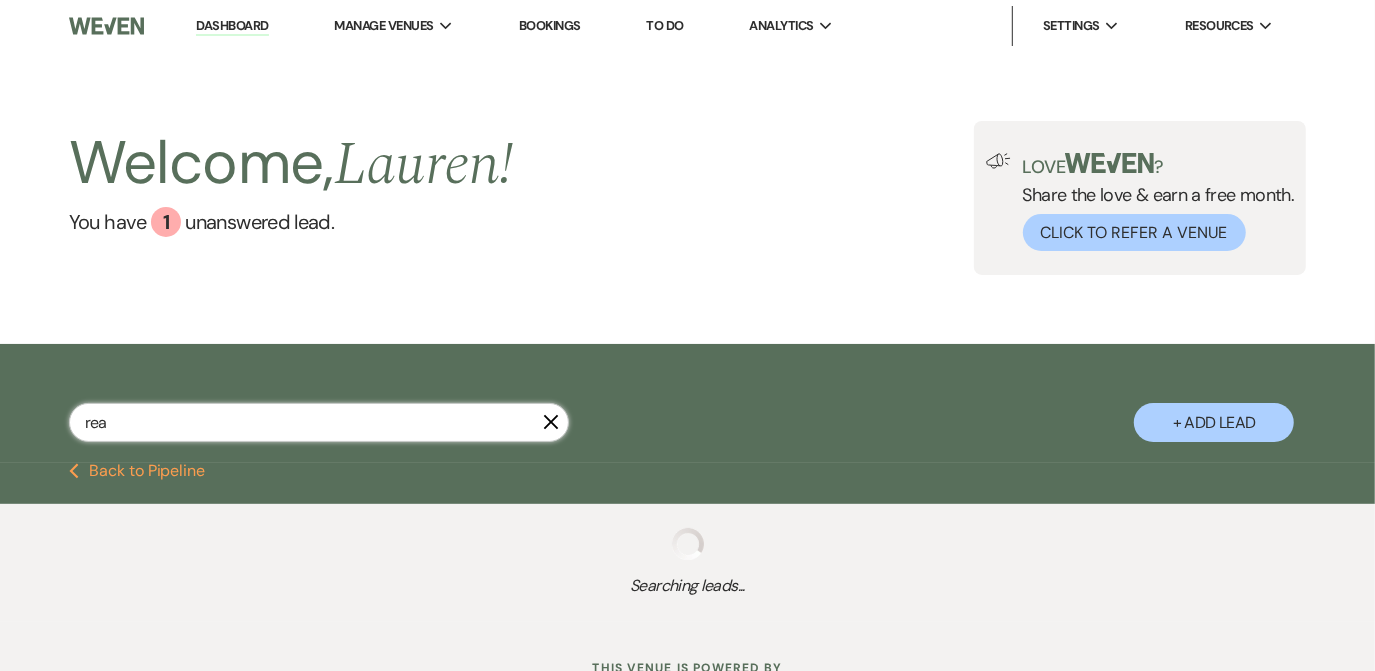 select on "5" 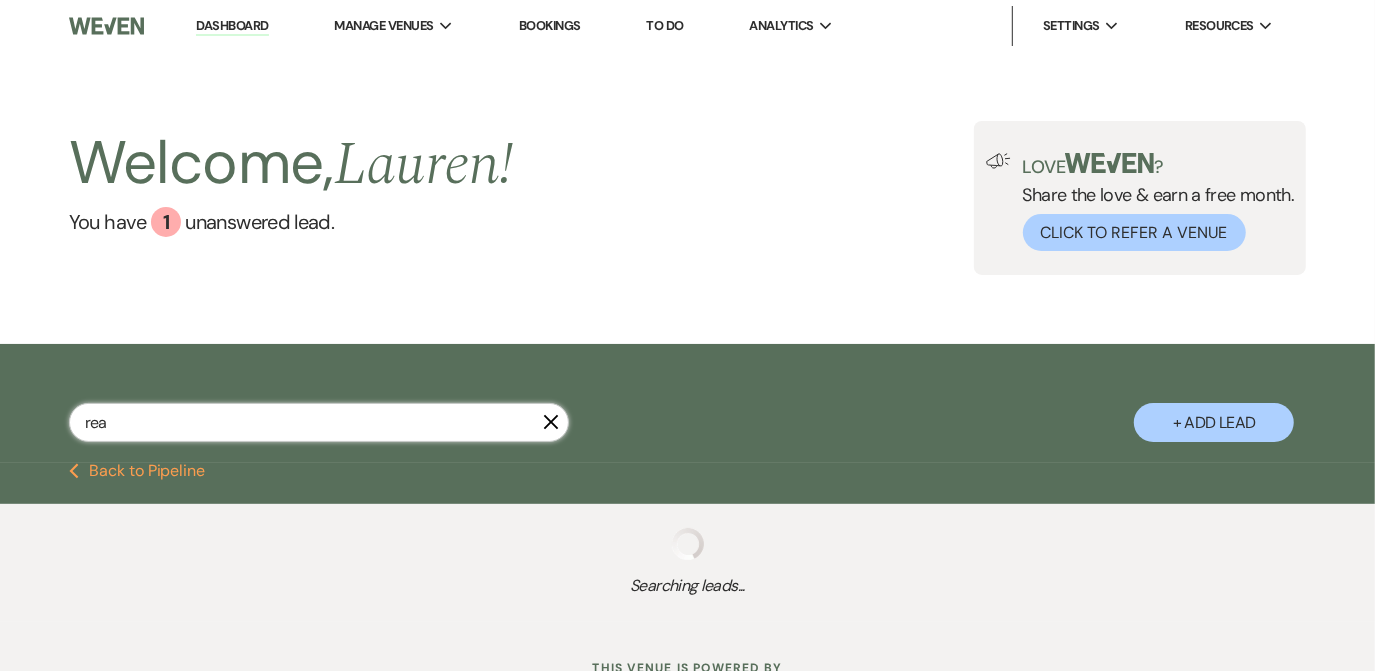select on "8" 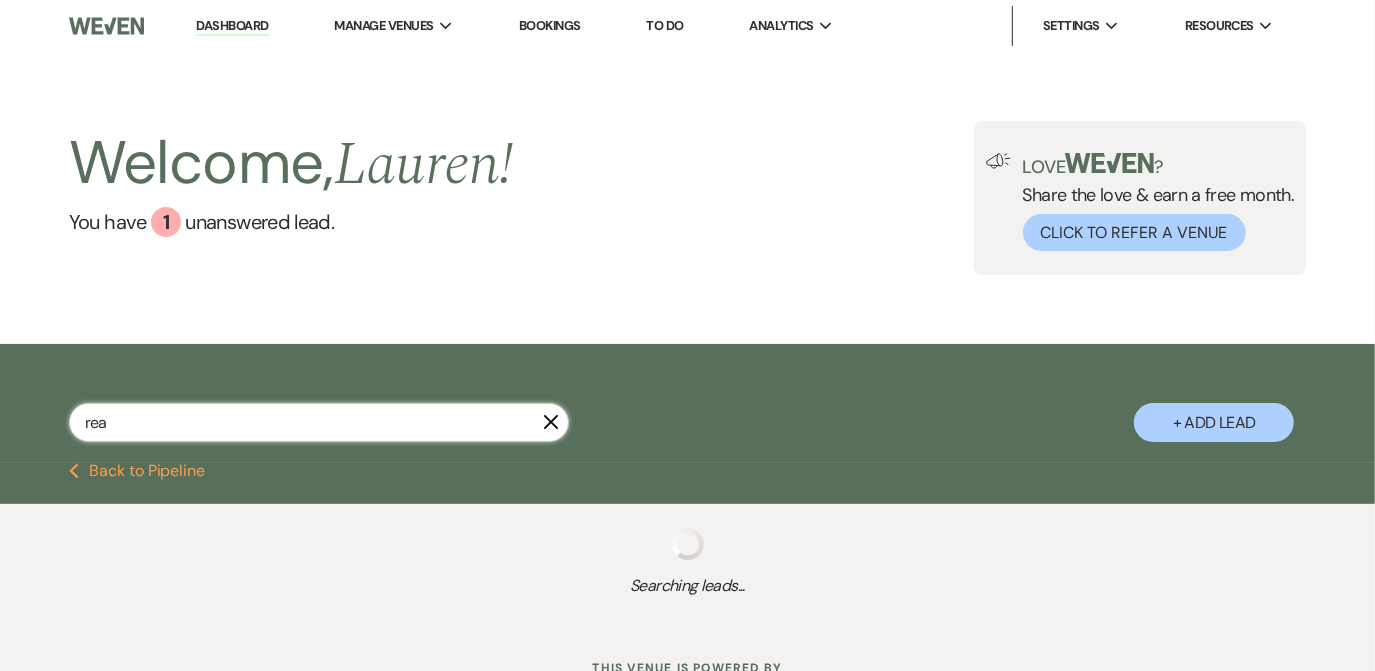 select on "3" 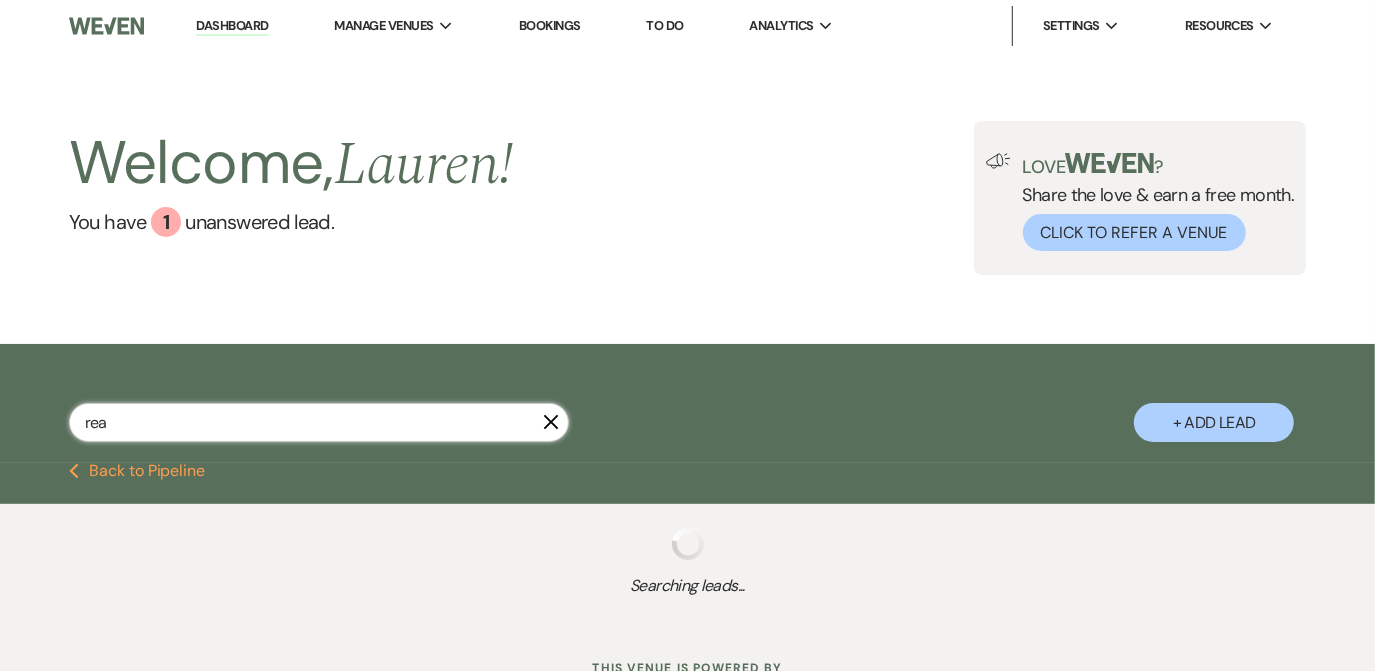 select on "8" 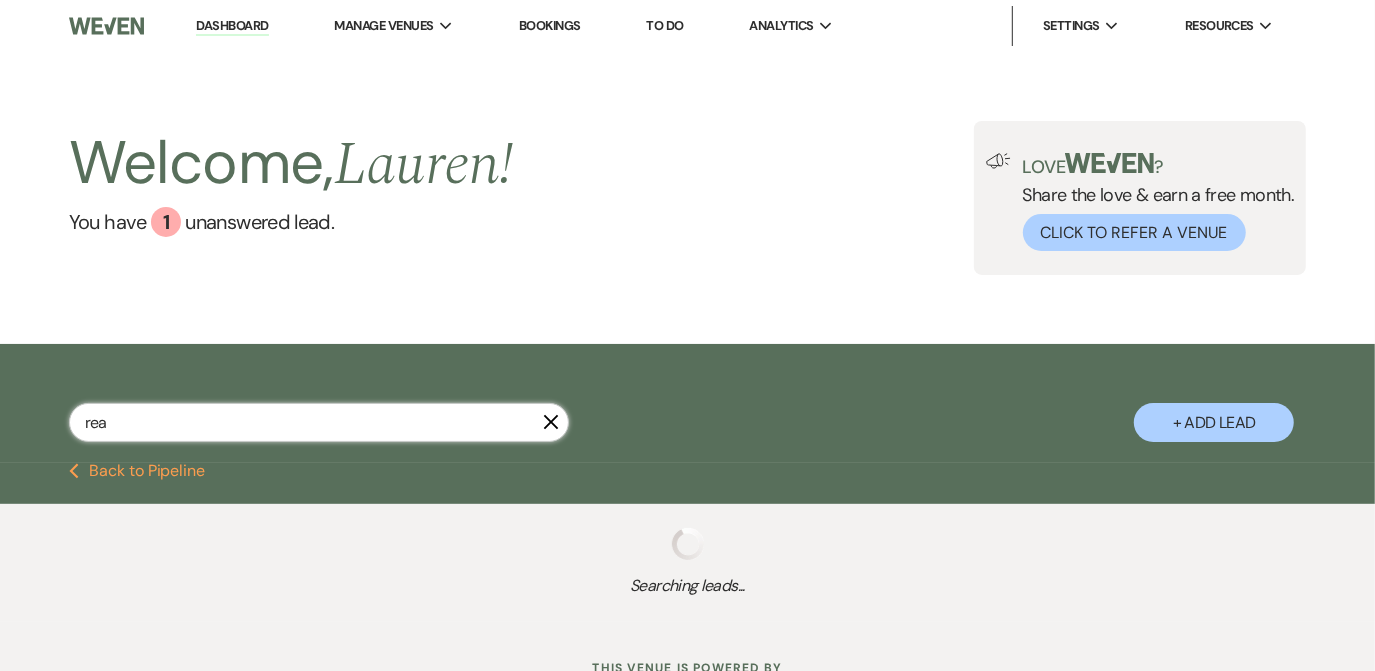 select on "5" 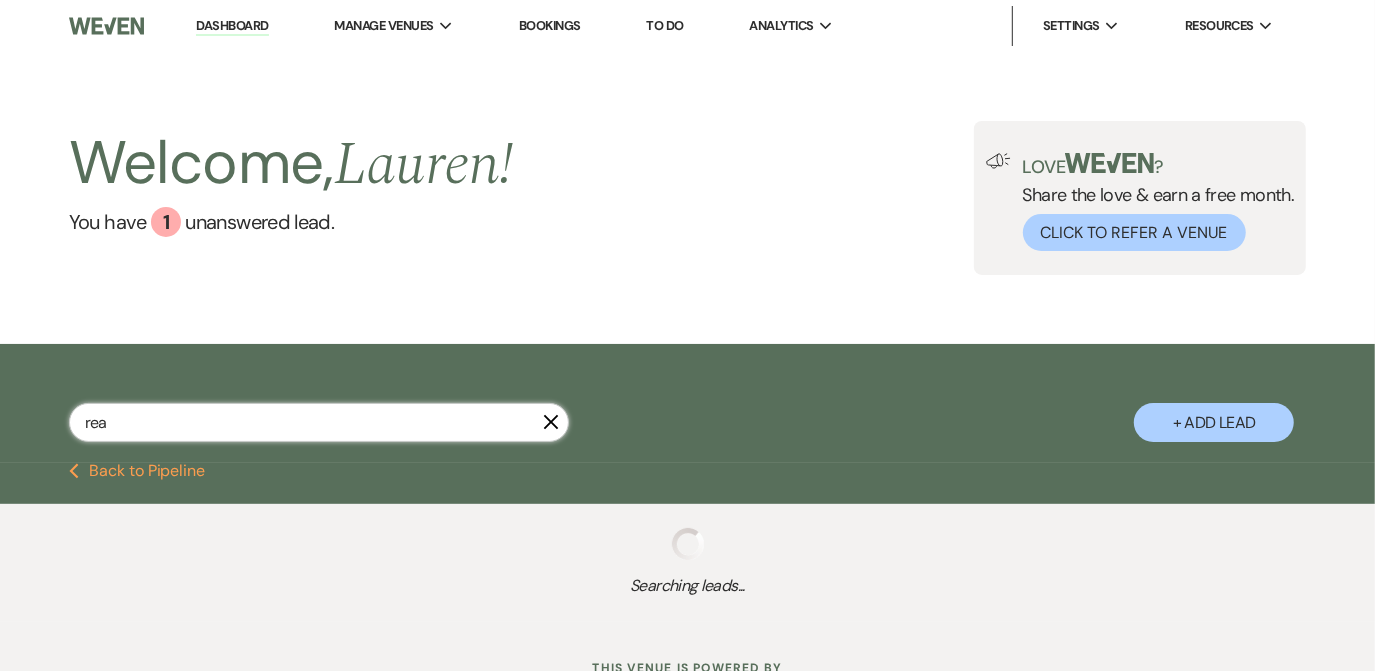 select on "8" 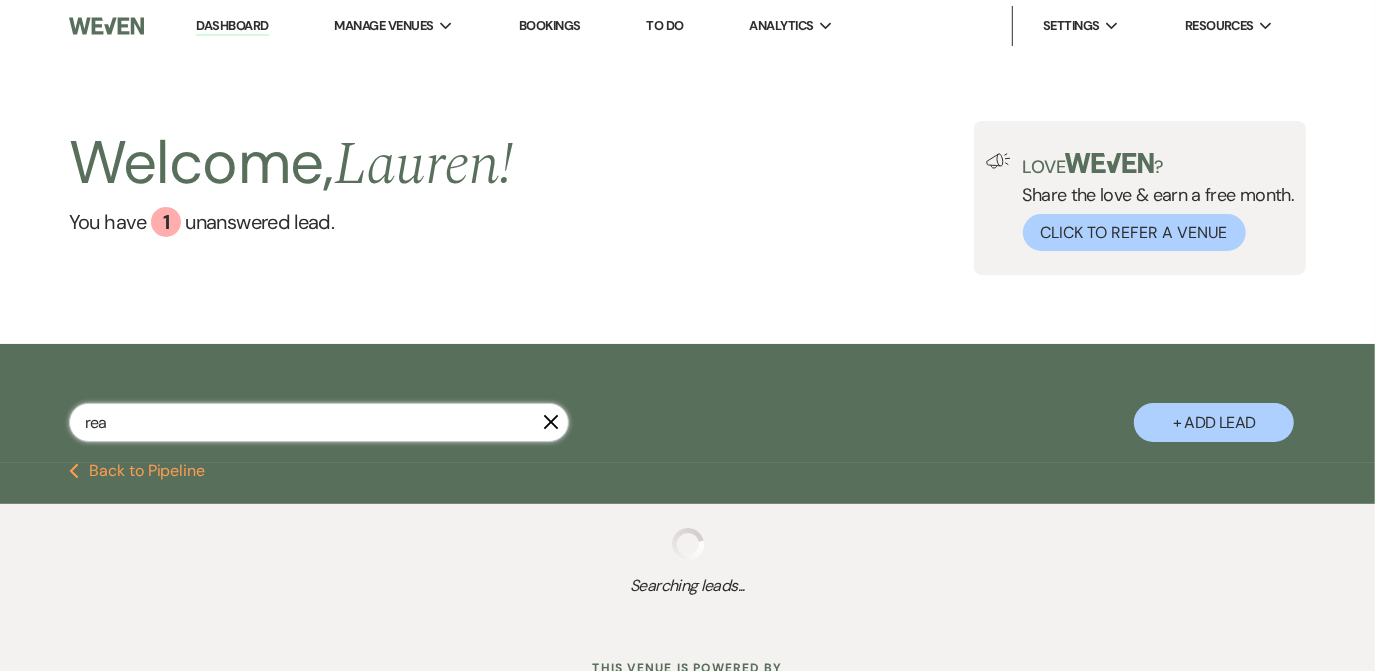 select on "6" 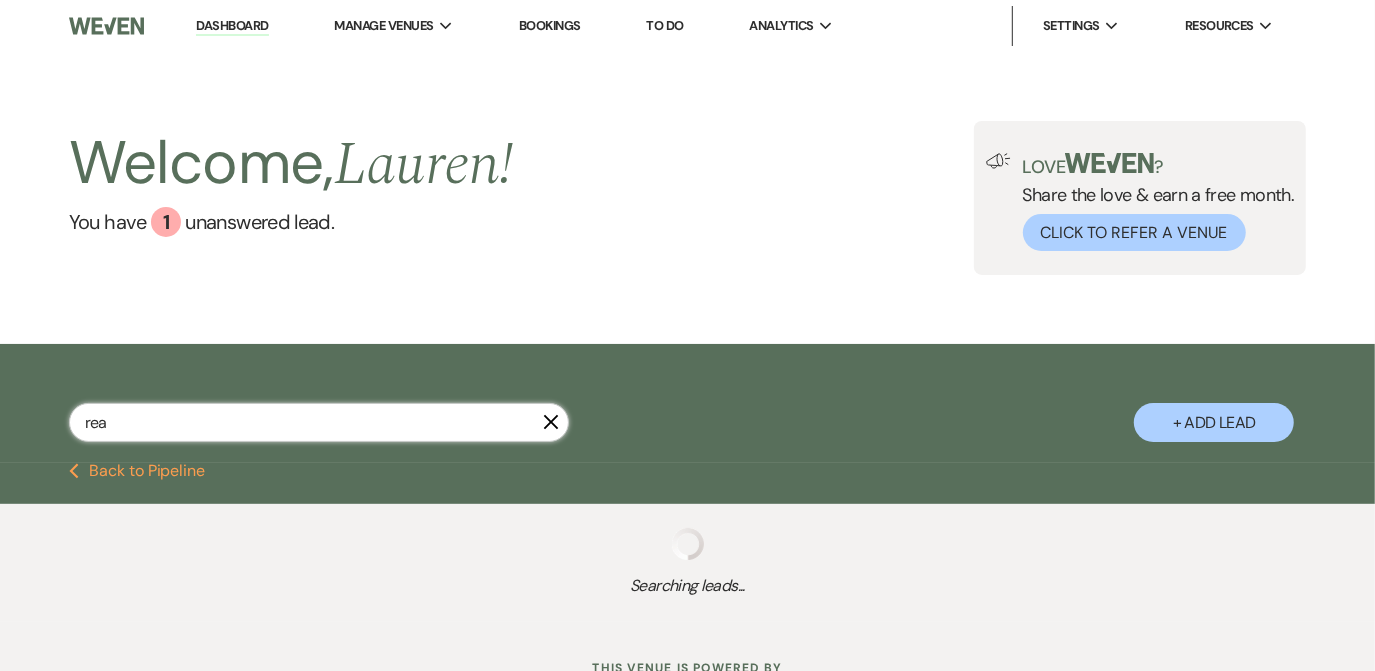 select on "8" 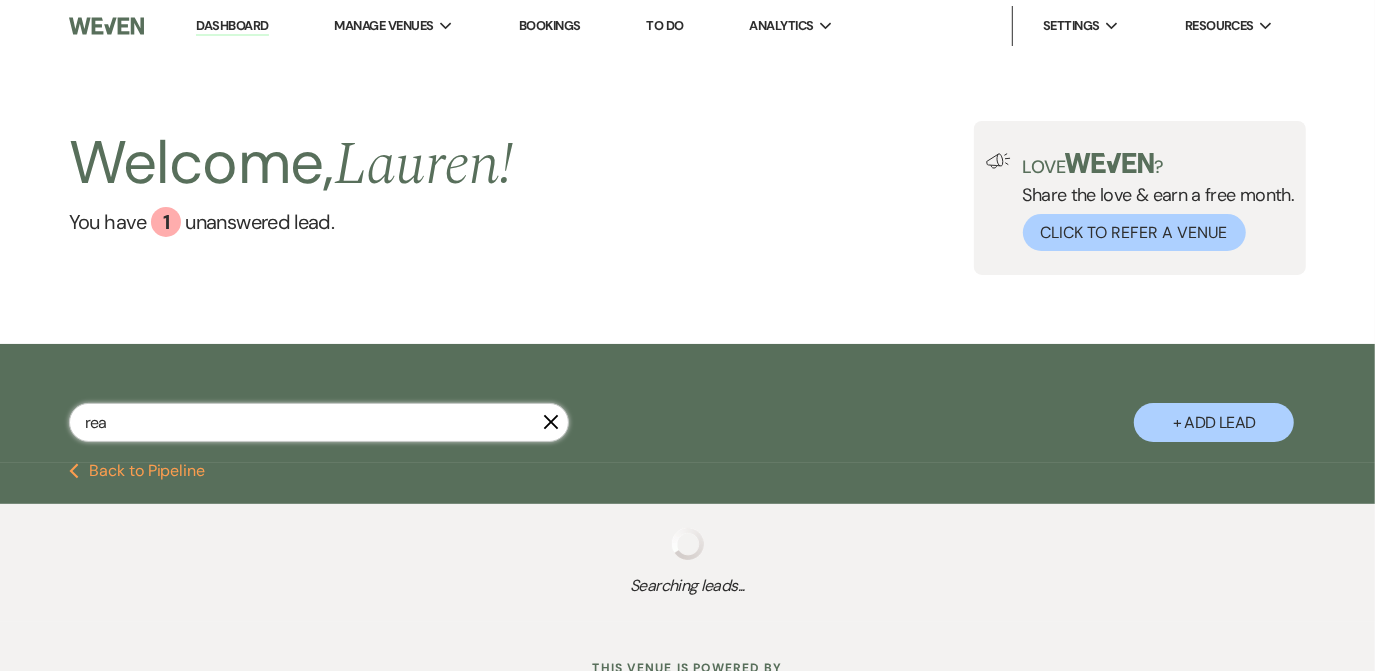 select on "5" 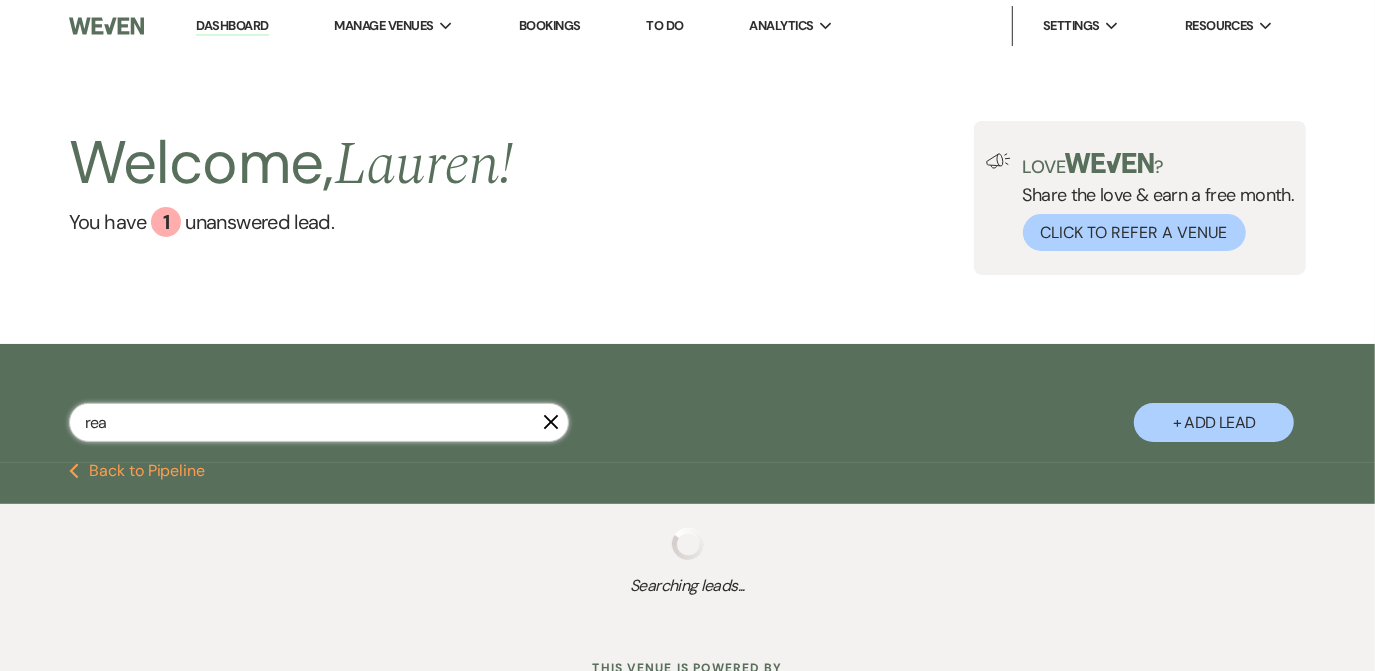 select on "8" 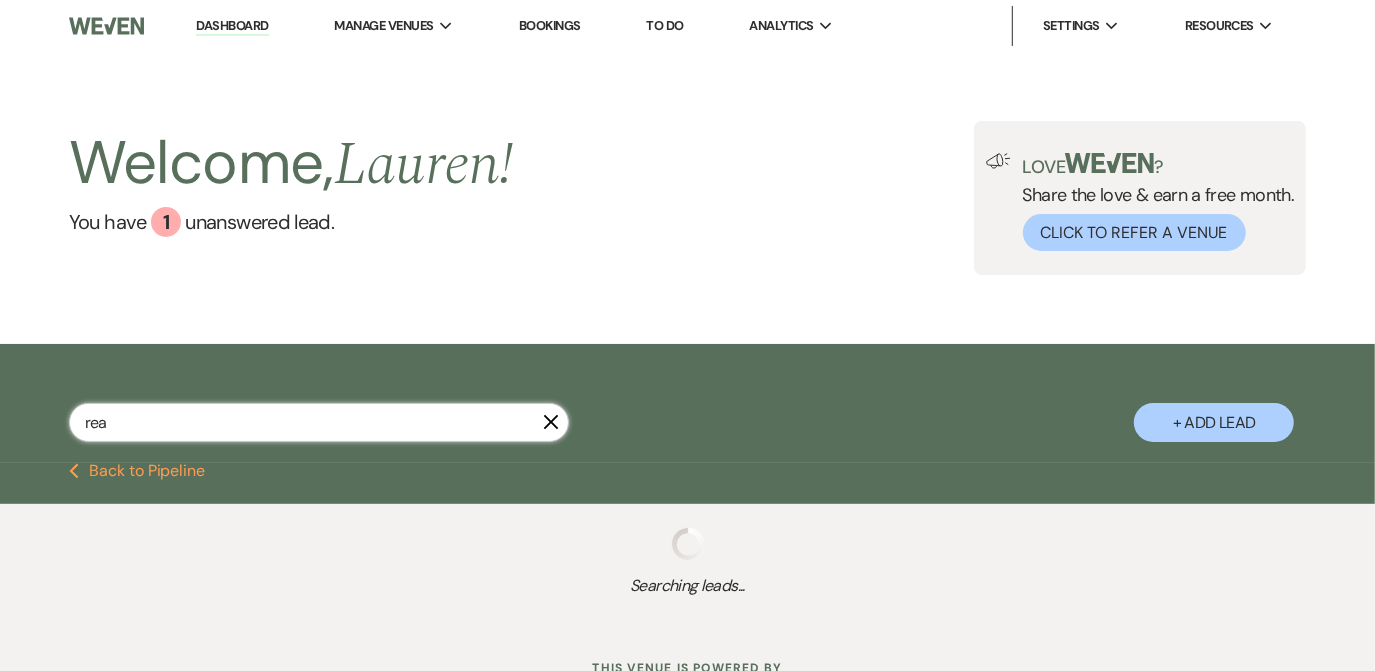 select on "5" 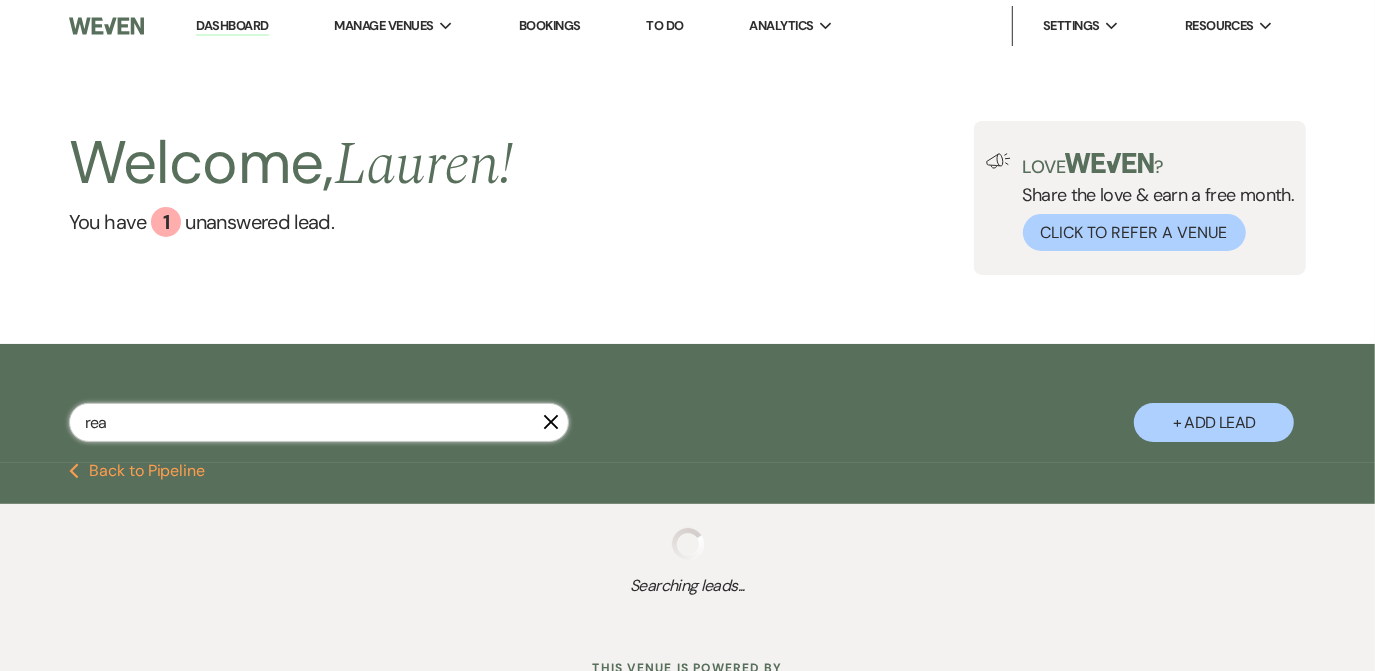 select on "8" 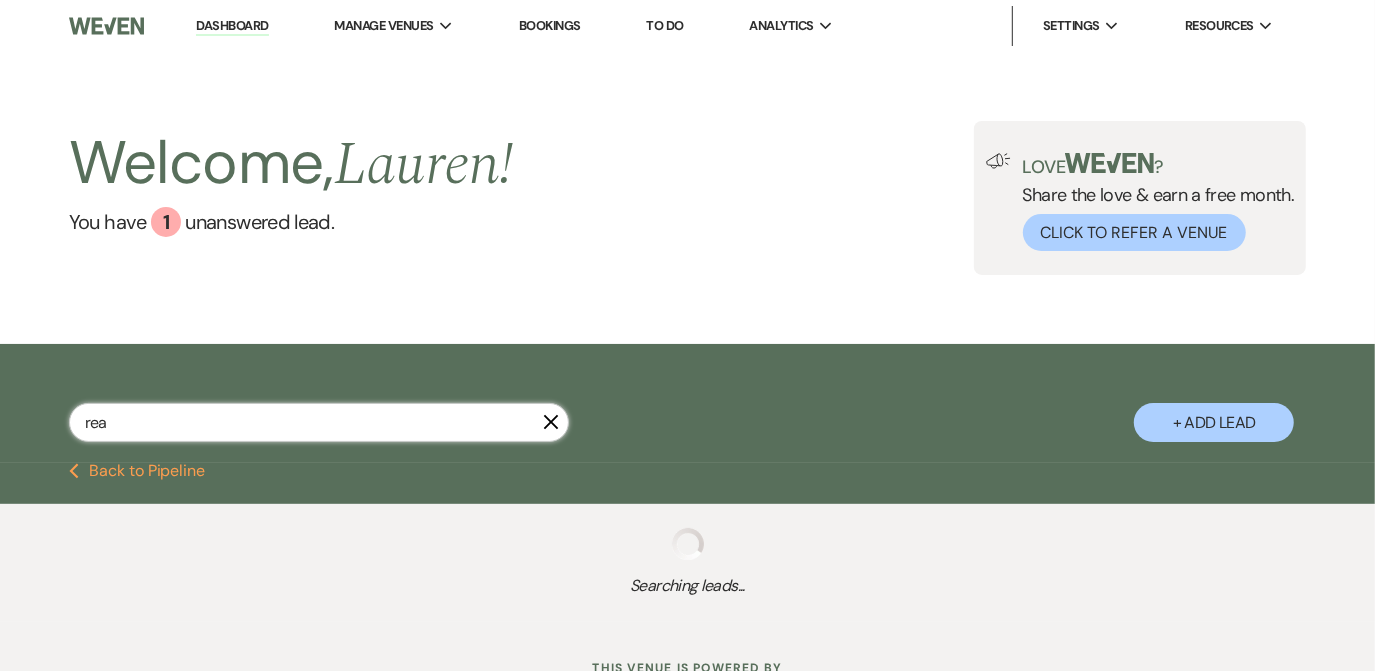 select on "5" 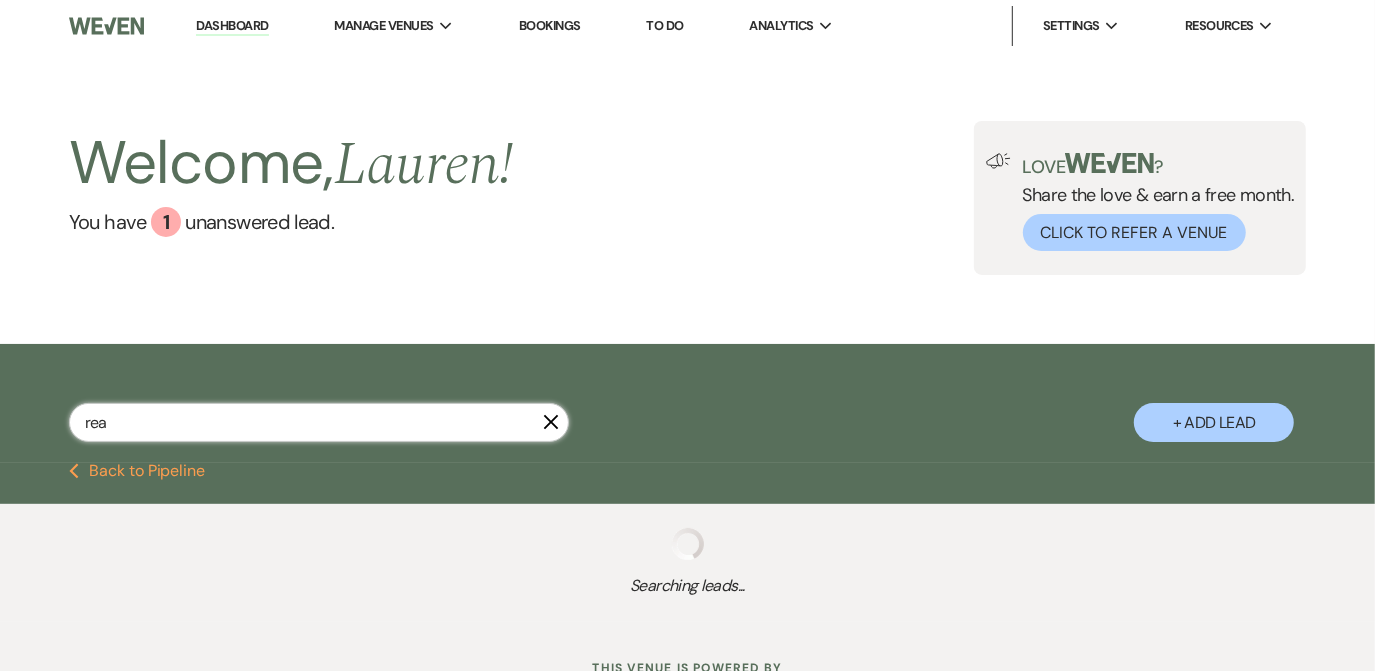select on "8" 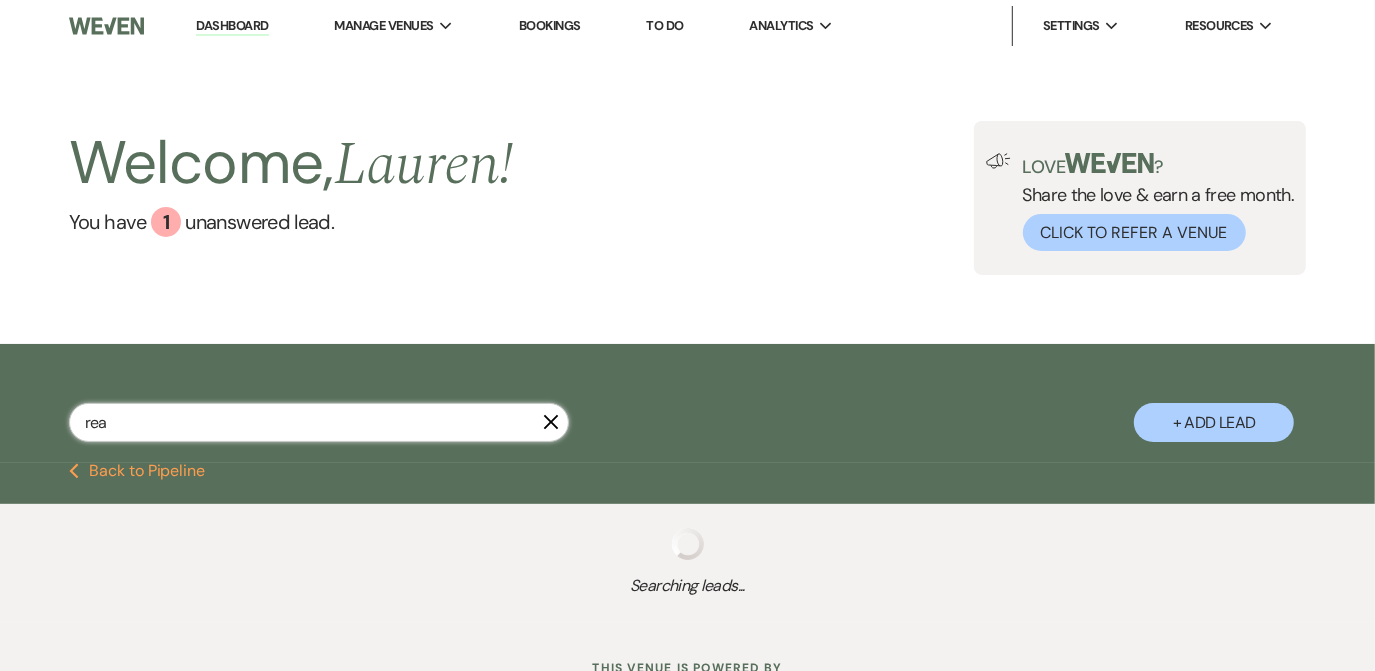 select on "5" 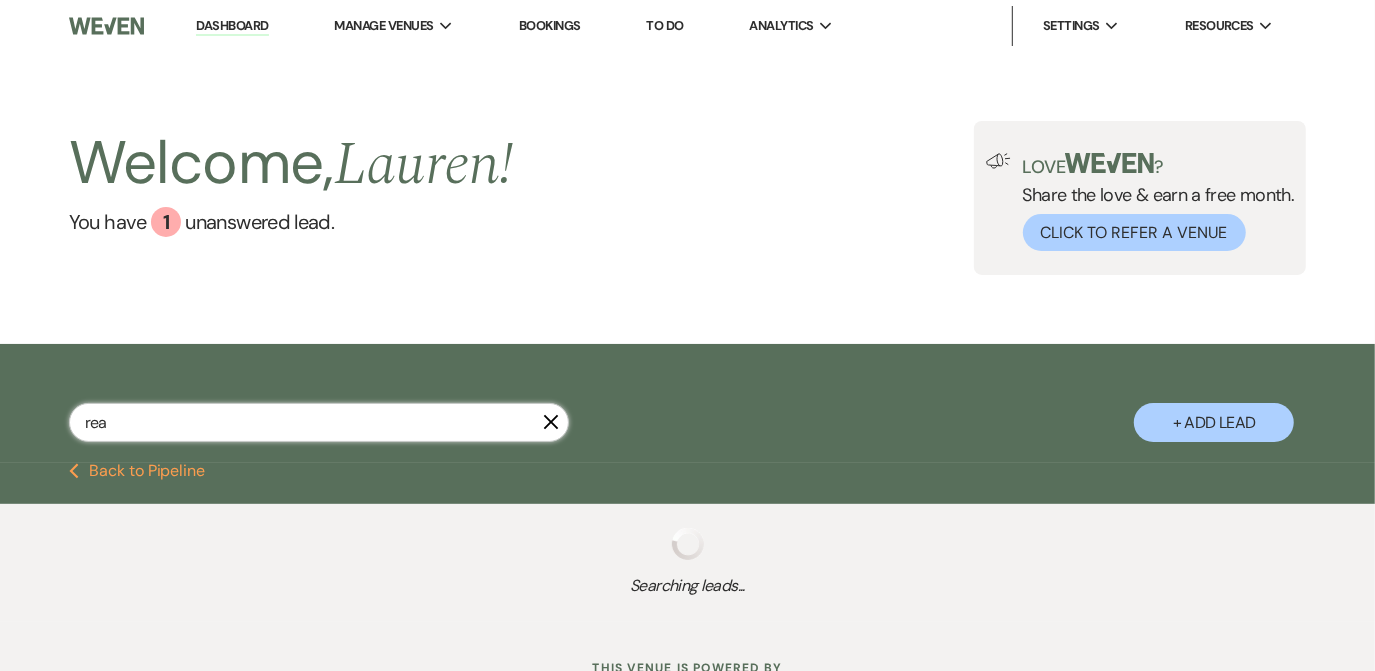 select on "8" 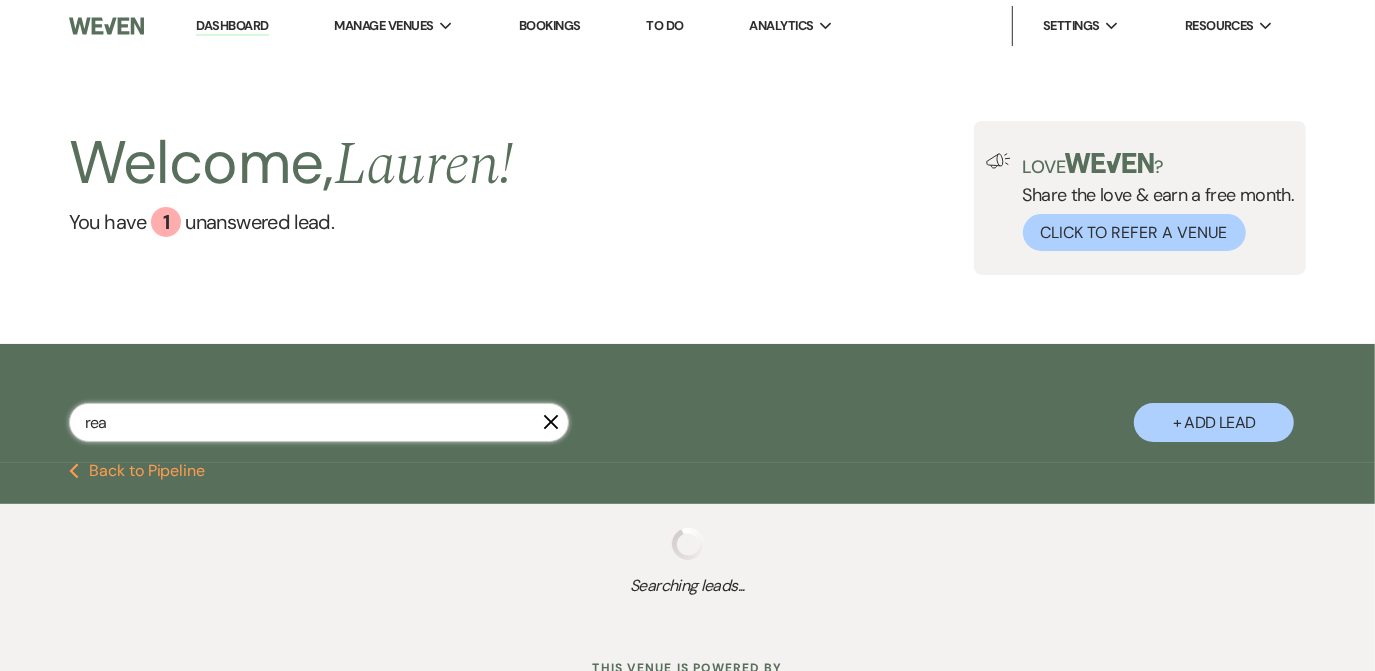 select on "5" 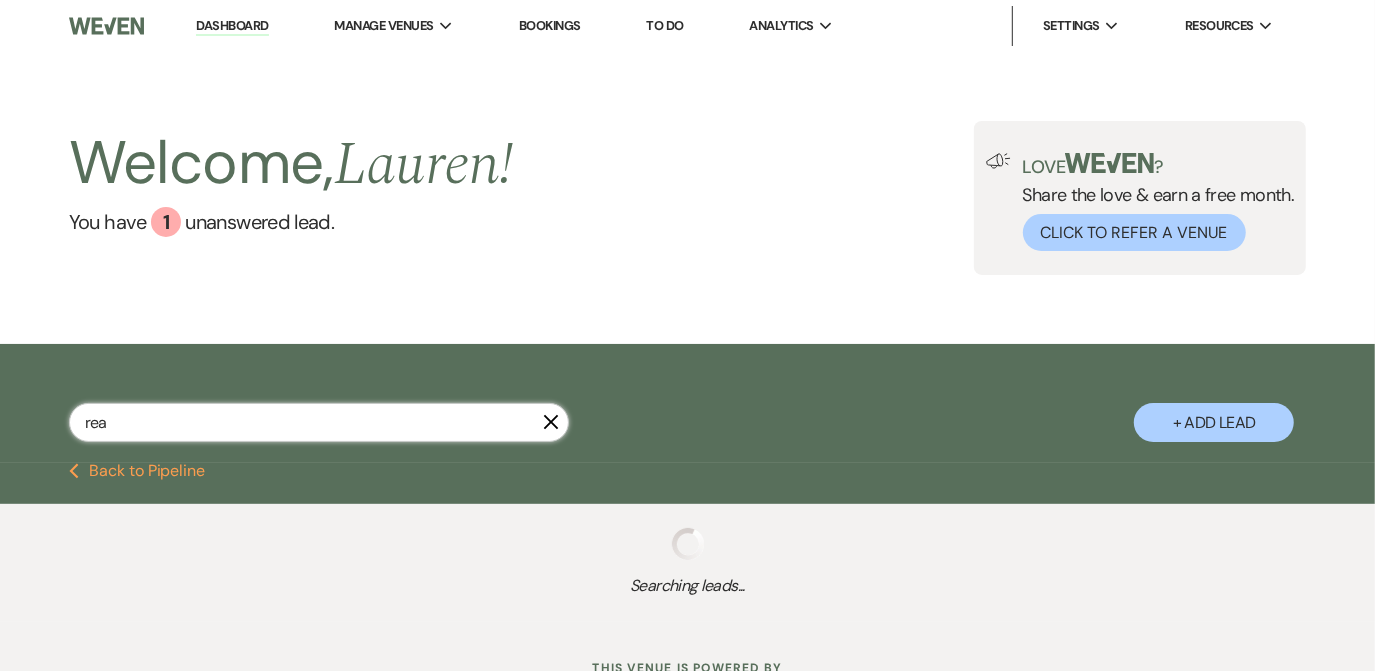 select on "8" 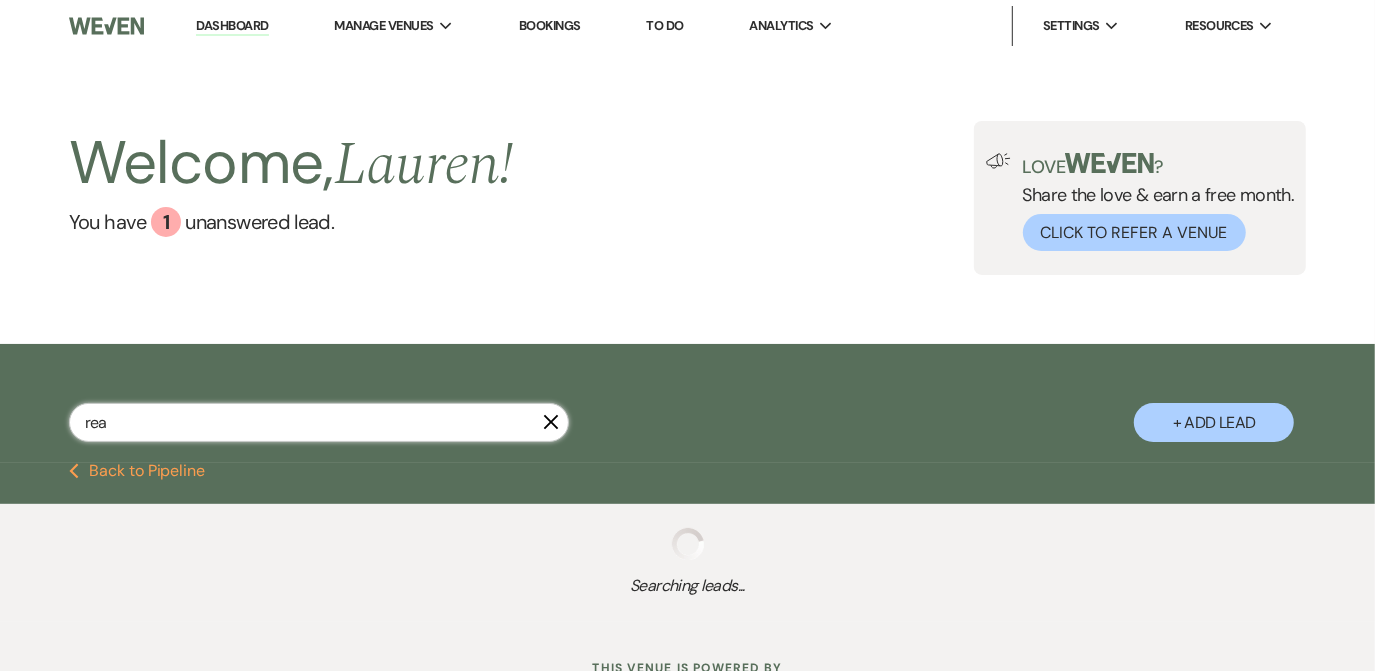 select on "5" 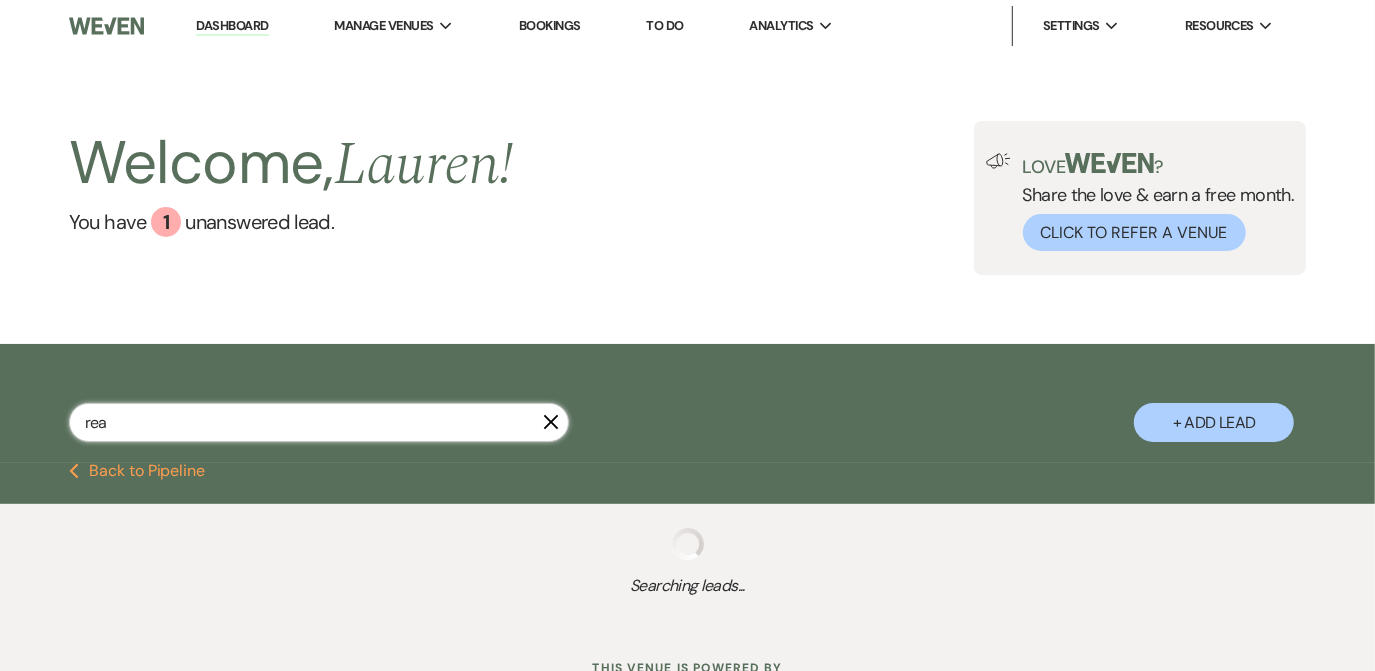 select on "8" 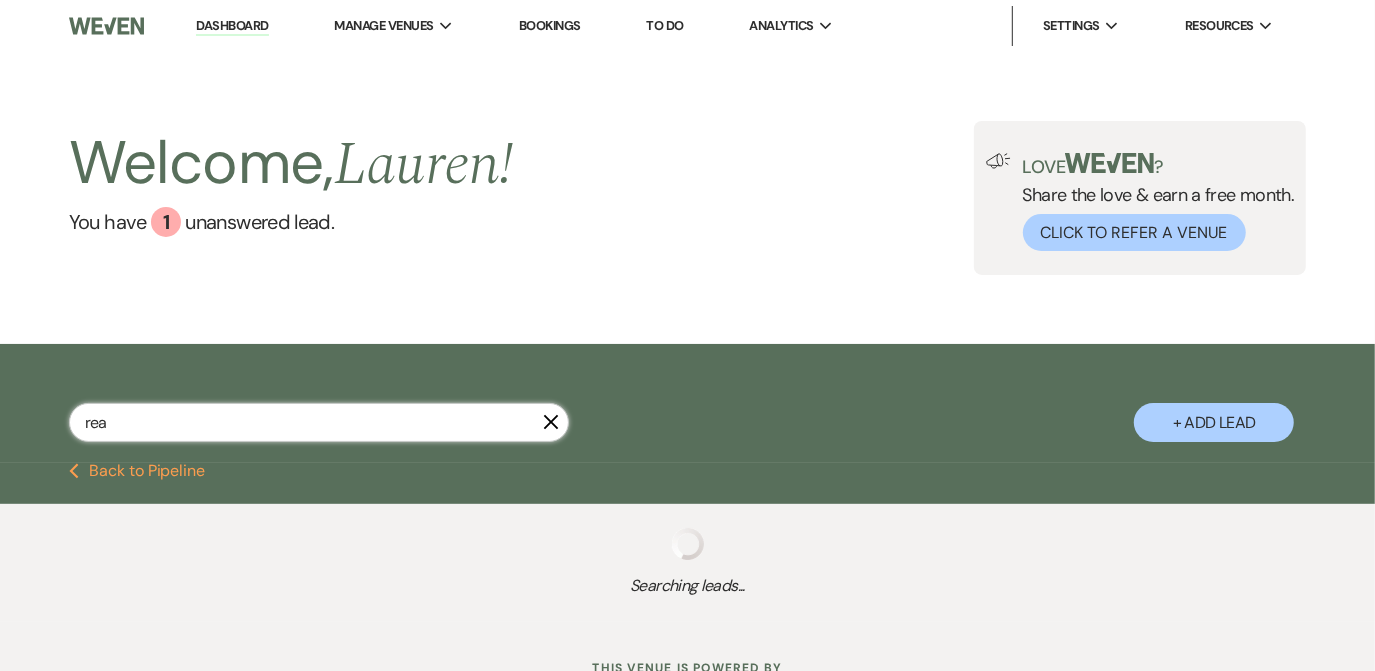 select on "5" 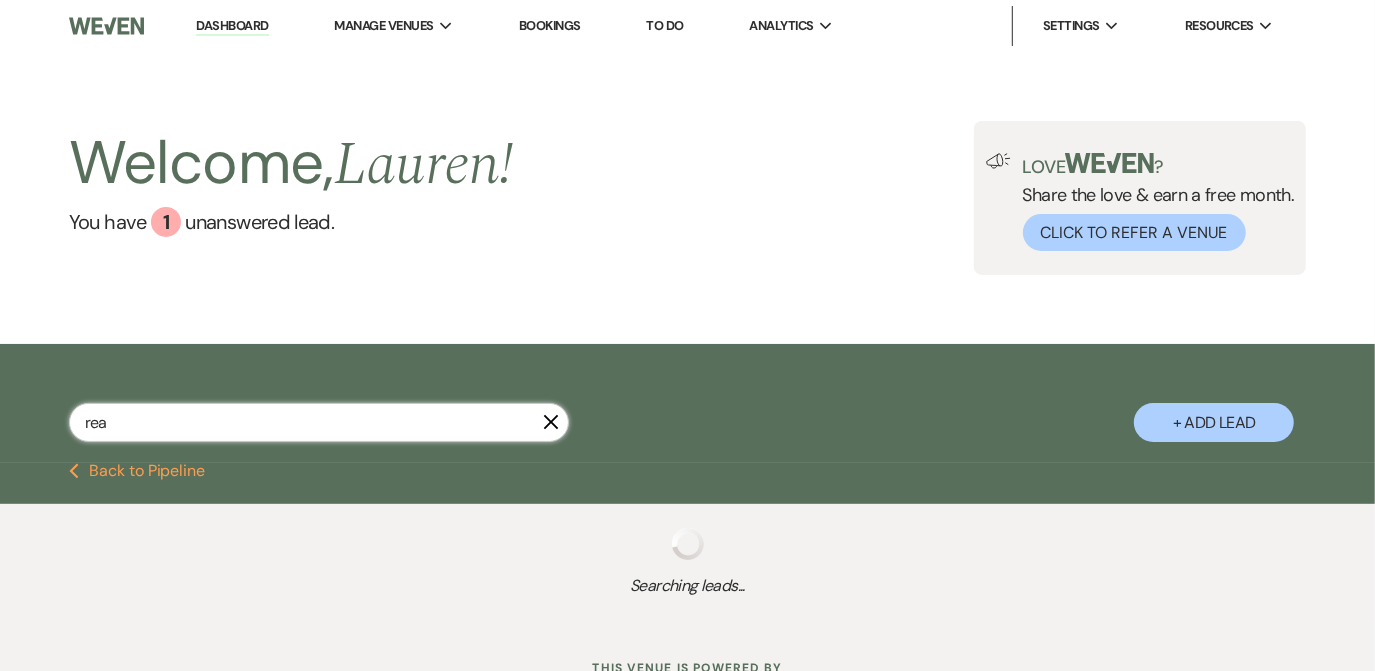select on "8" 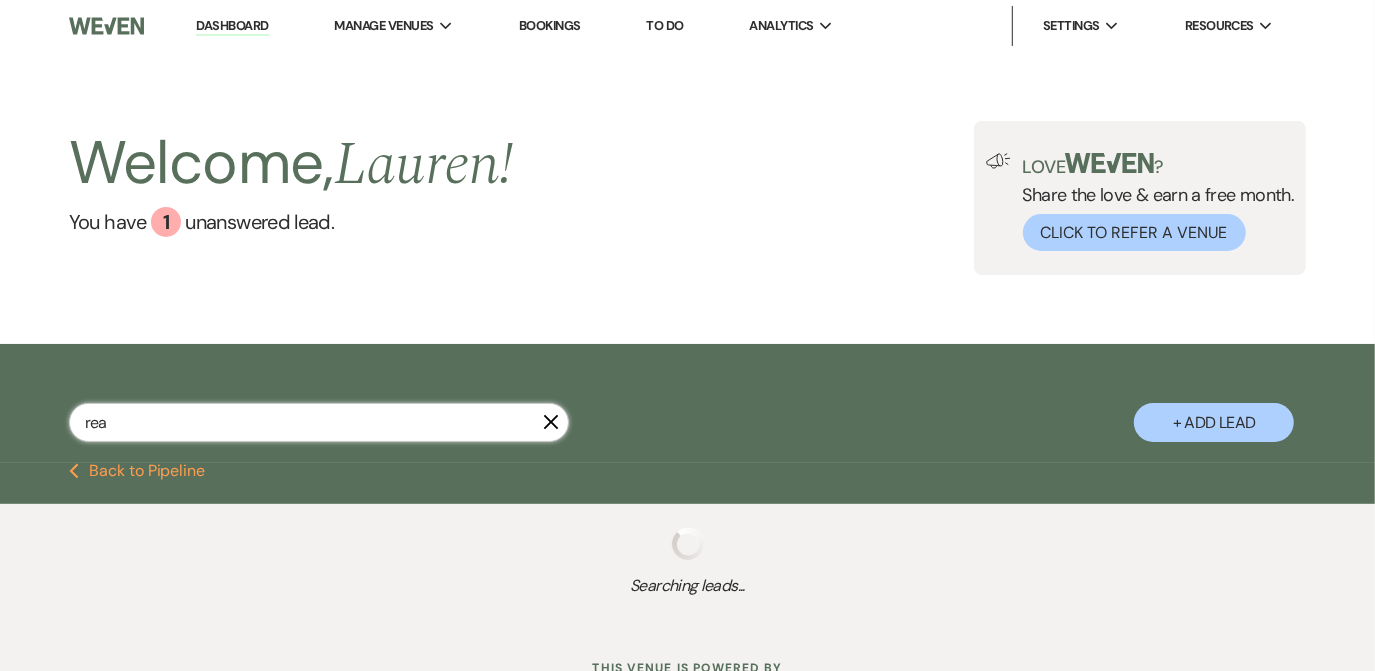 select on "5" 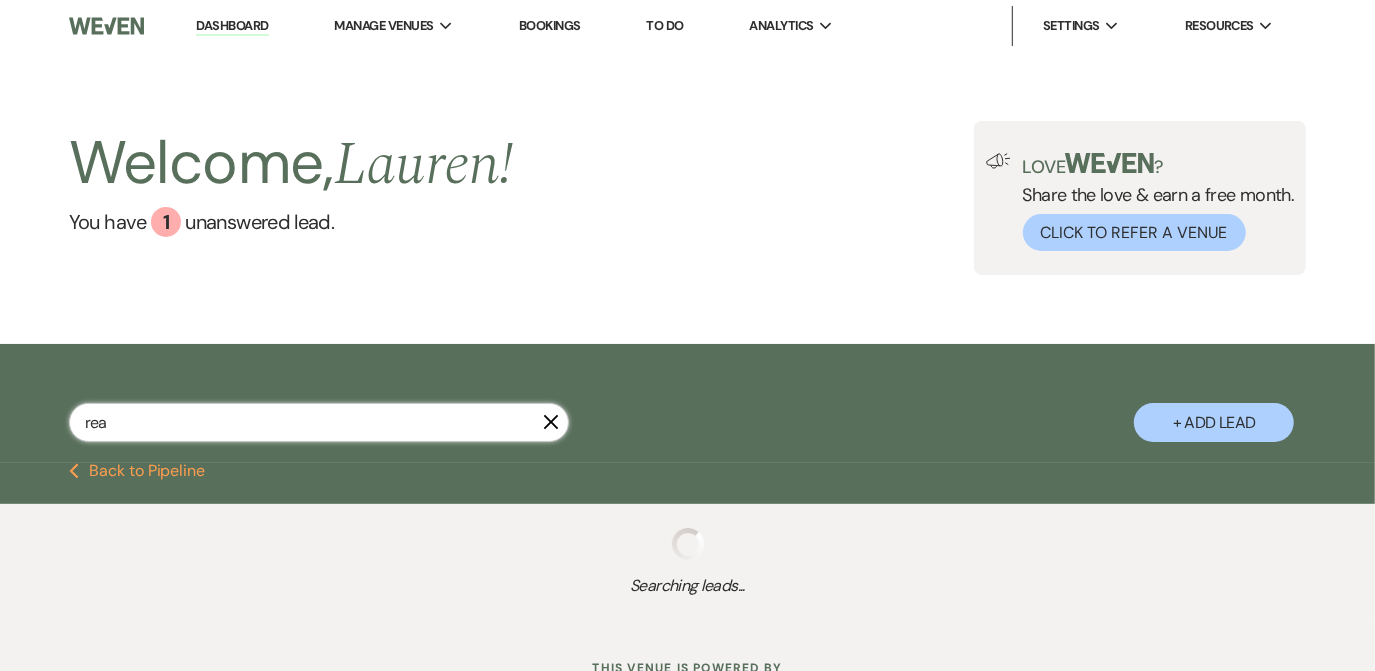 select on "8" 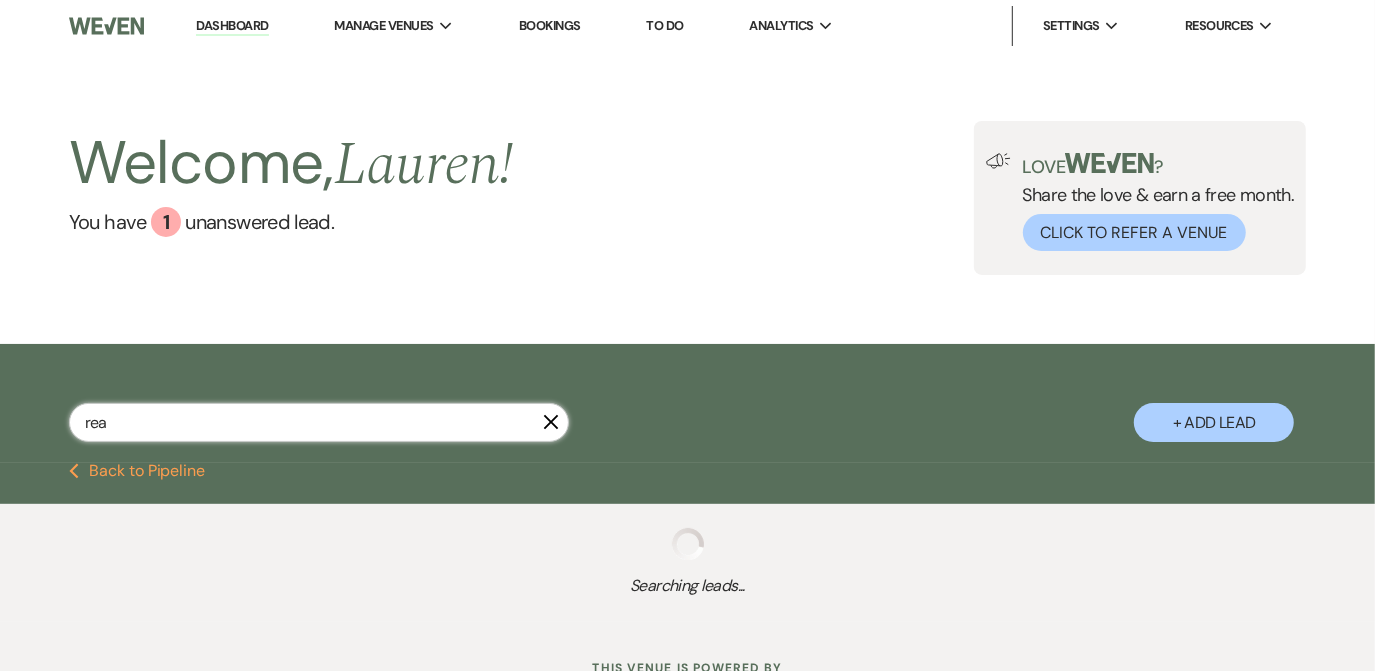select on "5" 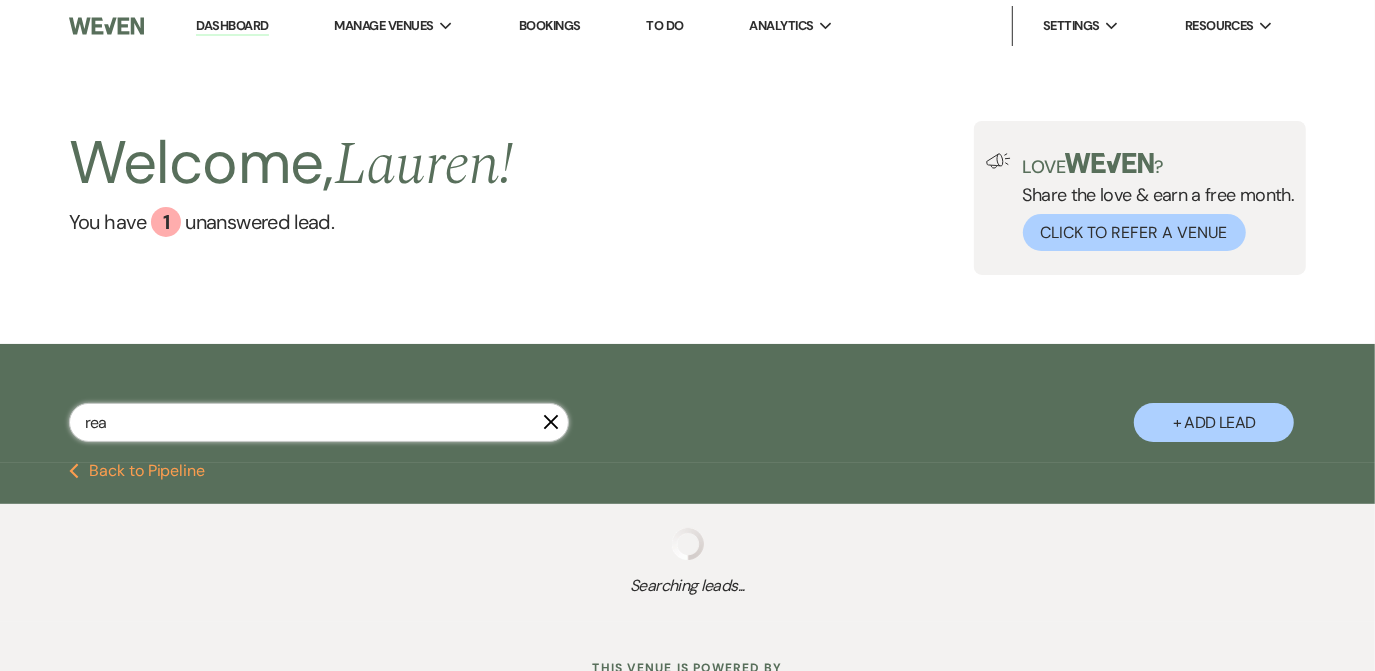 select on "8" 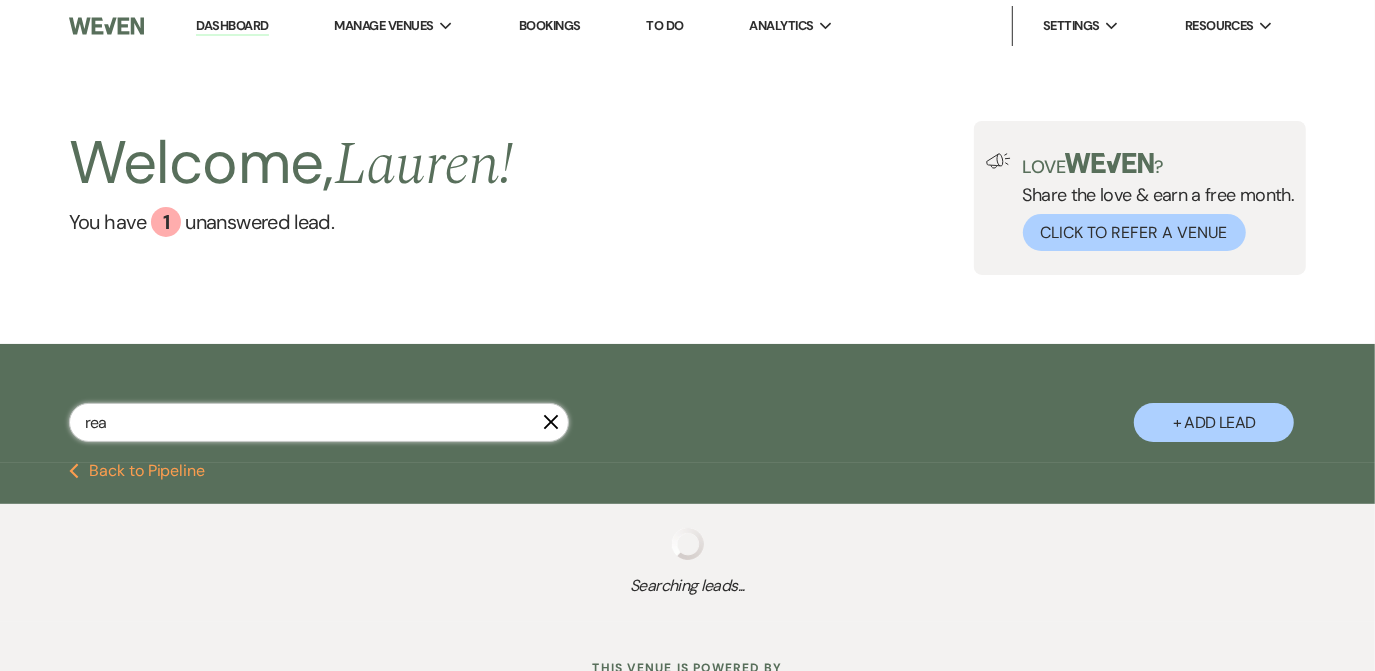 select on "5" 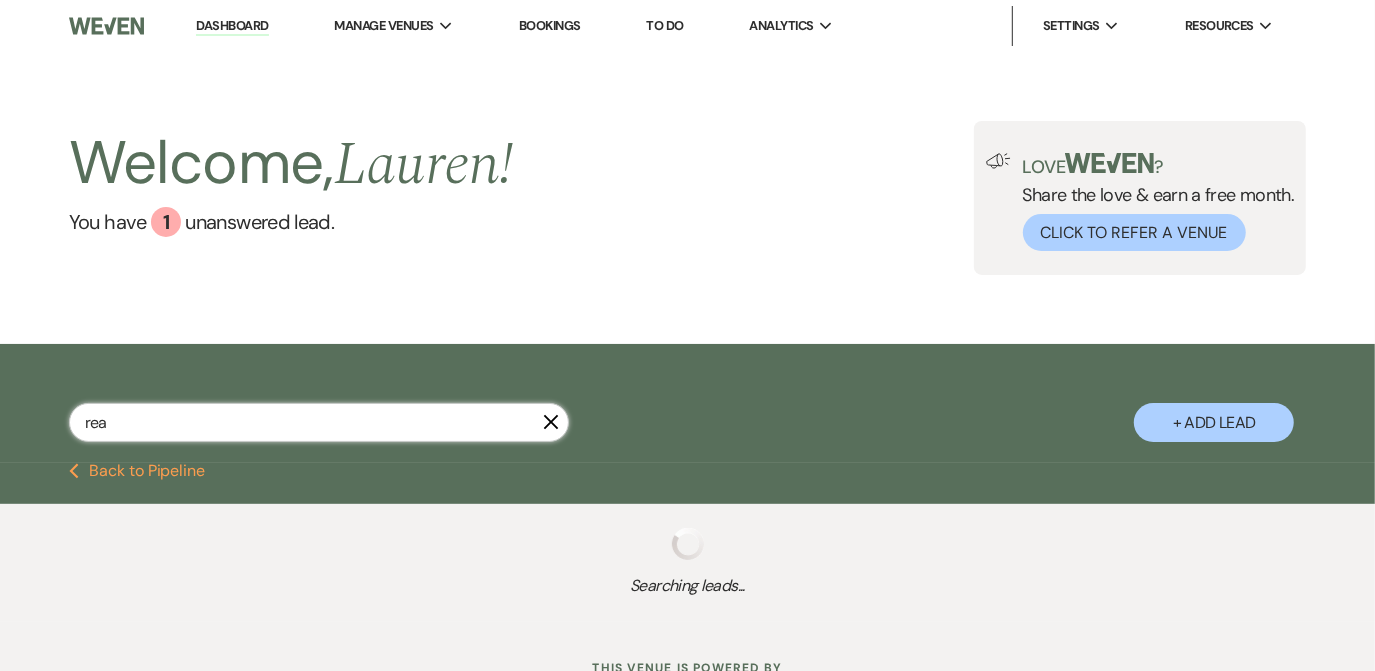 select on "8" 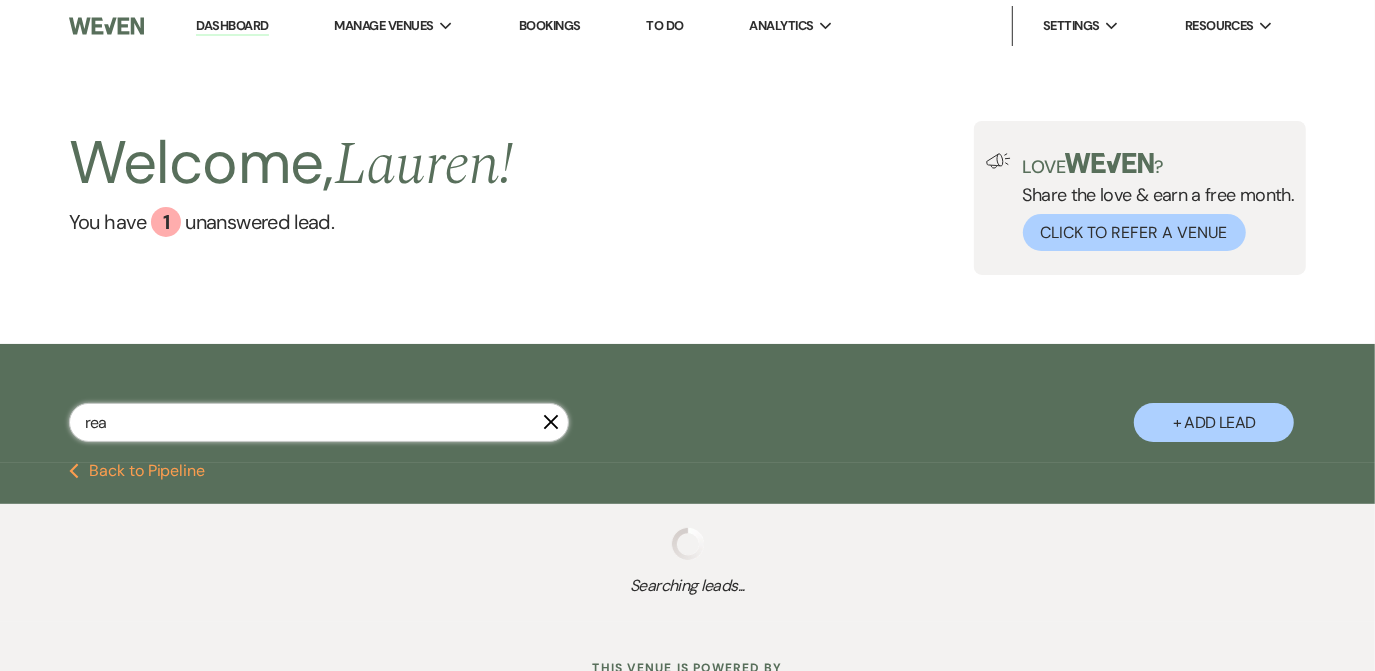 select on "5" 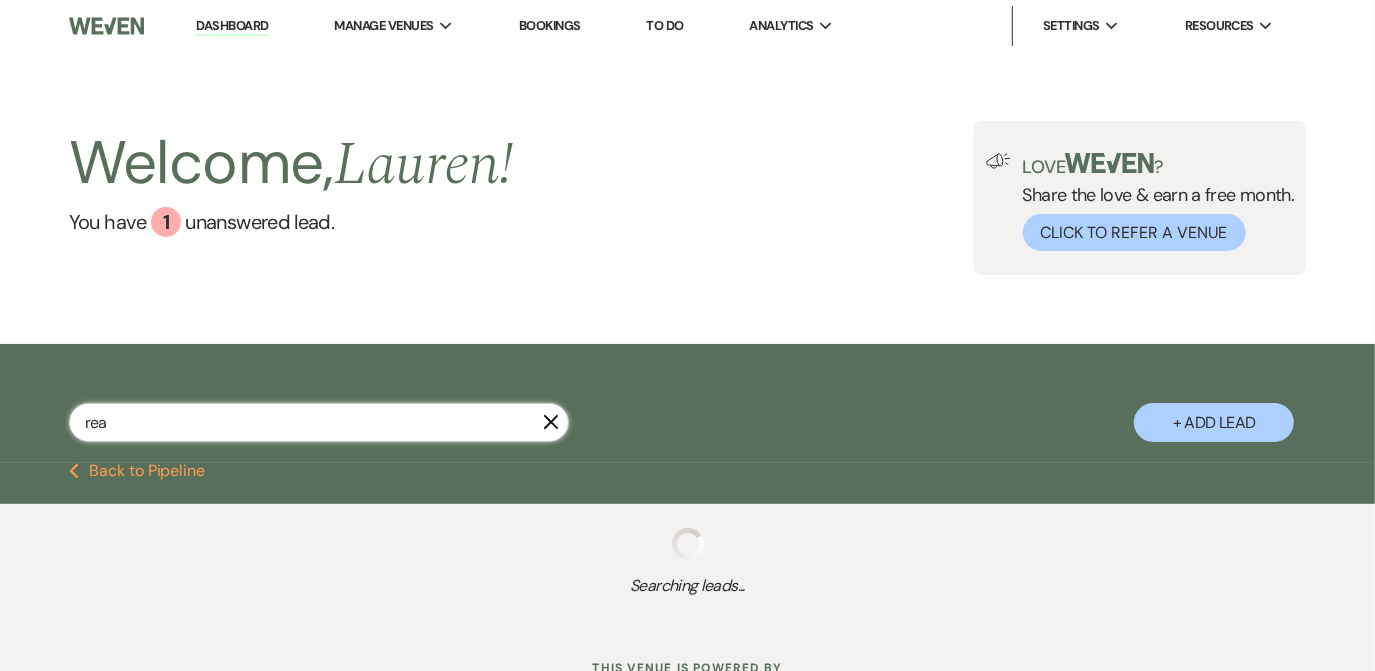 select on "8" 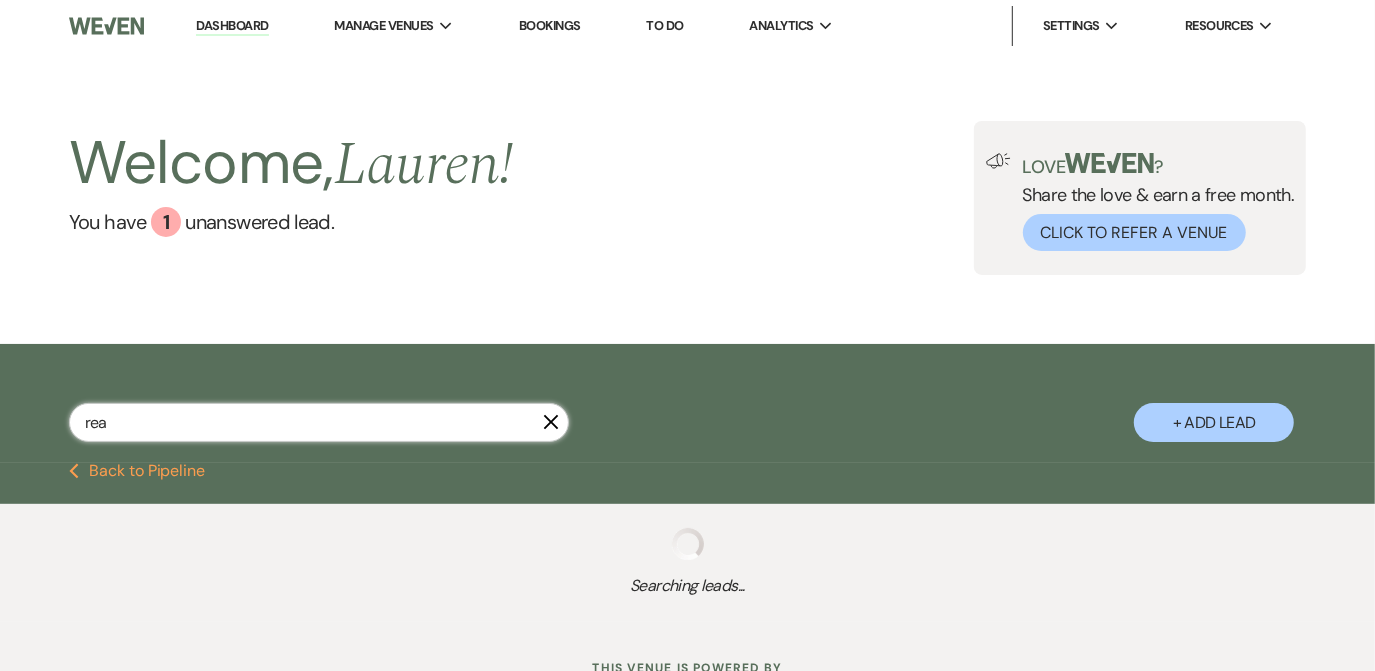 select on "5" 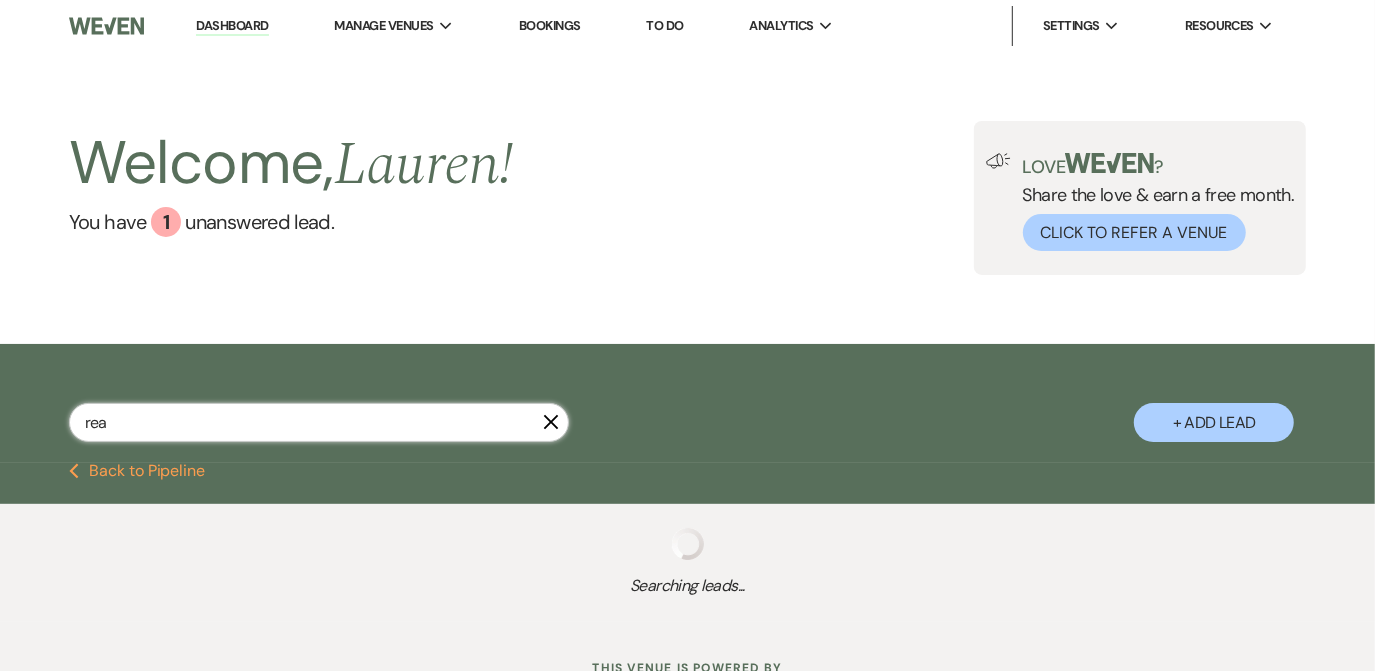 select on "8" 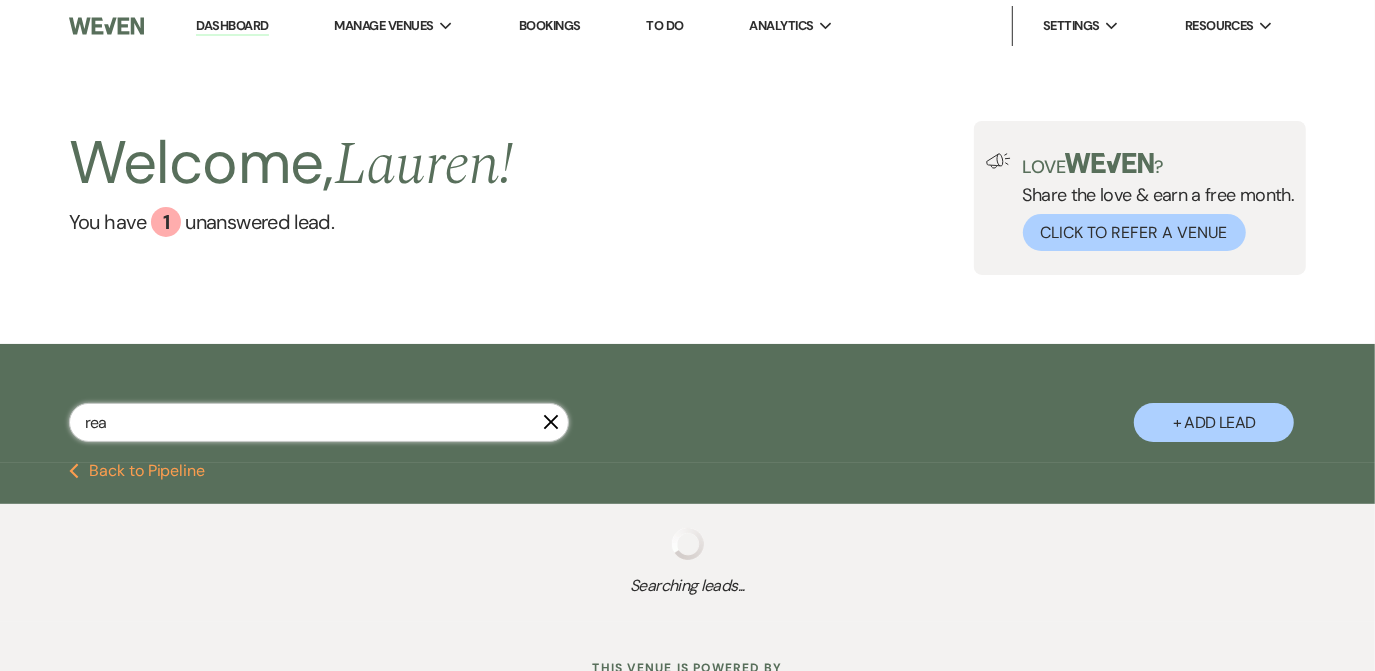 select on "5" 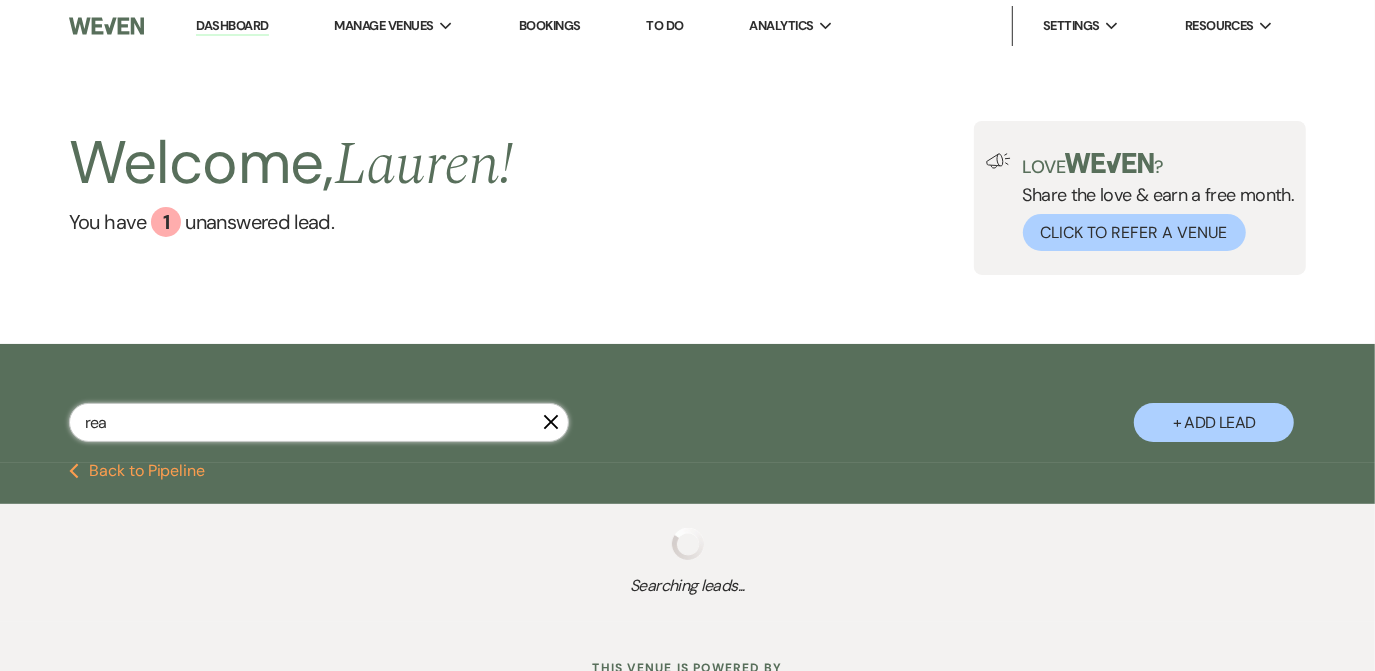 select on "8" 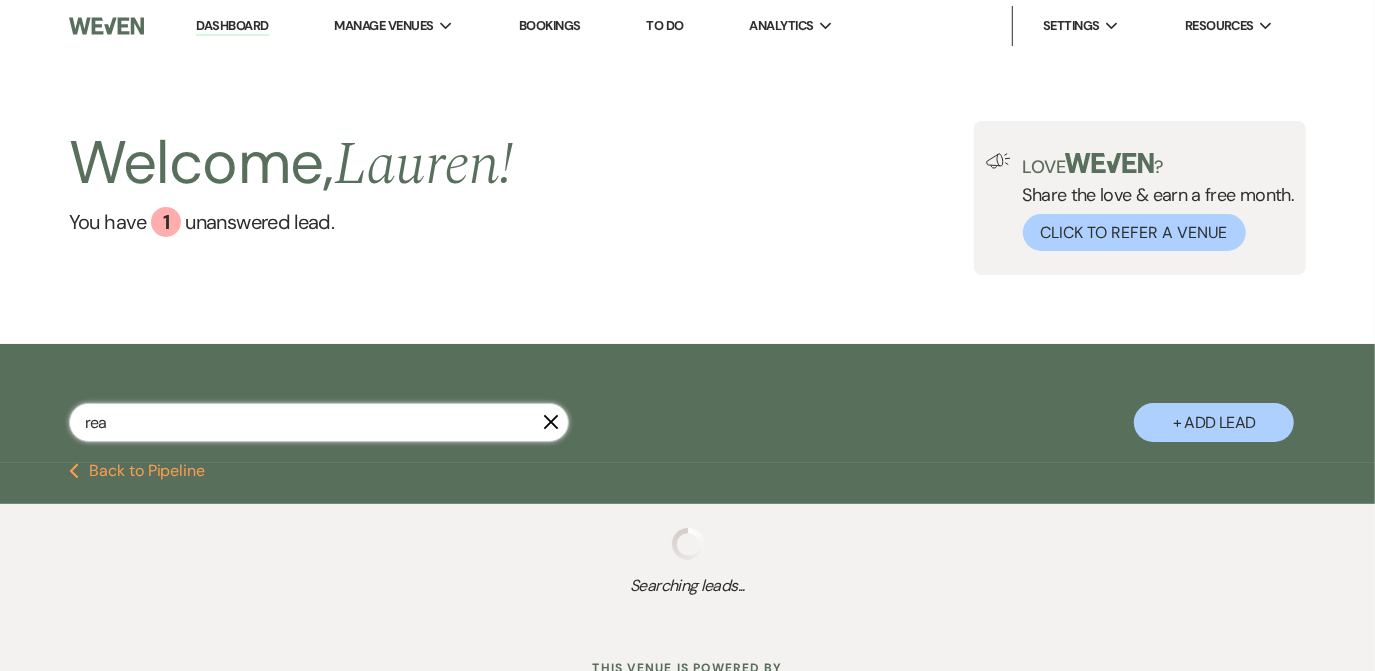 select on "5" 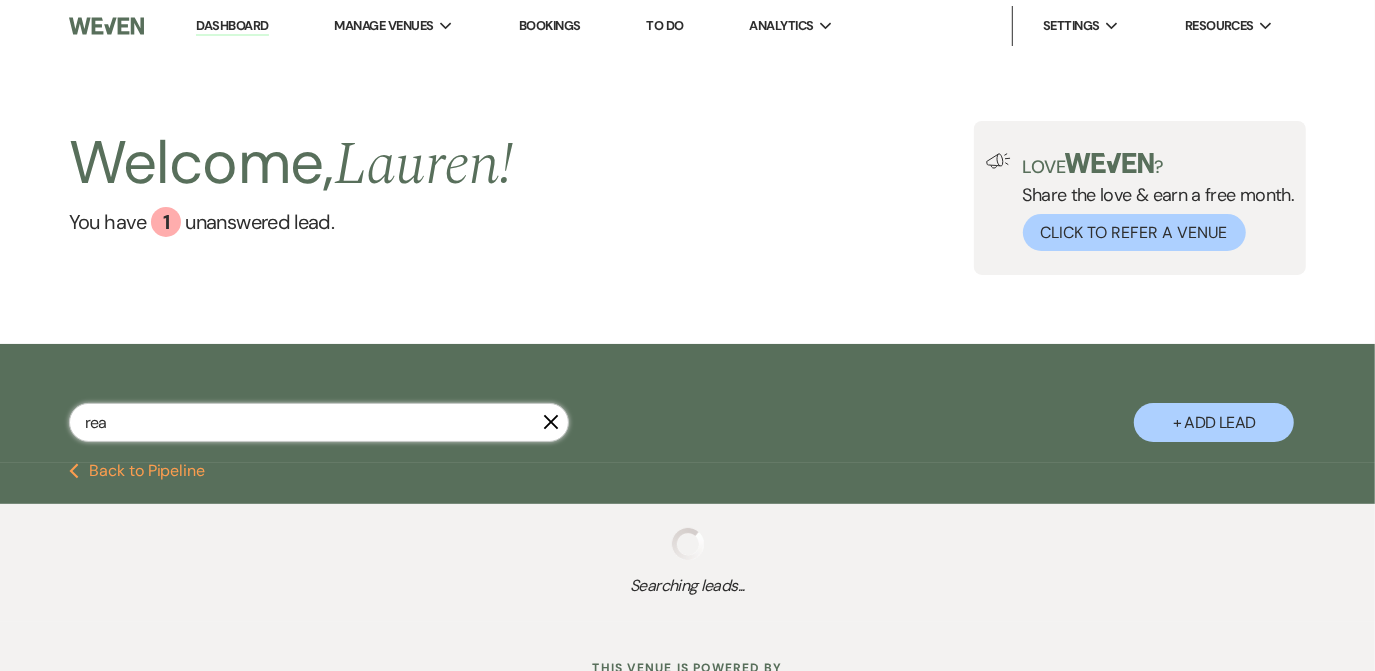 select on "8" 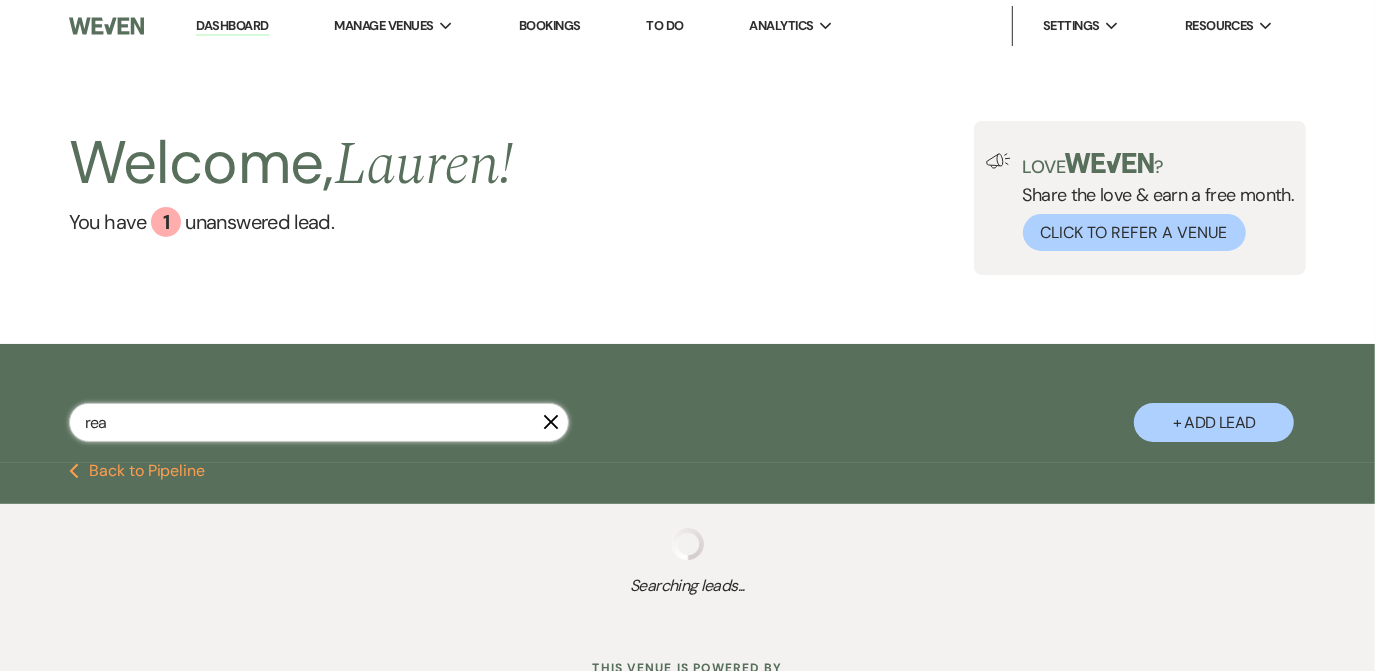 select on "8" 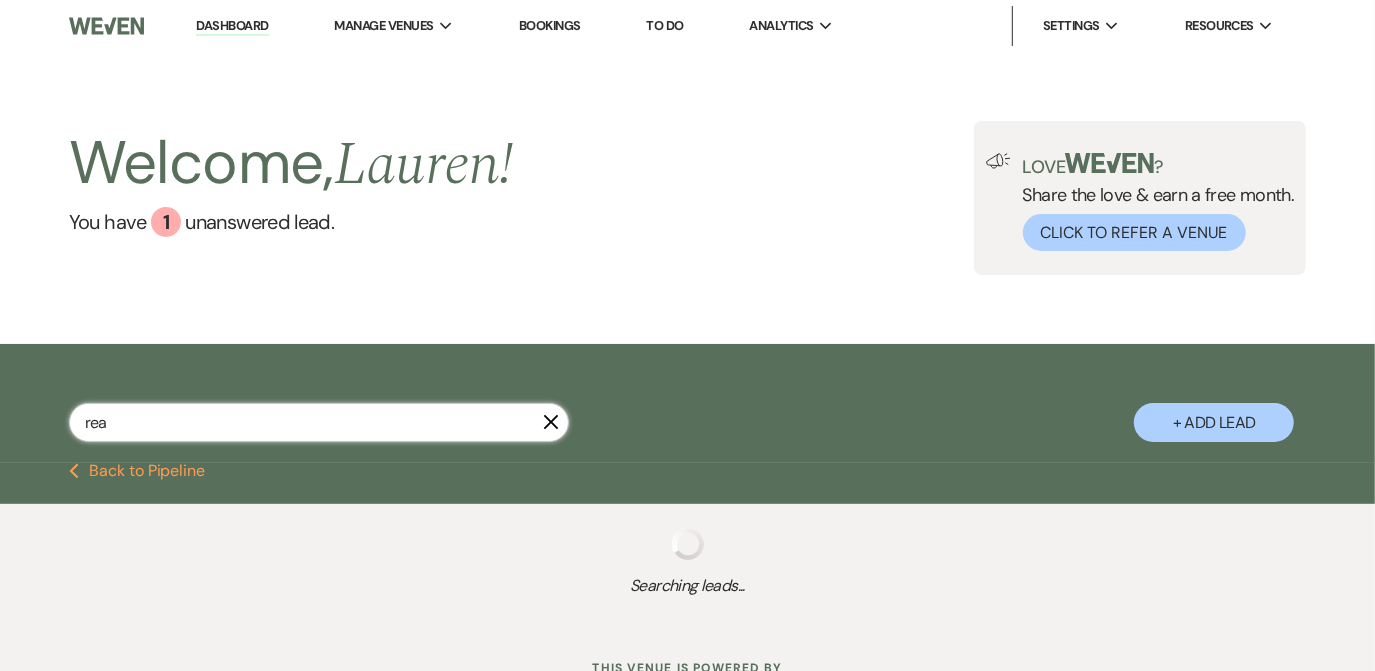 select on "7" 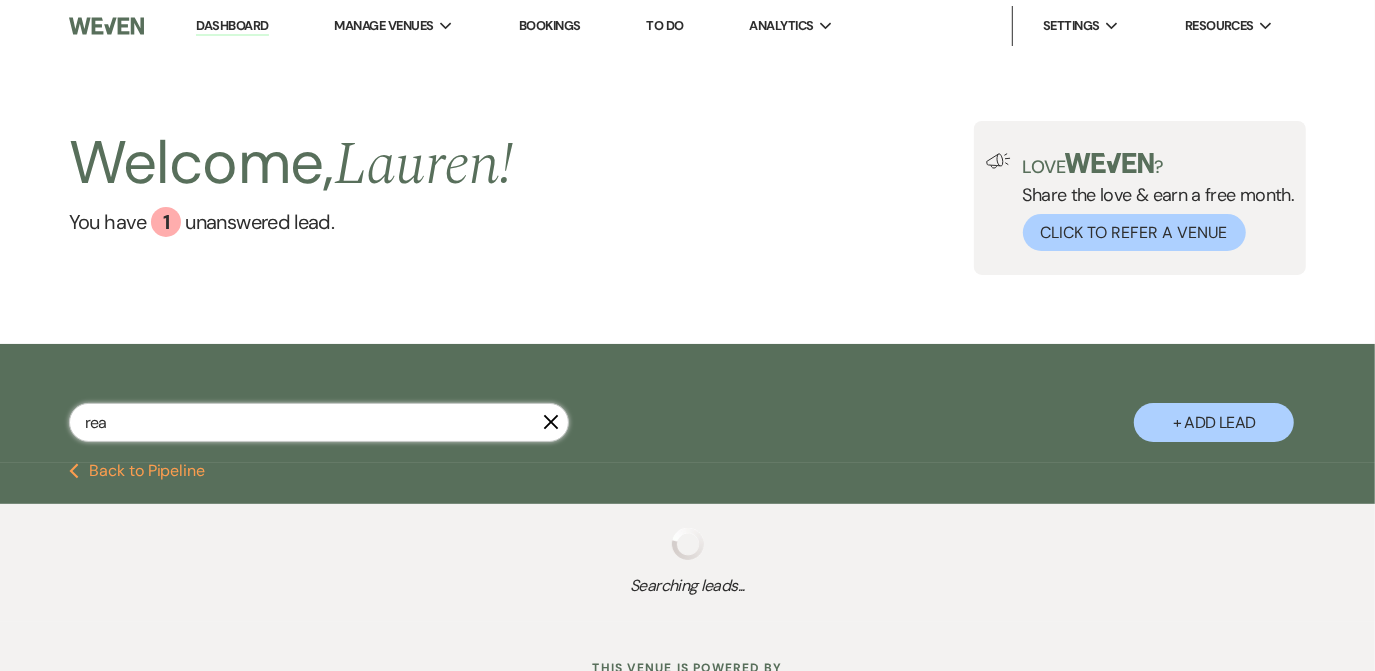 select on "8" 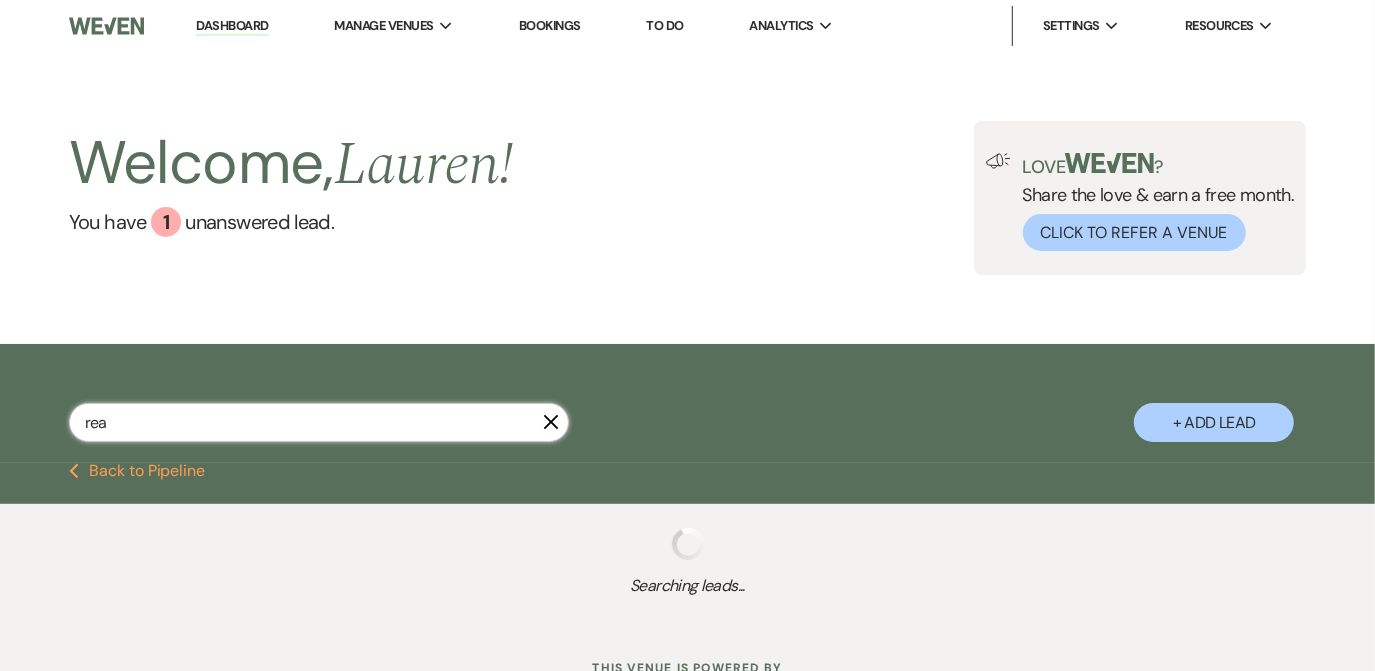 select on "8" 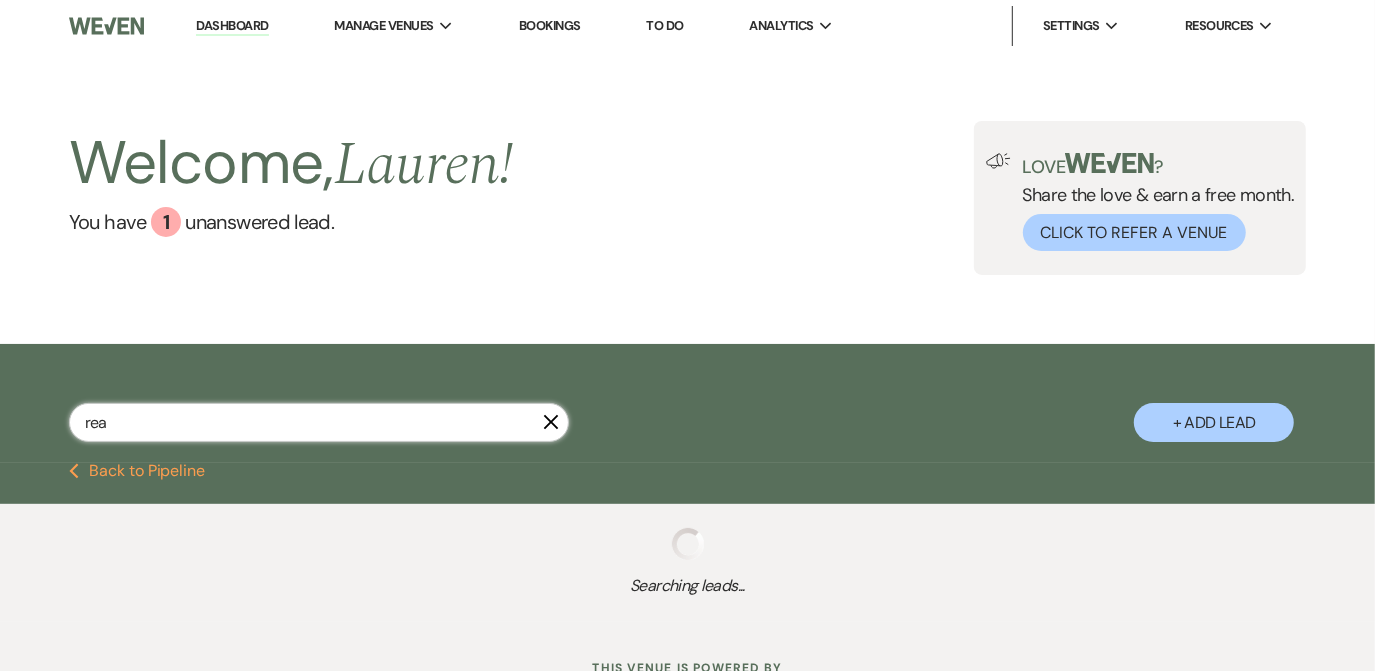 select on "8" 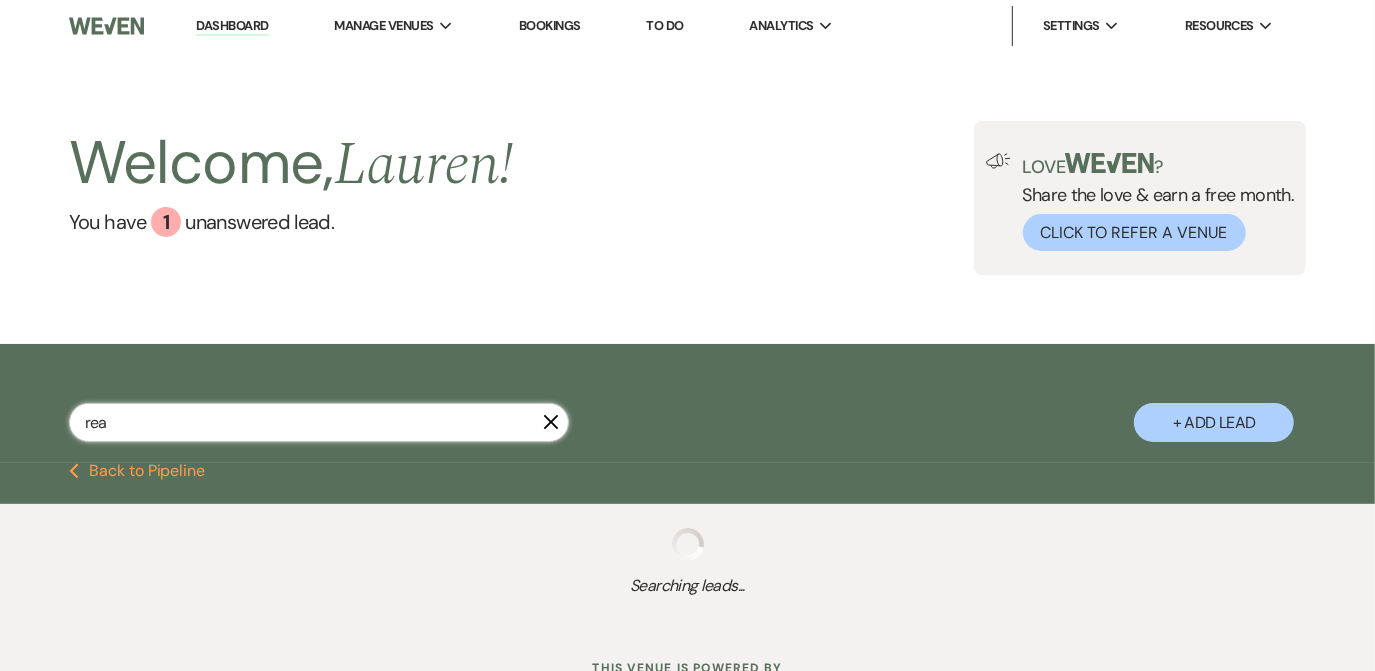 select on "8" 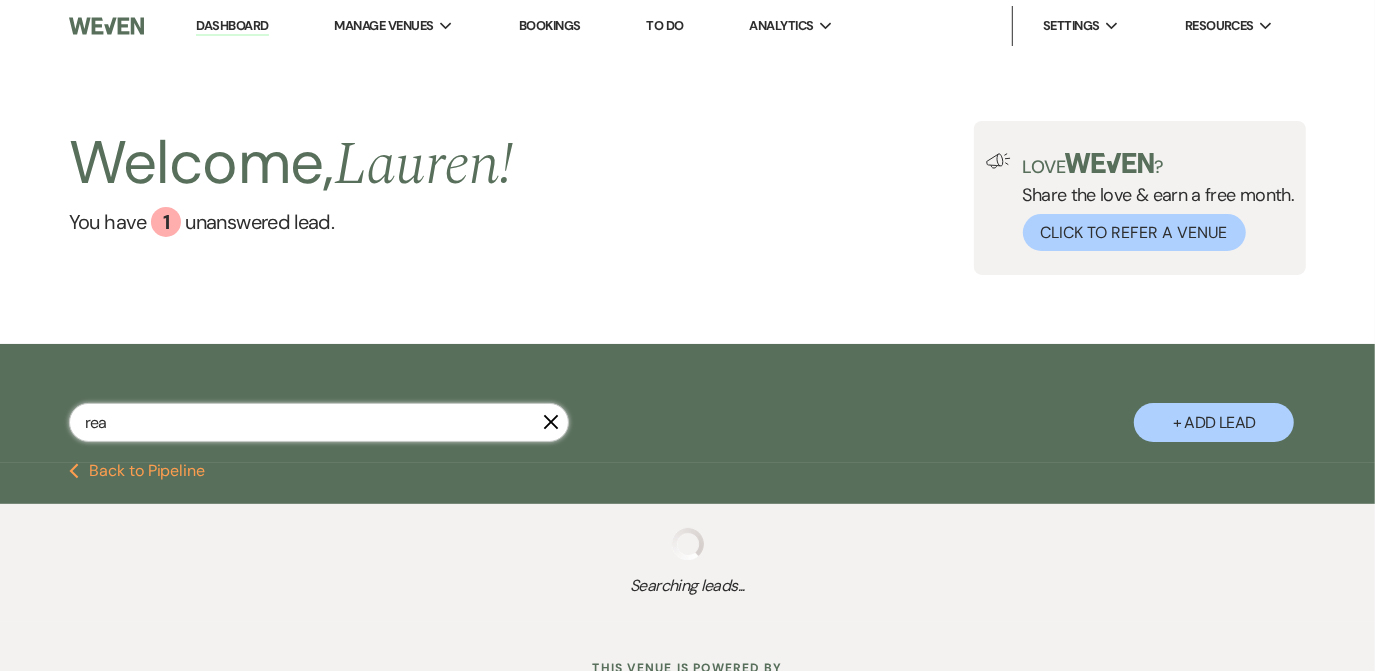 select on "8" 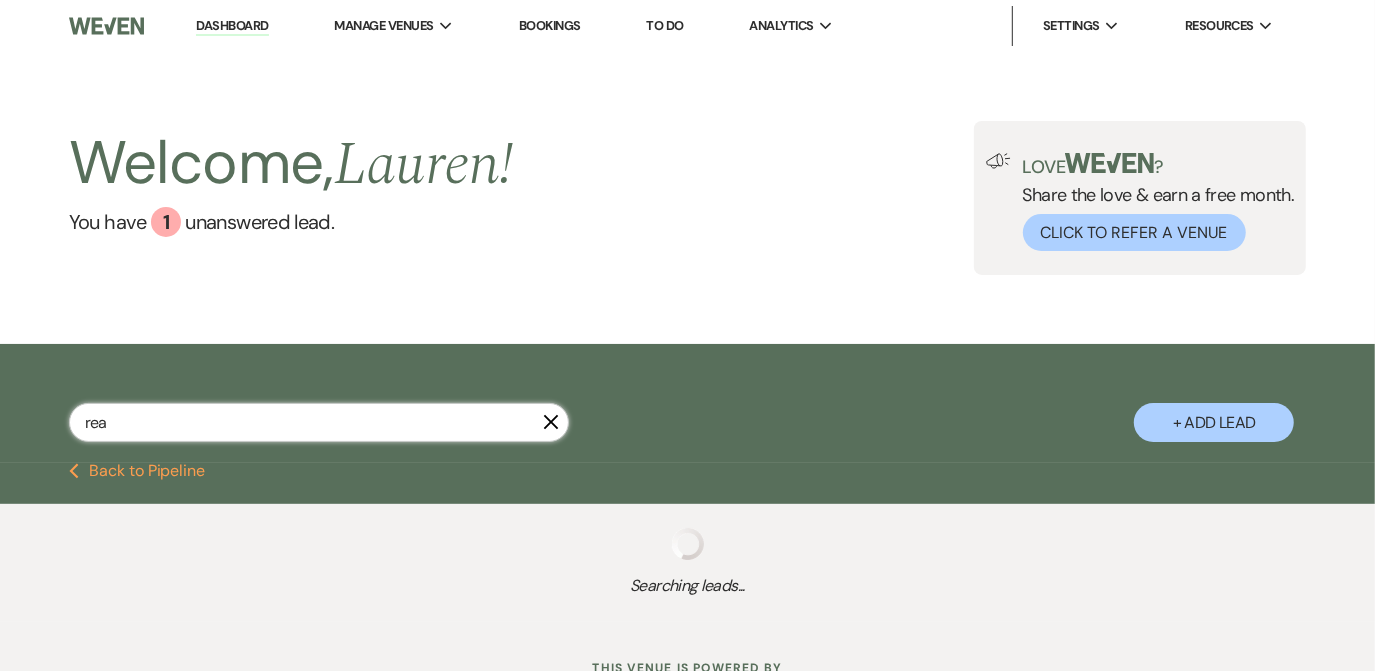 select on "8" 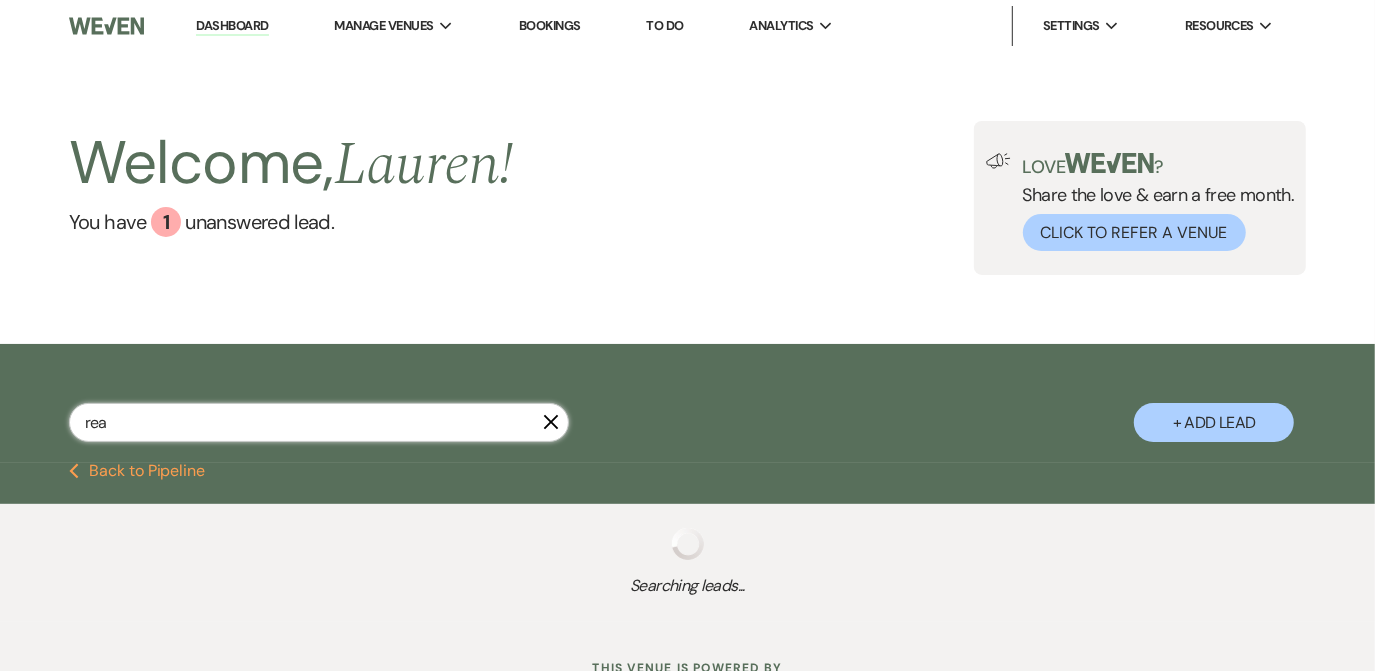 select on "5" 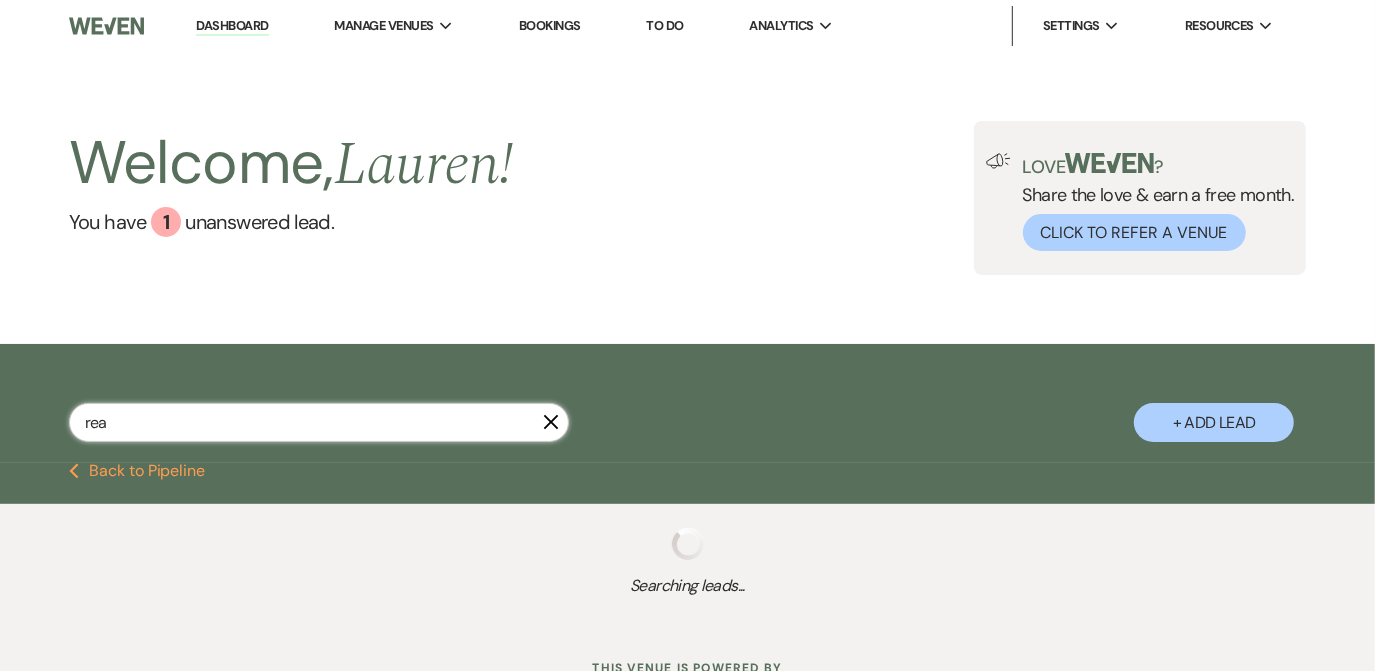 select on "8" 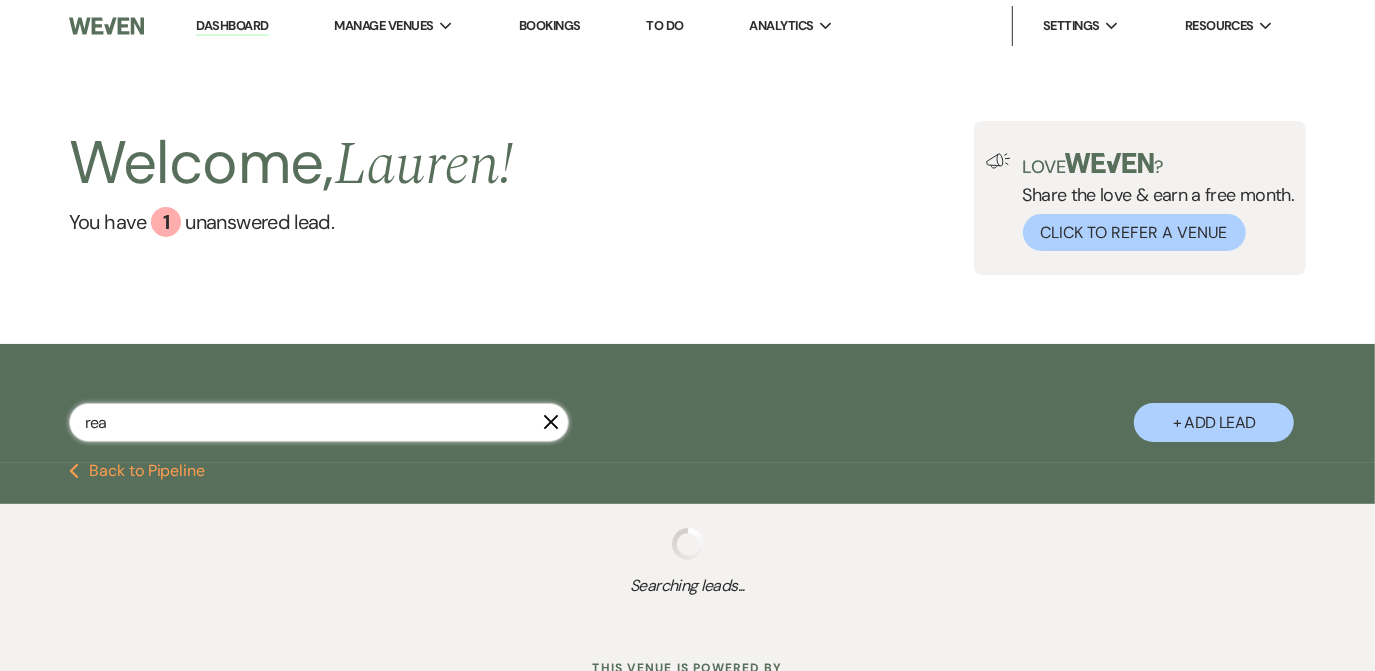 select on "5" 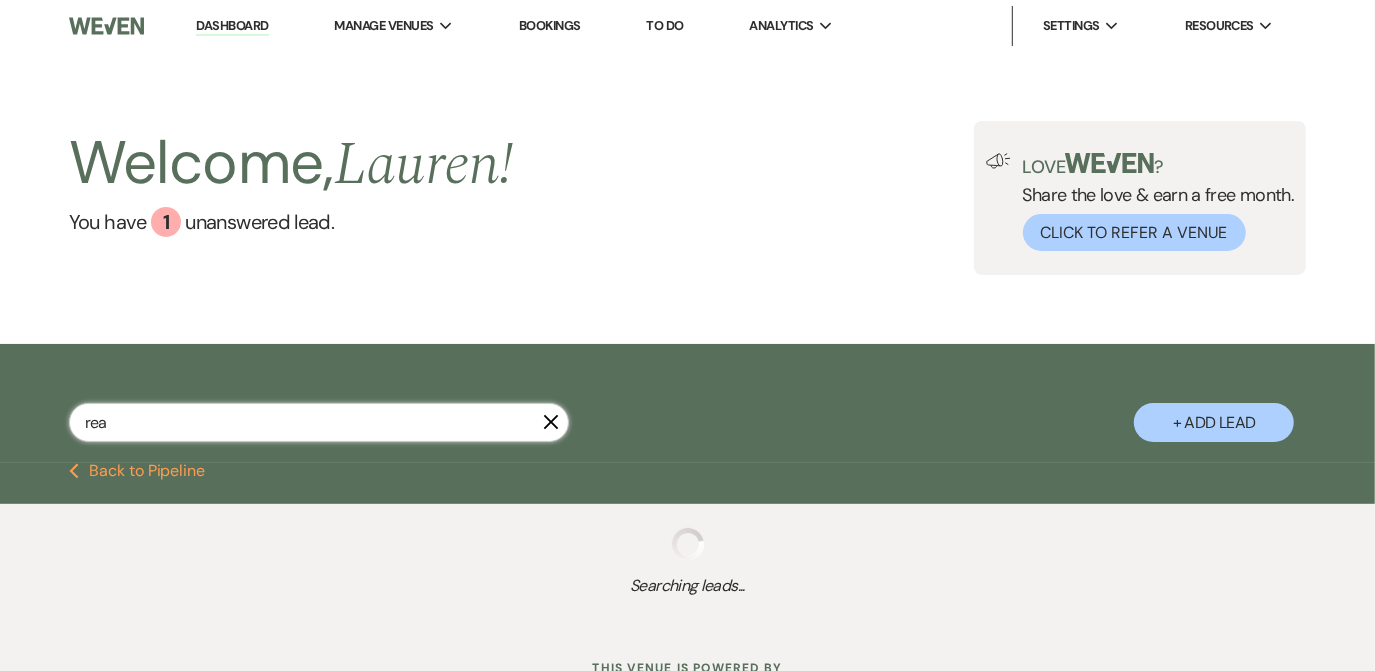 select on "8" 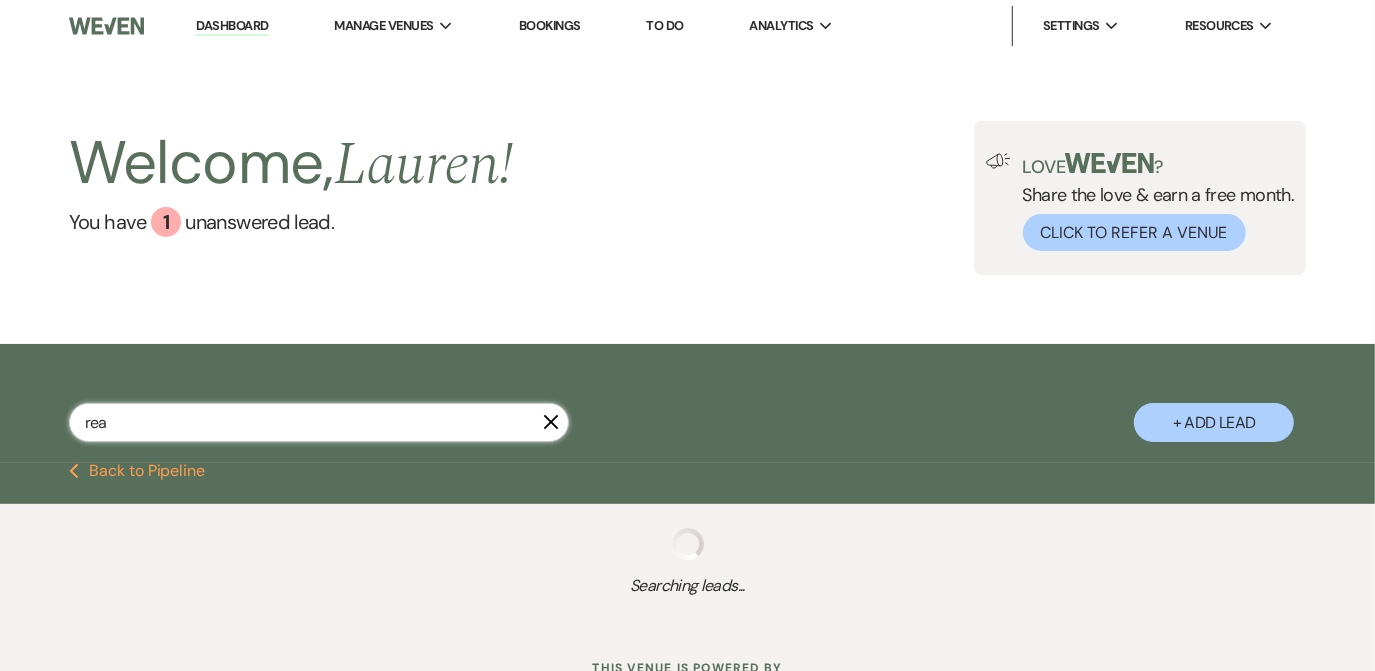 select on "5" 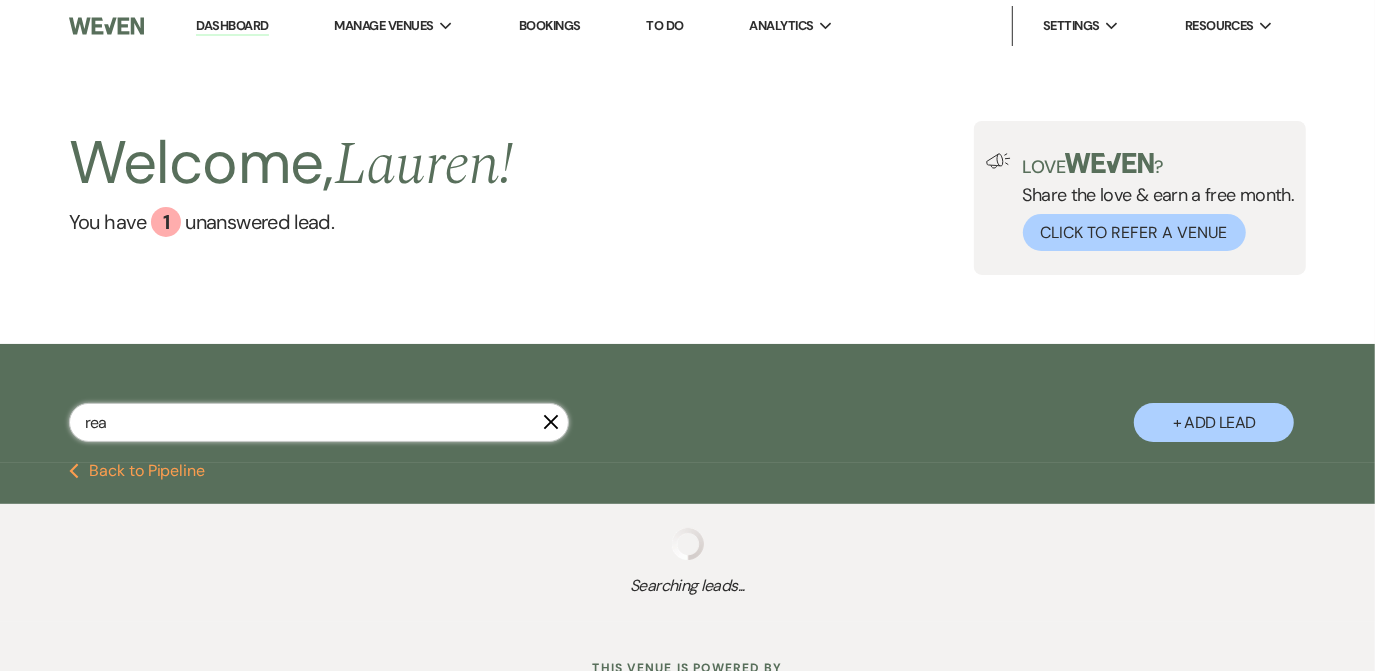 select on "8" 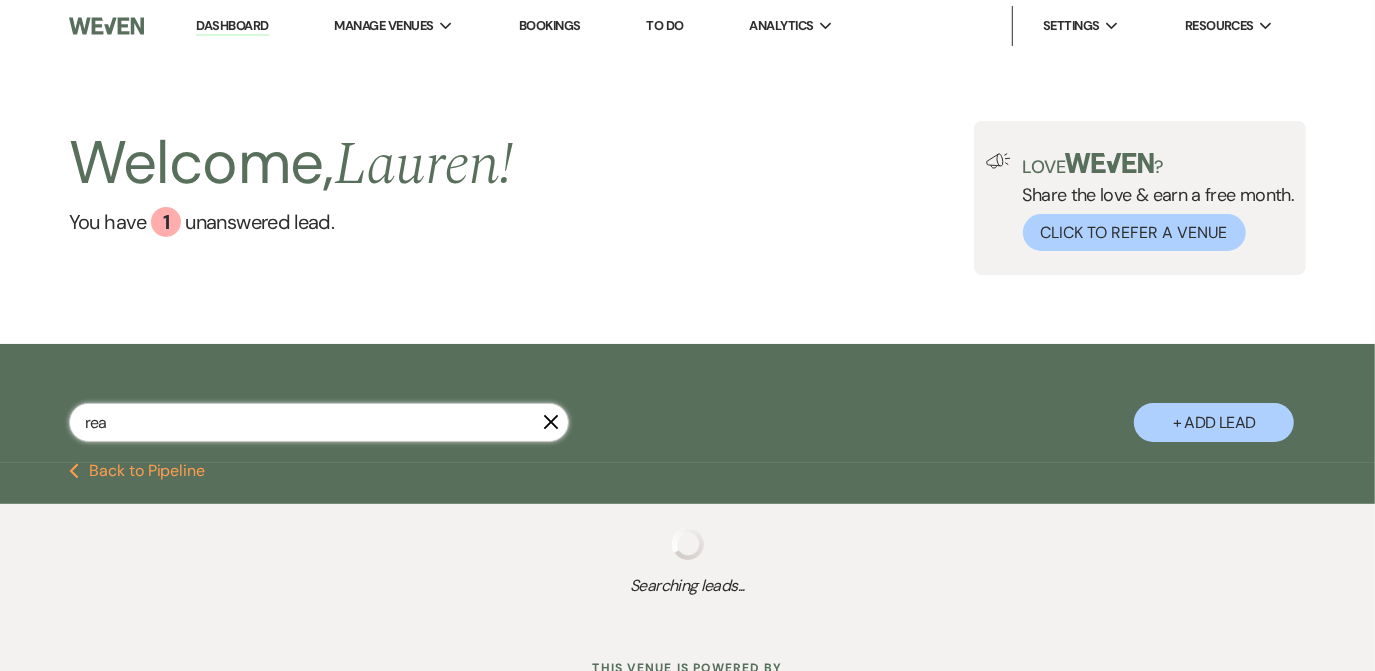 select on "5" 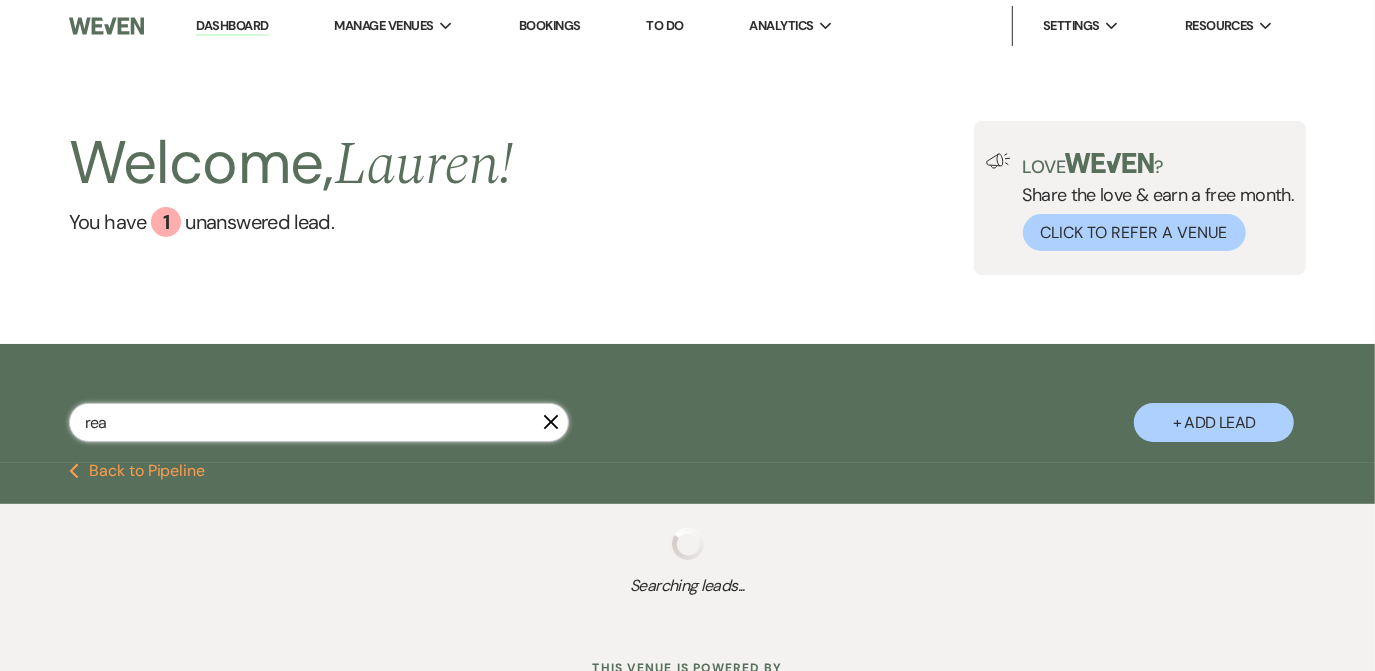 select on "8" 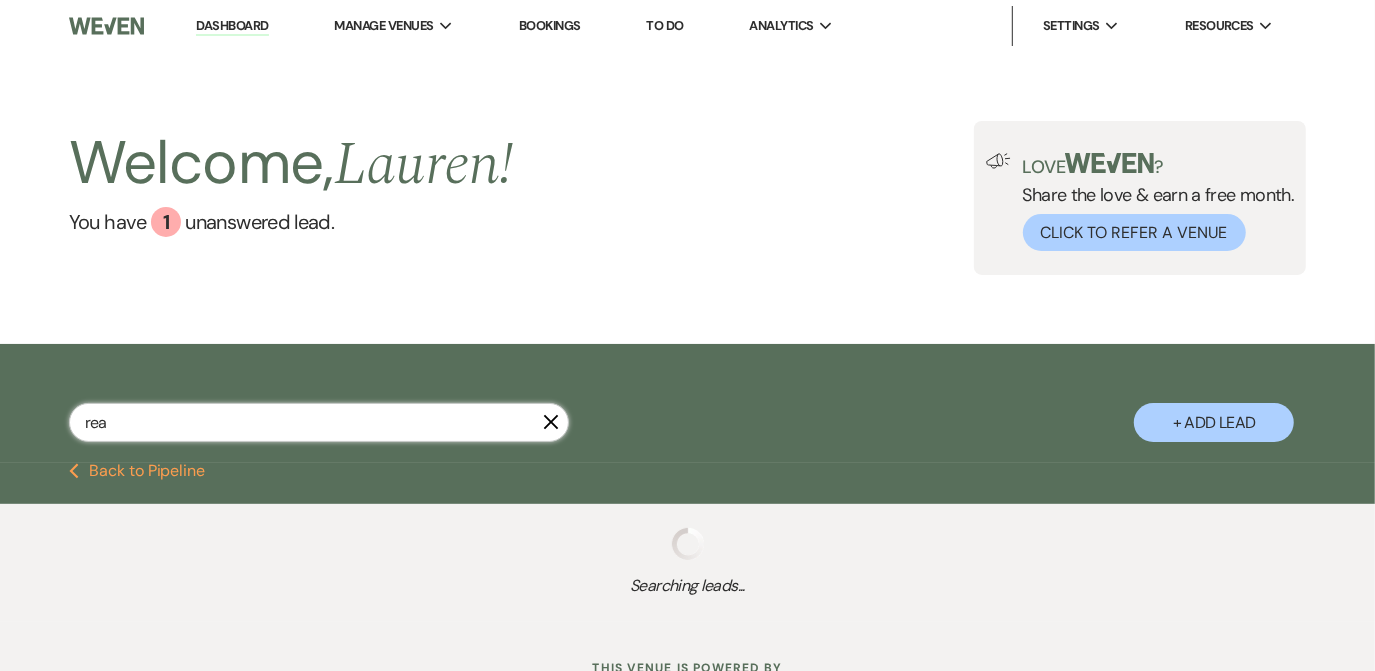 select on "6" 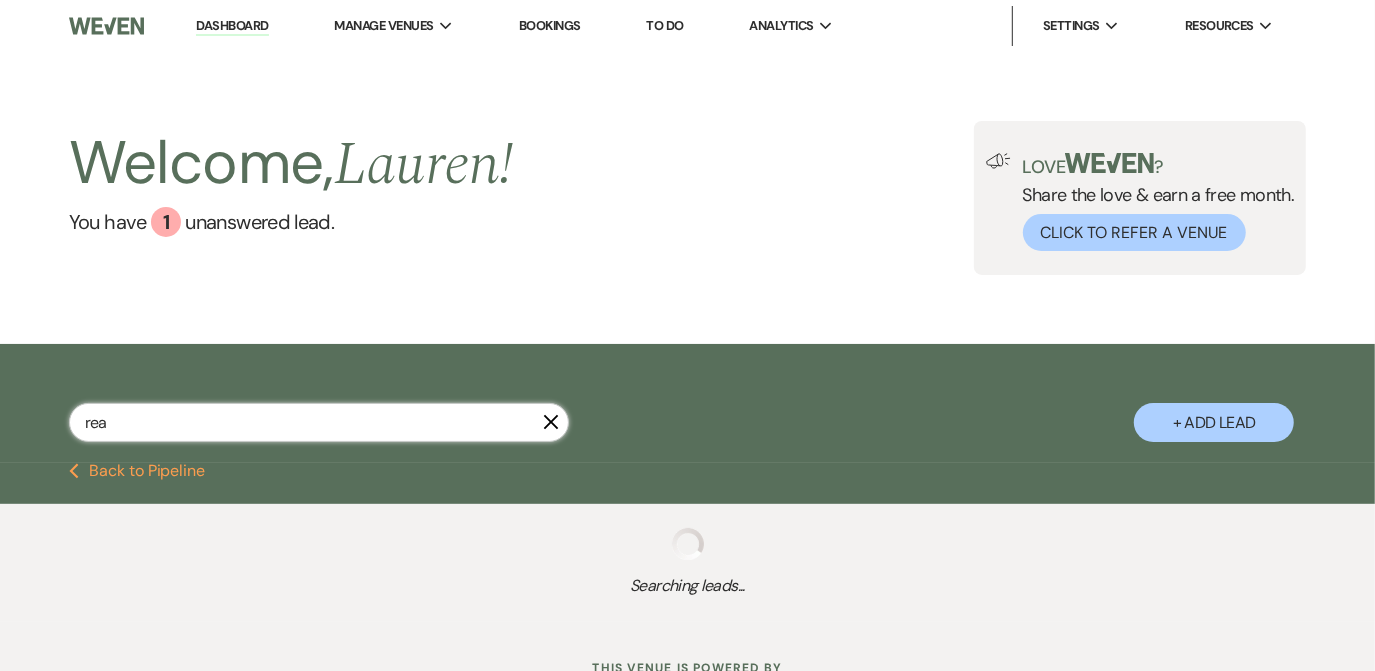 select on "8" 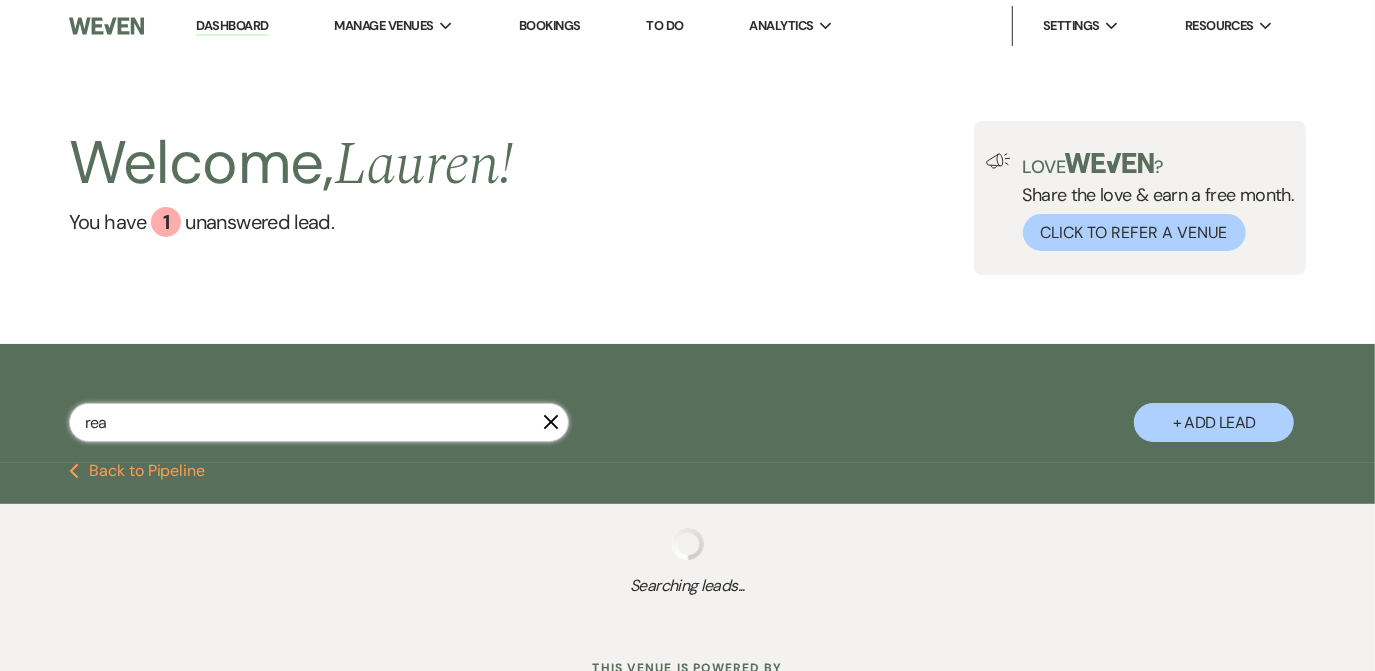 select on "5" 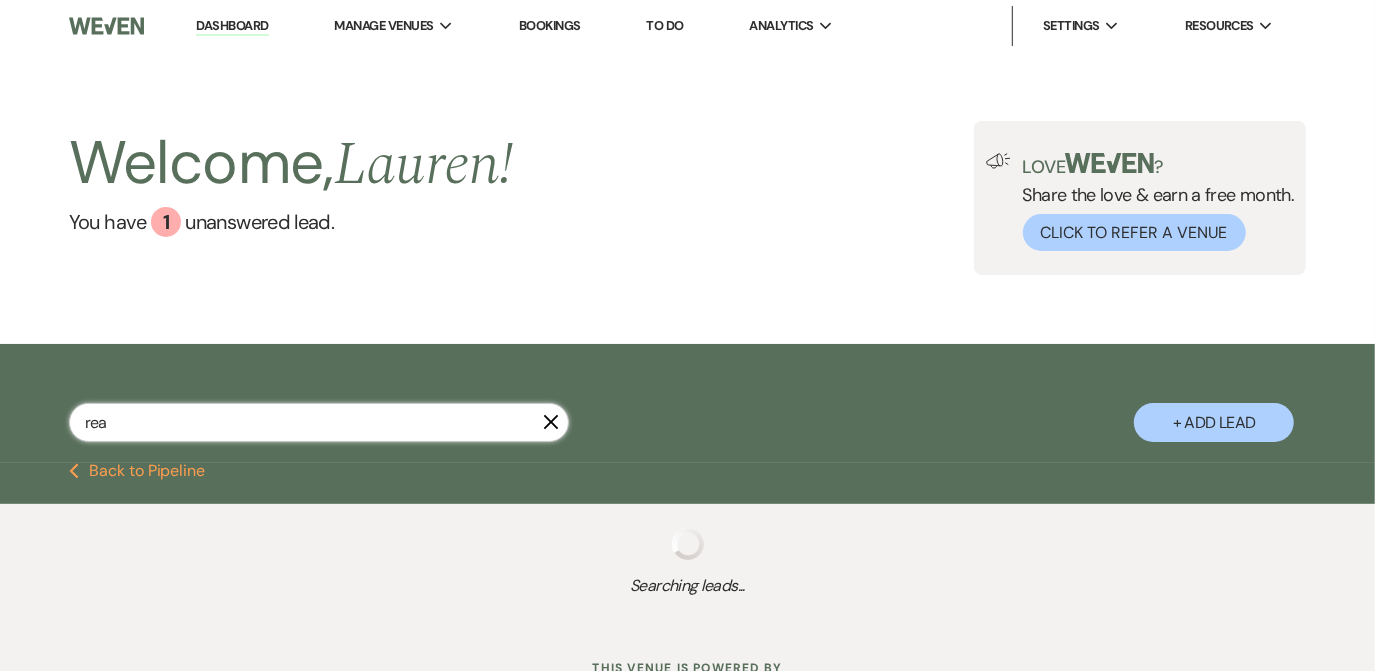 select on "8" 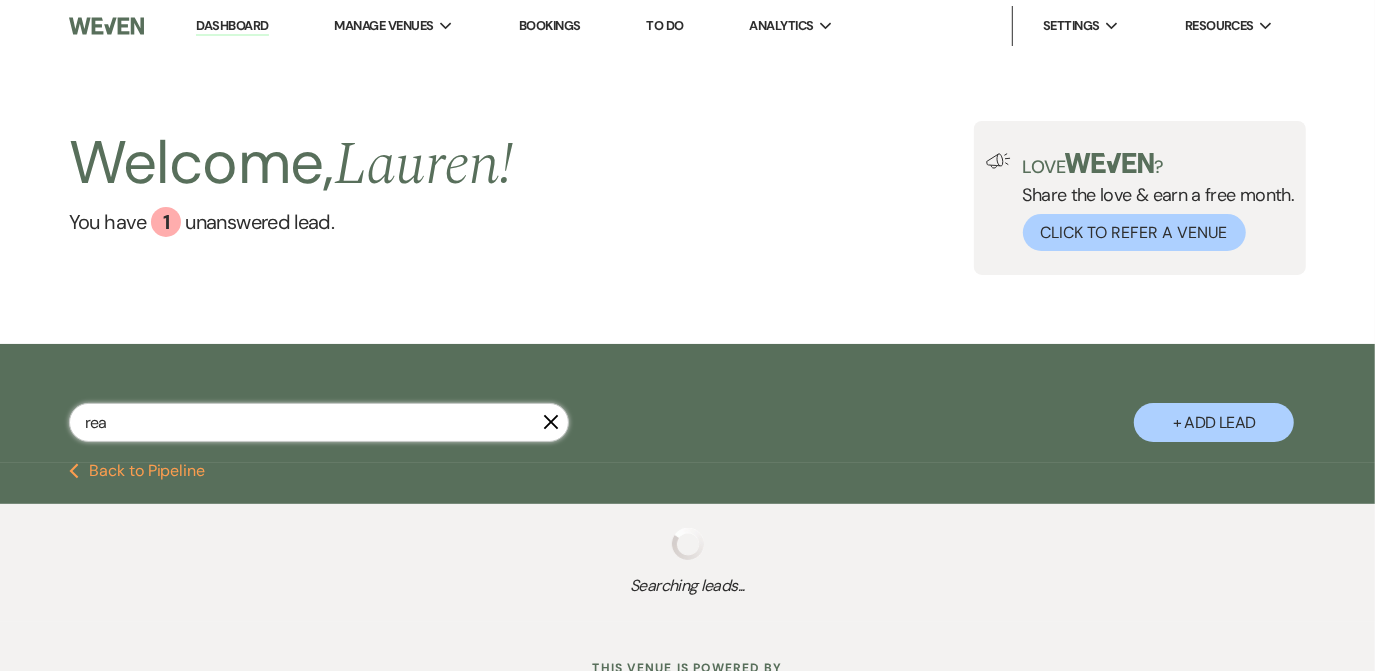 select on "6" 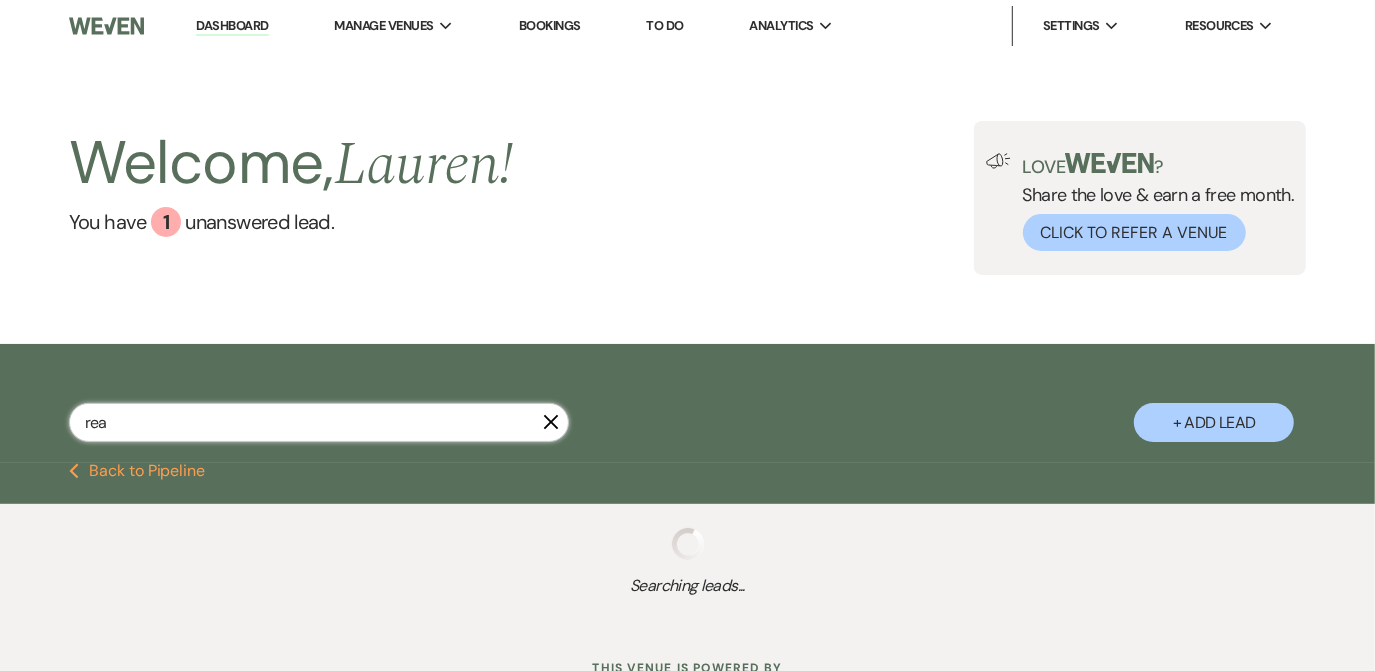 select on "8" 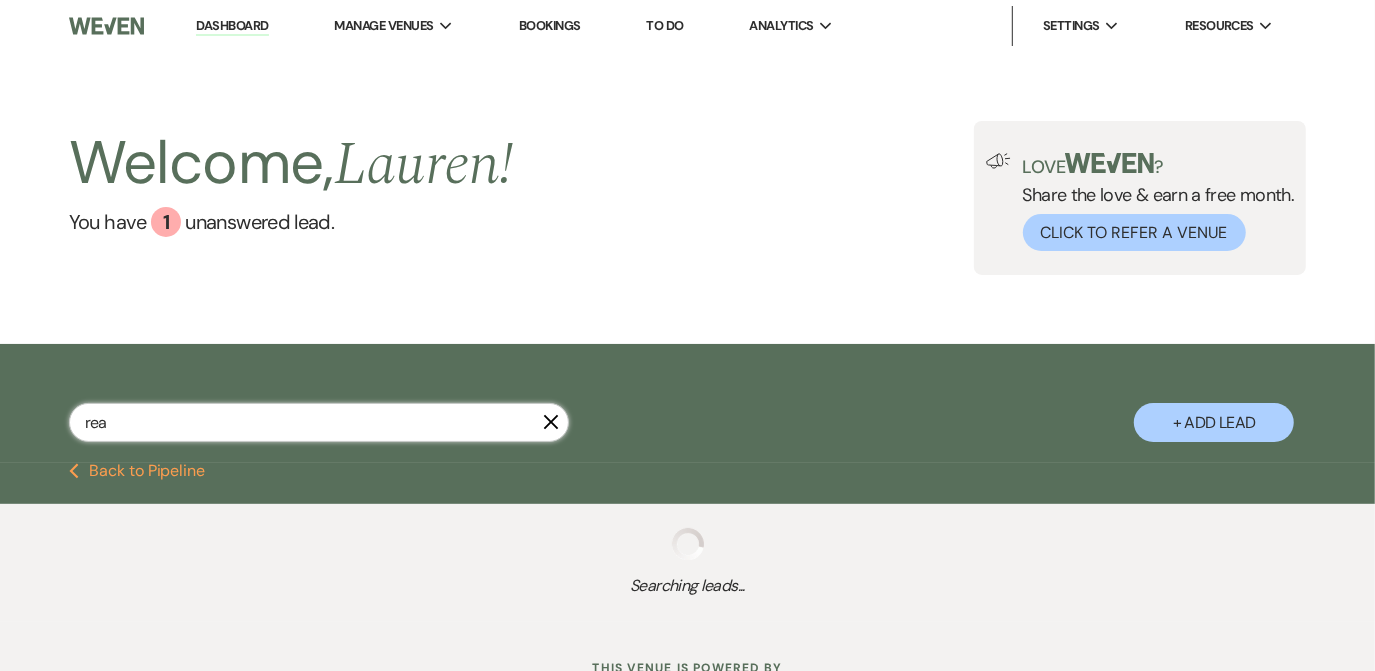select on "6" 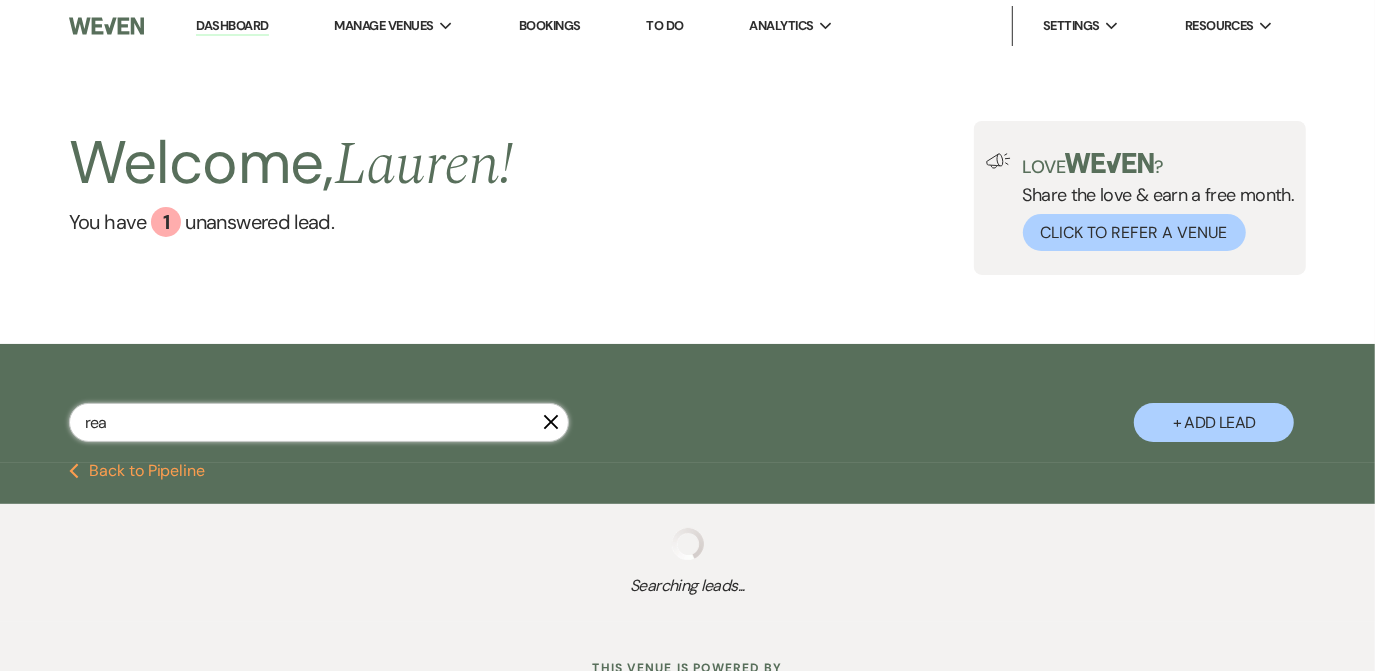 select on "8" 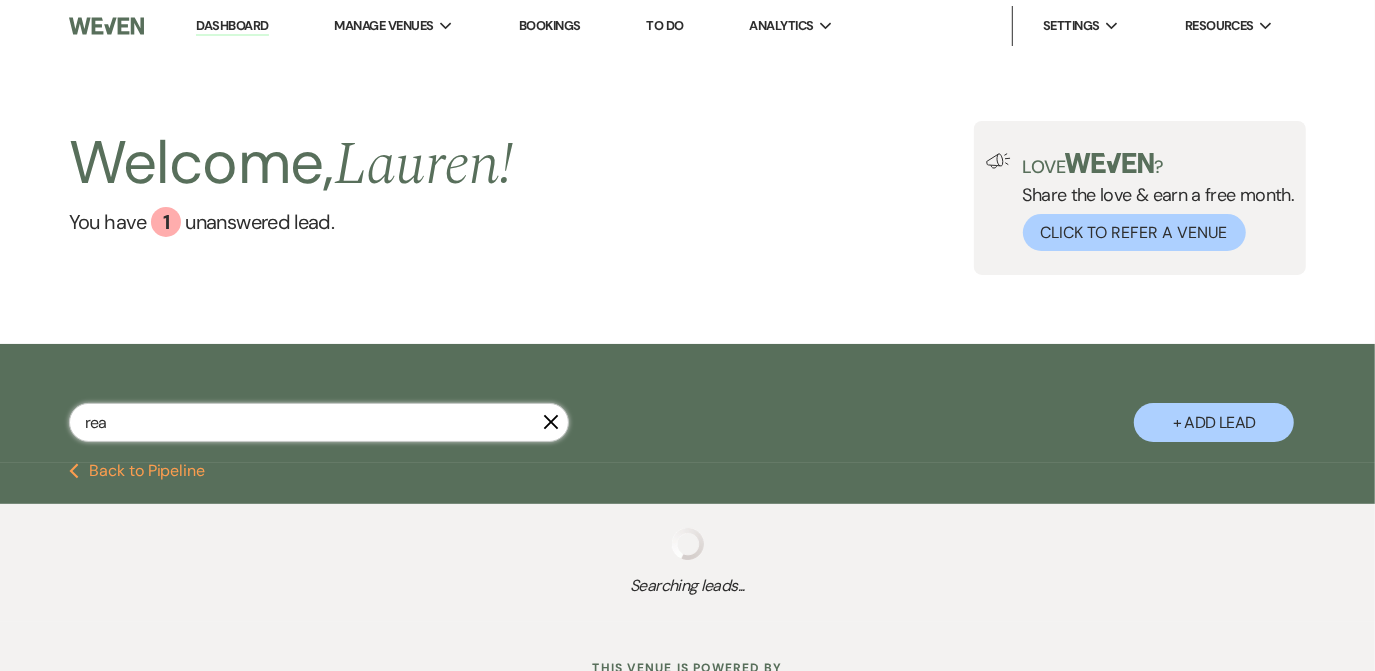 select on "5" 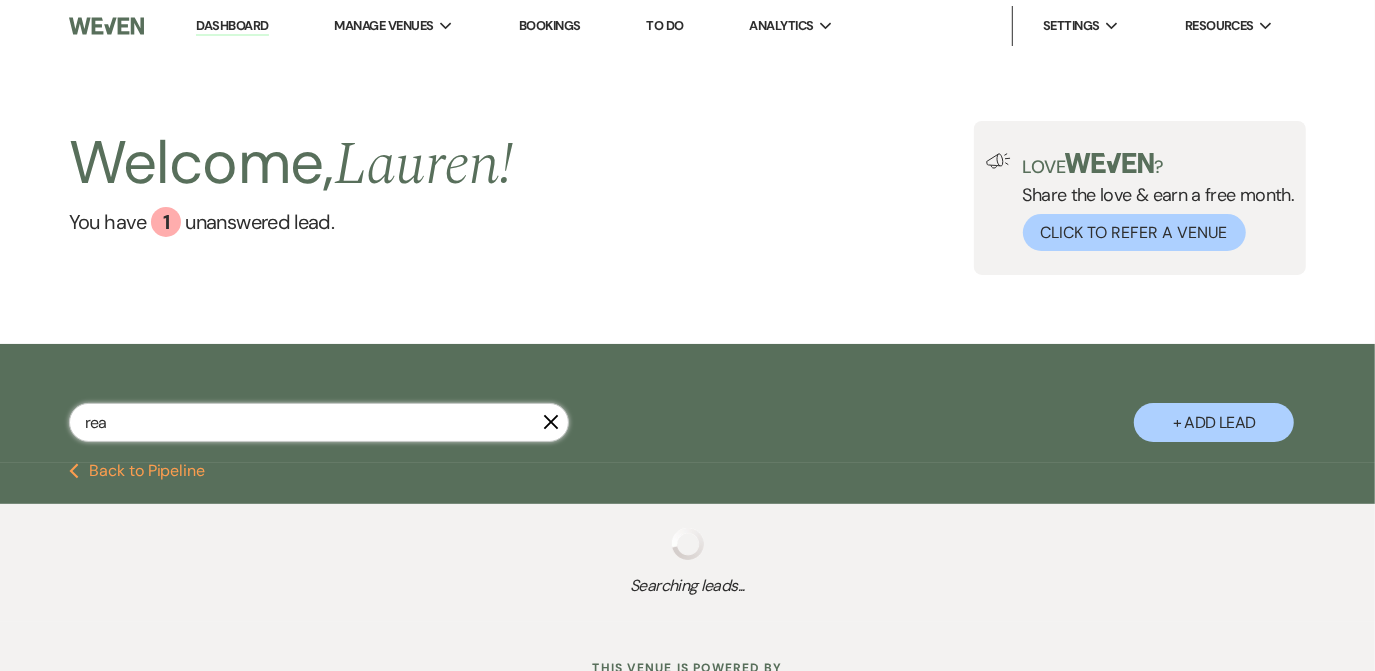 select on "8" 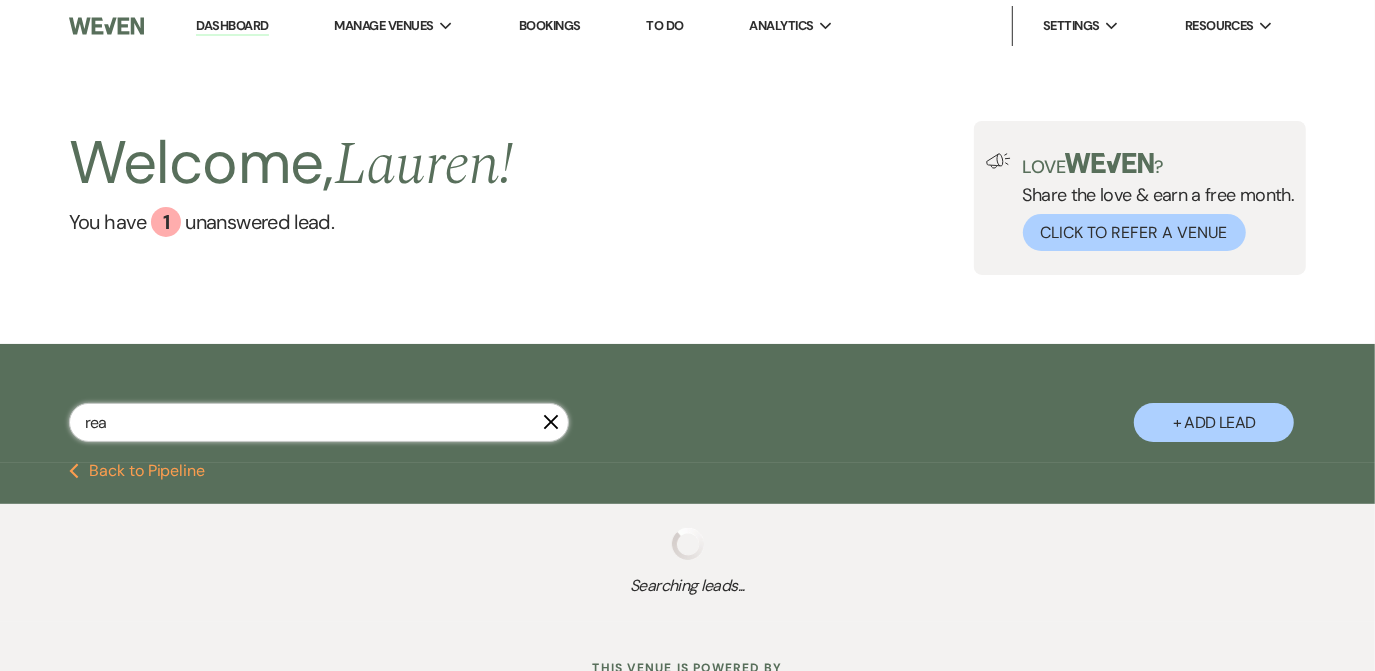 select on "8" 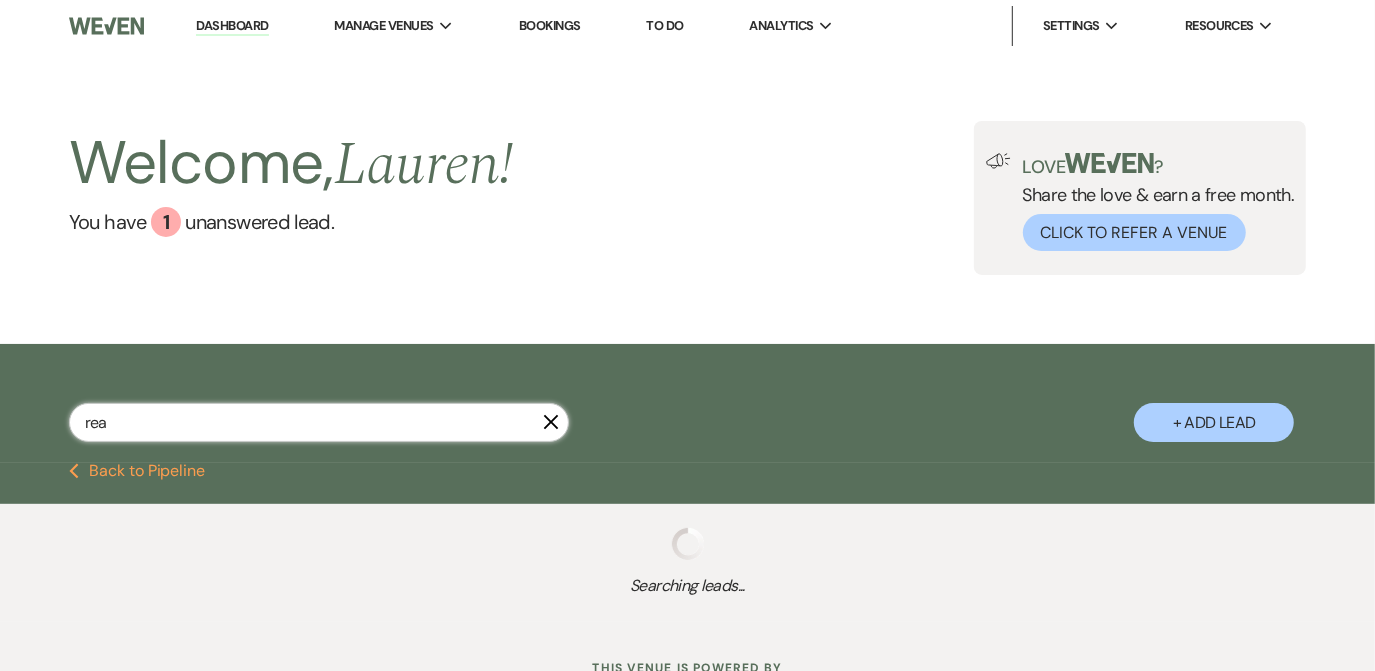 select on "5" 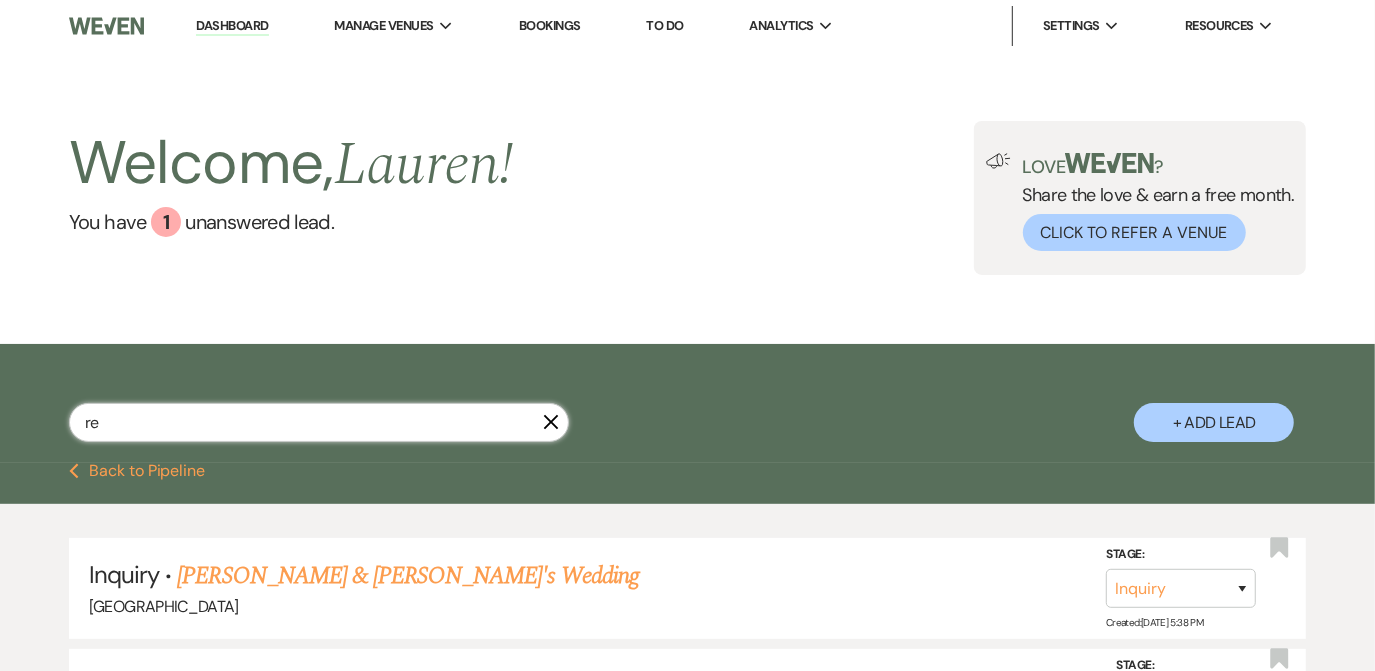 type on "r" 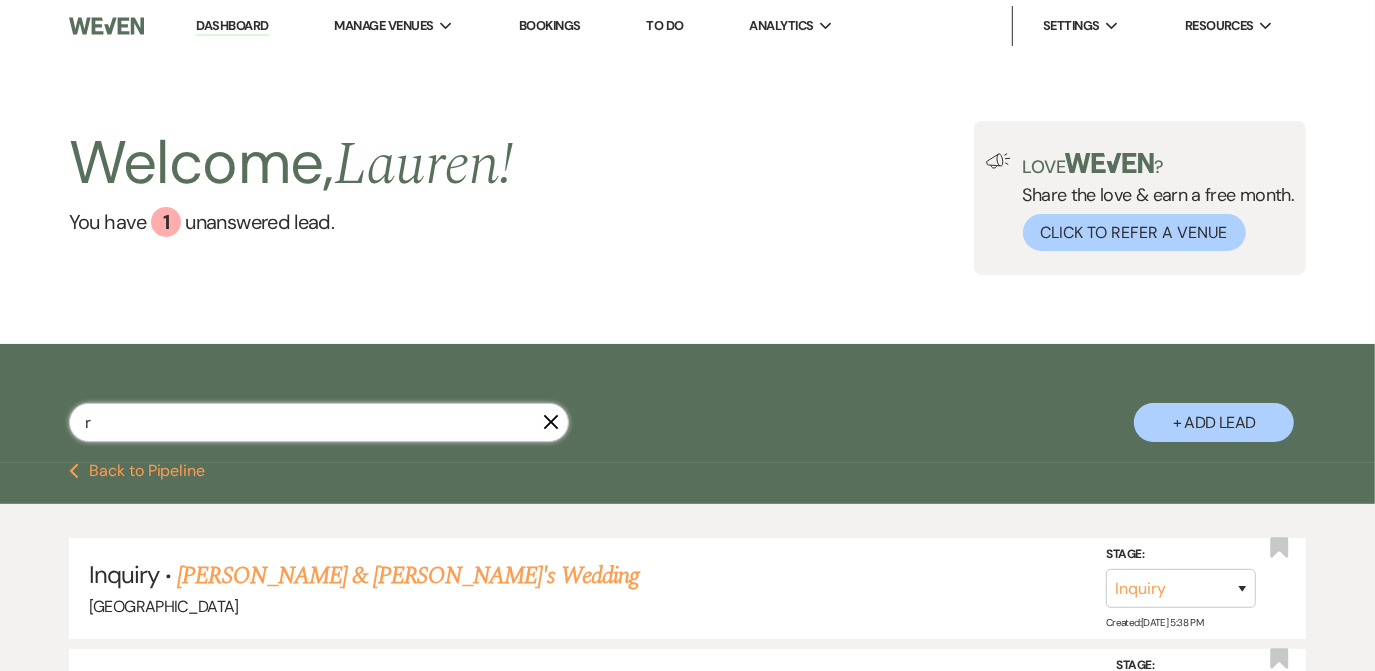 type 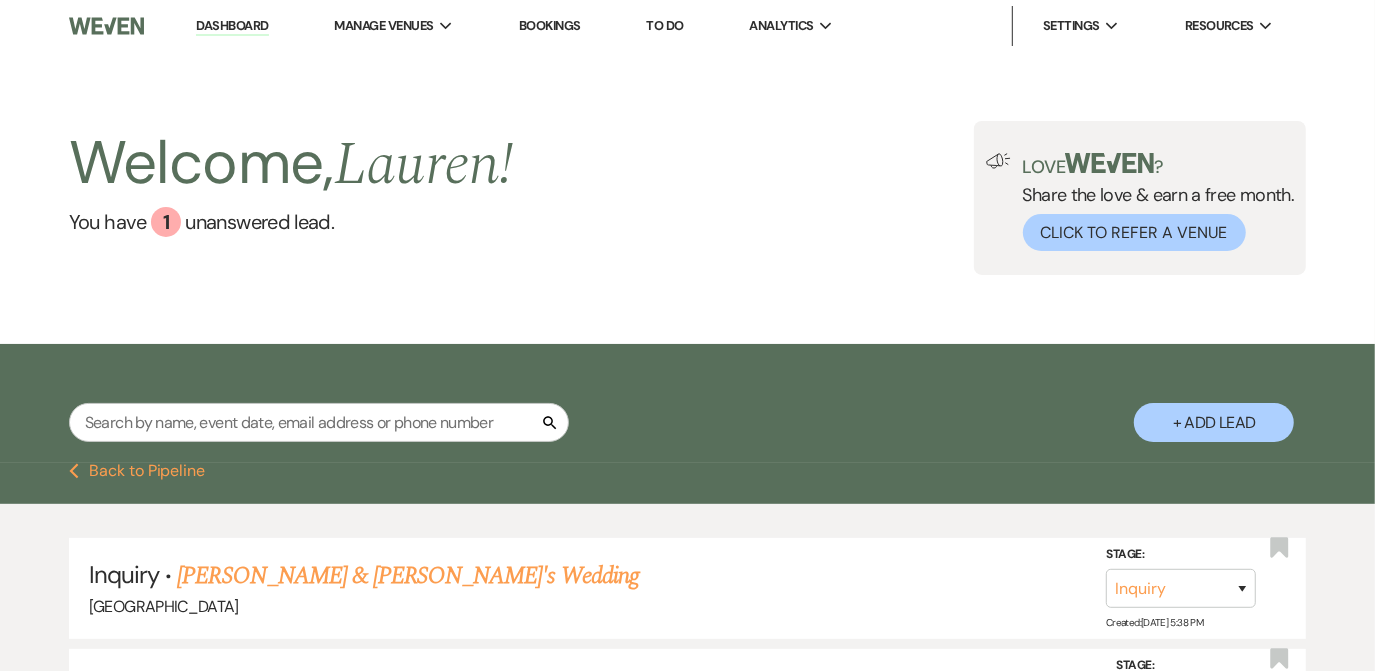 click on "Previous  Back to Pipeline" at bounding box center (137, 471) 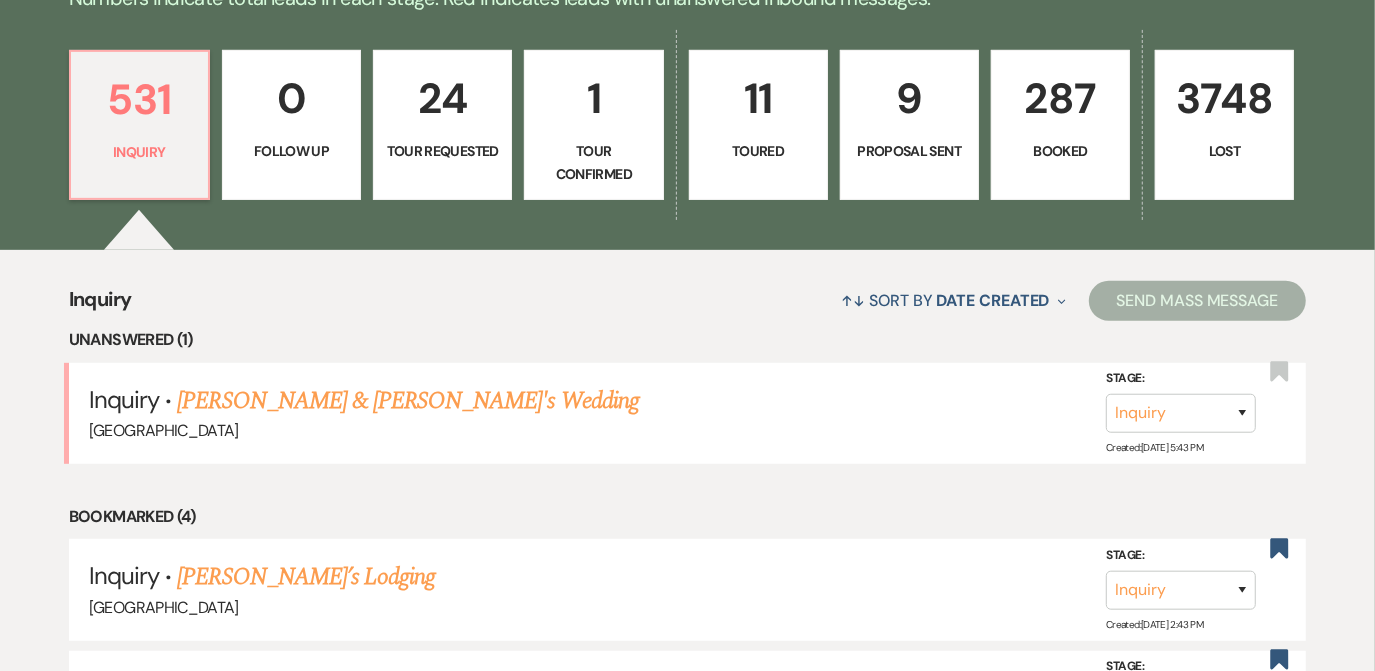 scroll, scrollTop: 562, scrollLeft: 0, axis: vertical 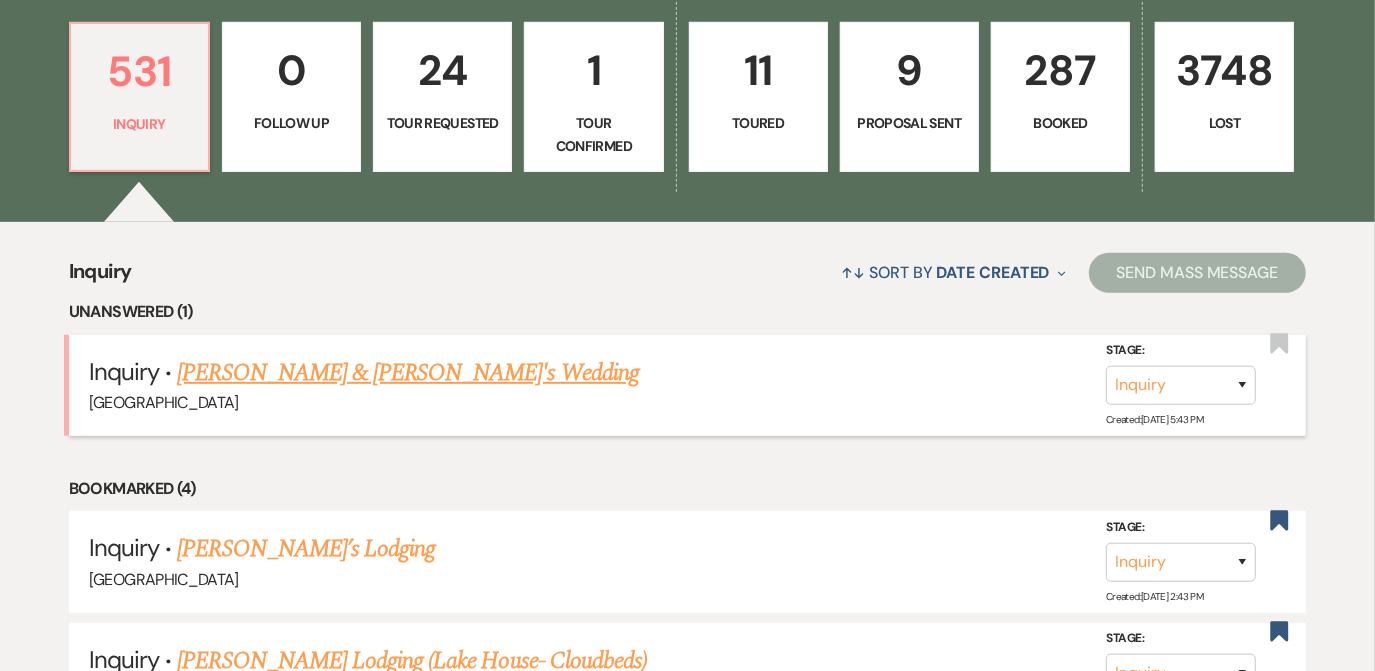 click on "[PERSON_NAME] & [PERSON_NAME]'s Wedding" at bounding box center [408, 373] 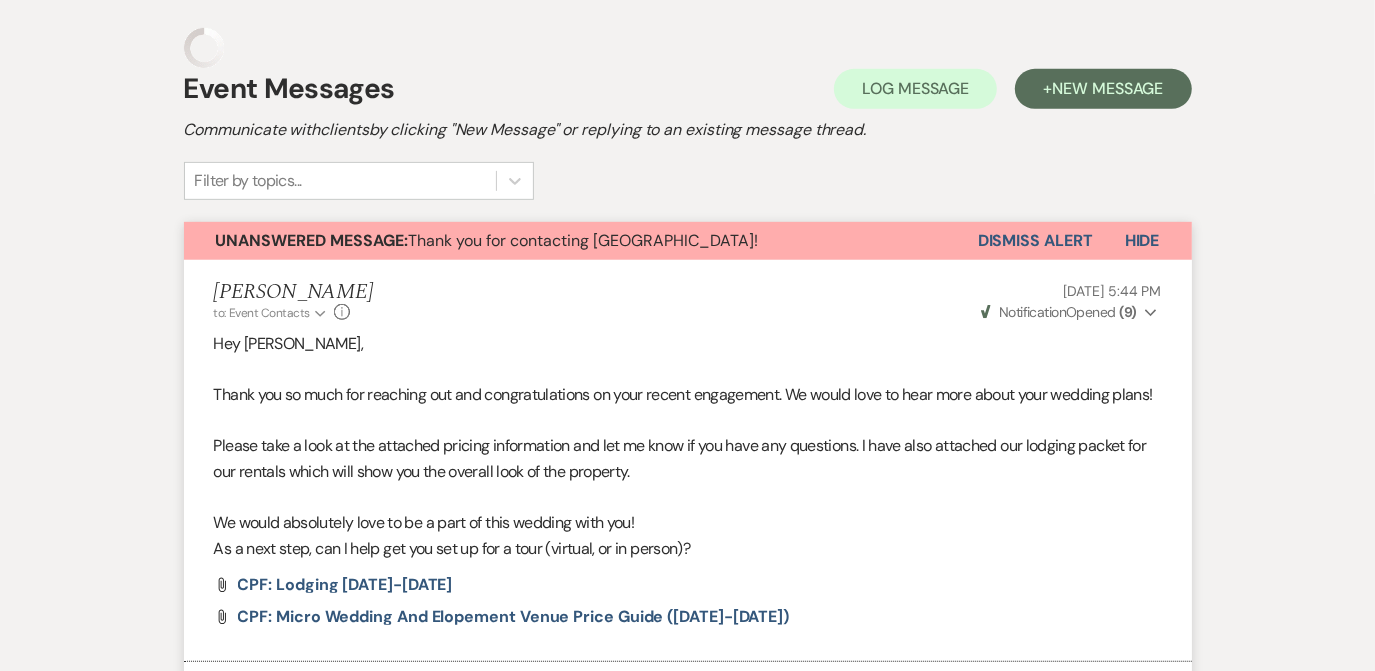 scroll, scrollTop: 269, scrollLeft: 0, axis: vertical 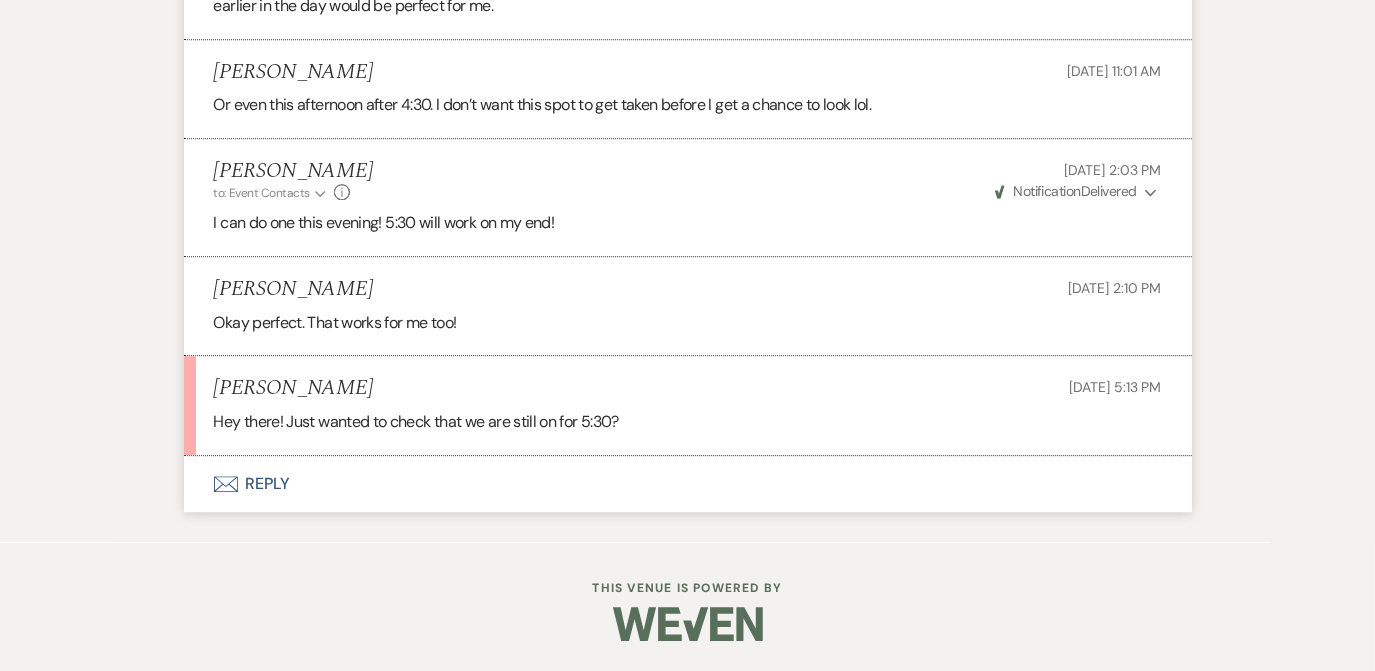 click on "Envelope Reply" at bounding box center (688, 484) 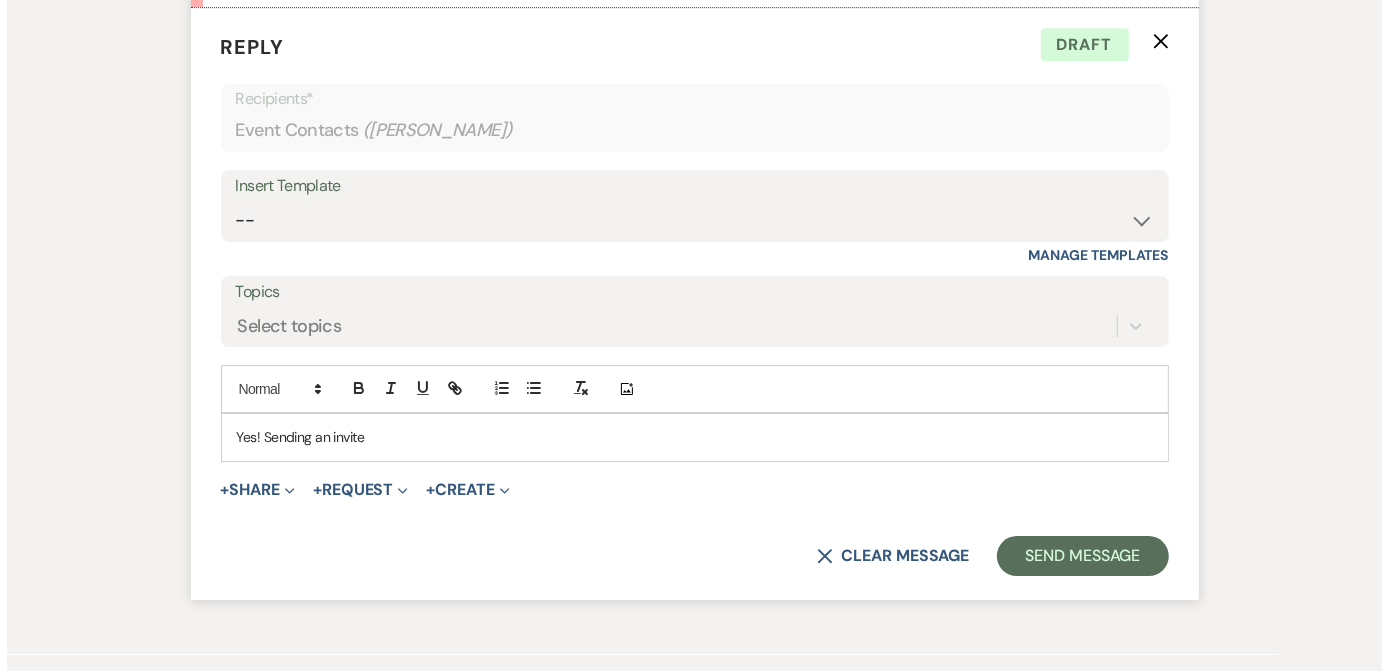 scroll, scrollTop: 4273, scrollLeft: 0, axis: vertical 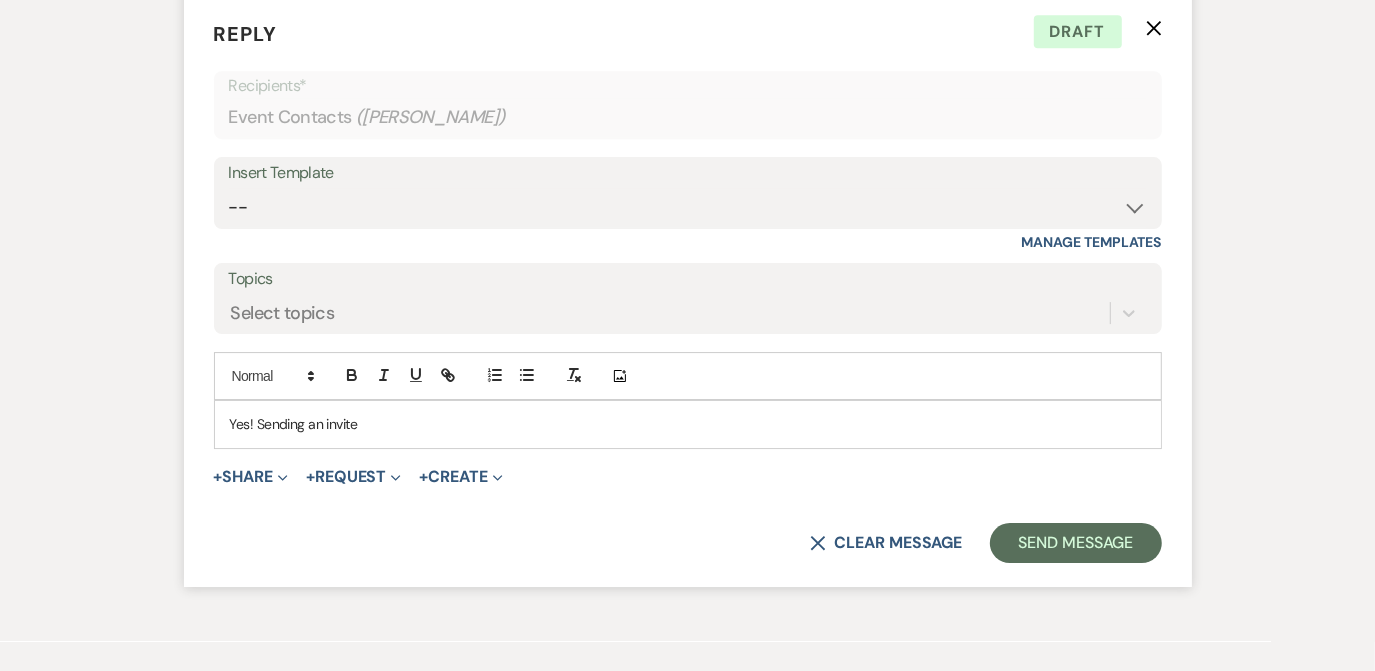 click on "Yes! Sending an invite" at bounding box center [688, 424] 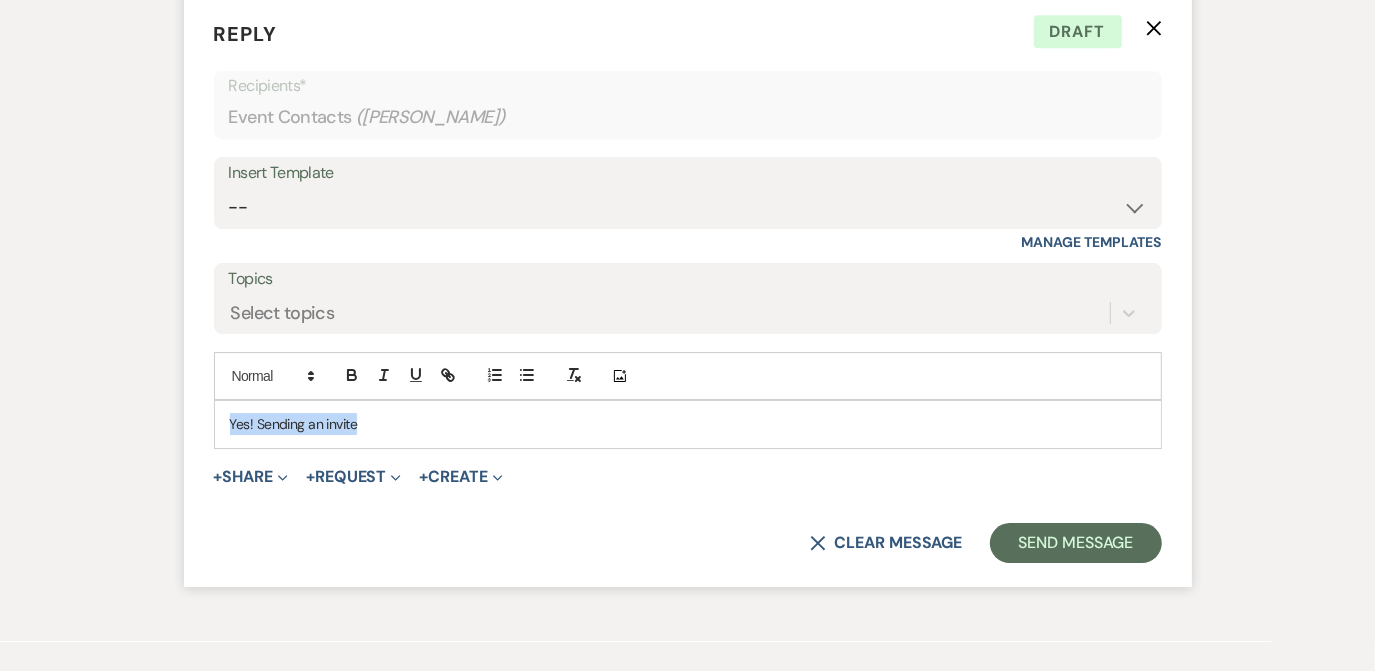 click on "Yes! Sending an invite" at bounding box center (688, 424) 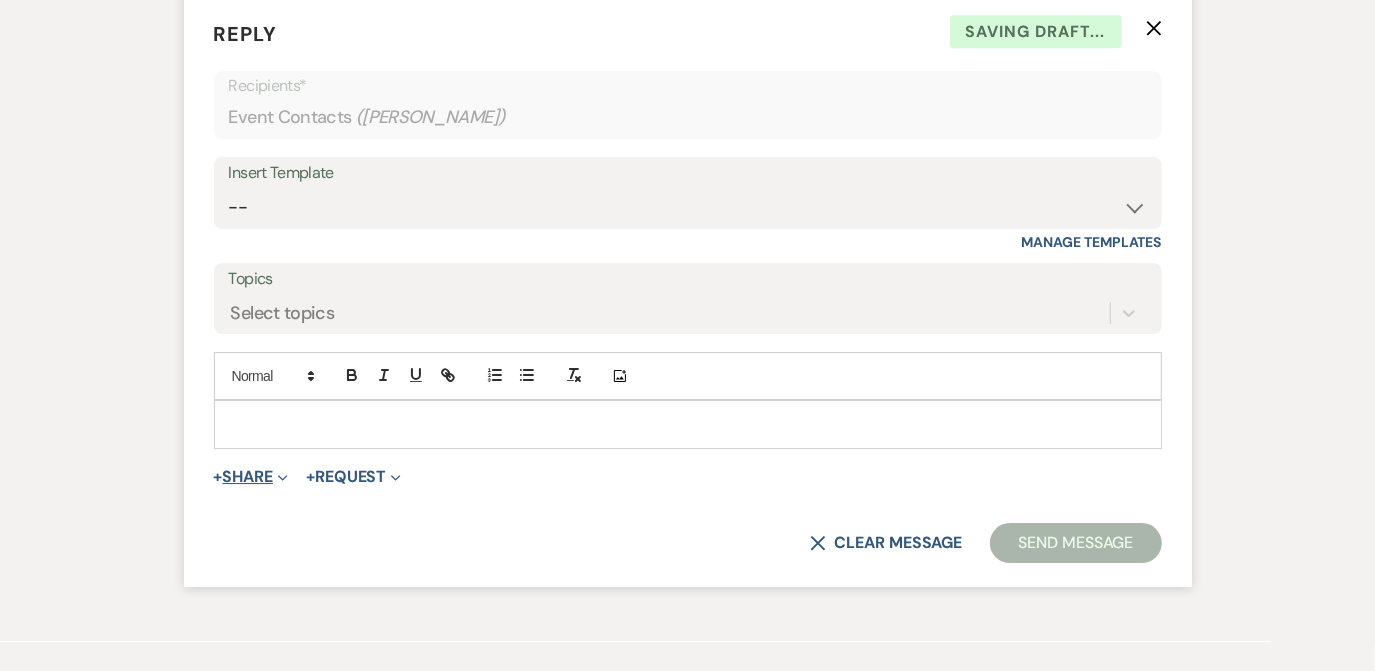 click on "+  Share Expand" at bounding box center (251, 477) 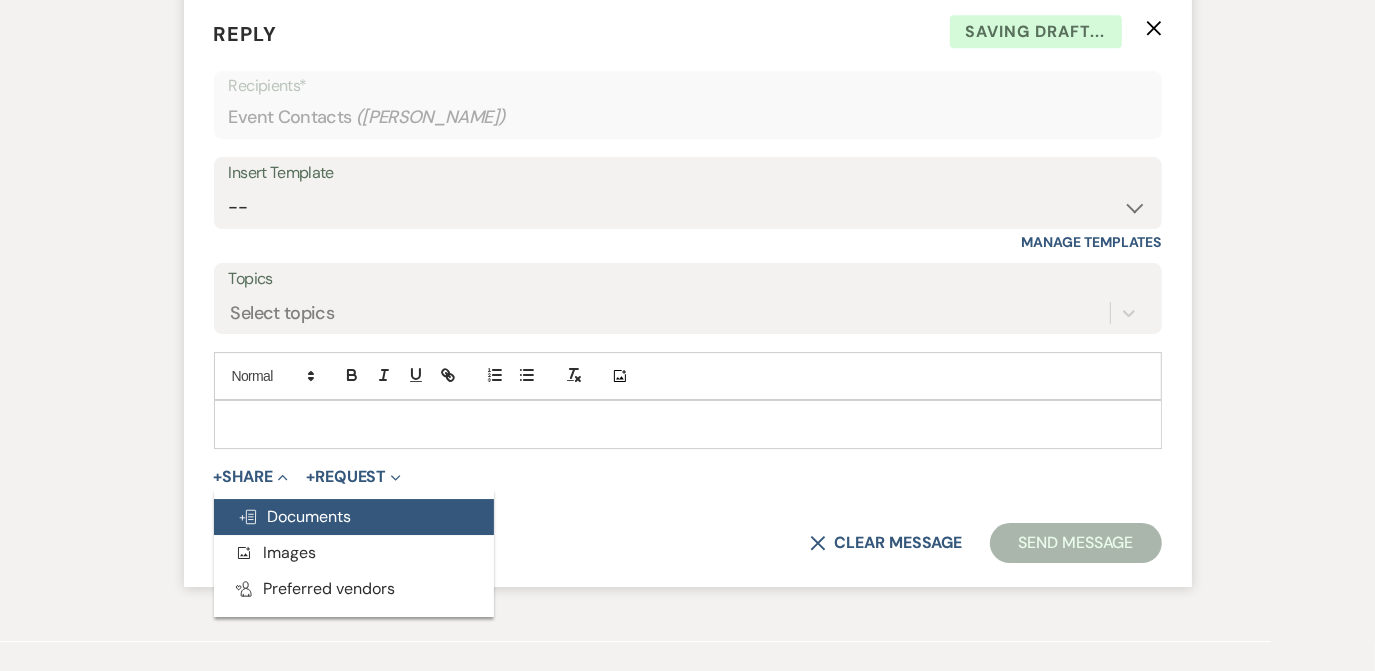click on "Doc Upload Documents" at bounding box center (295, 516) 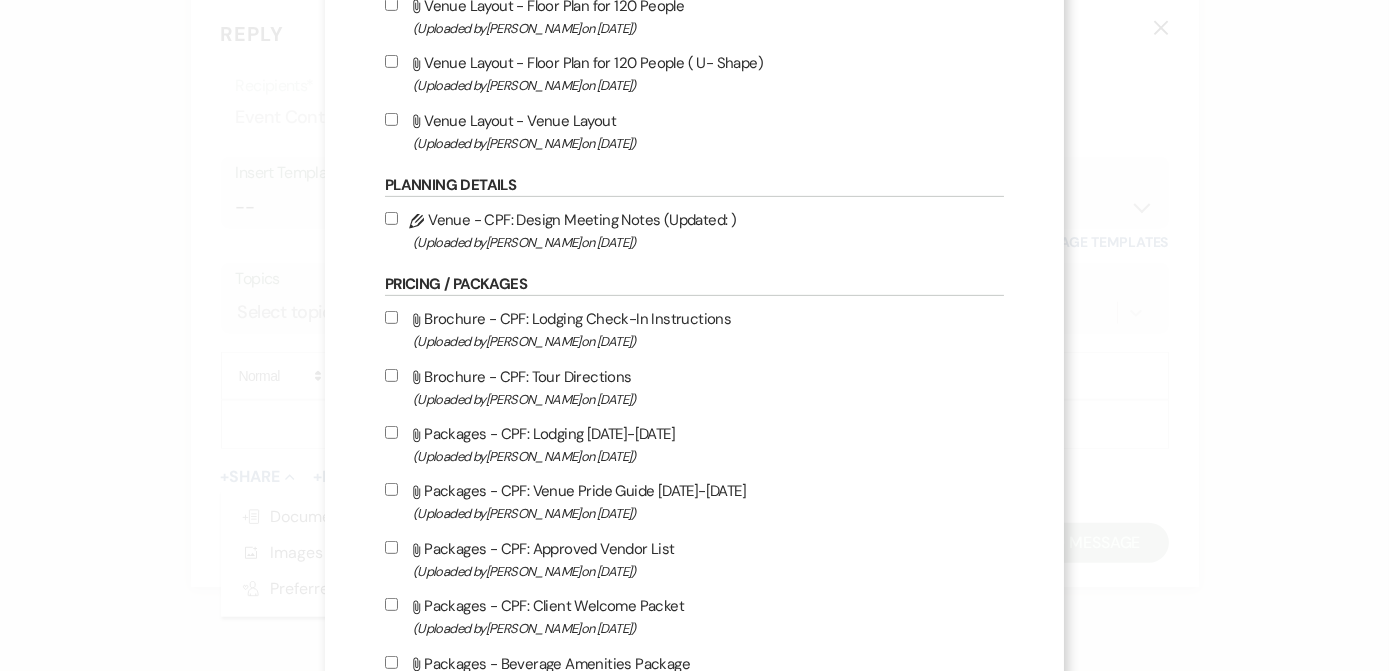 scroll, scrollTop: 1941, scrollLeft: 0, axis: vertical 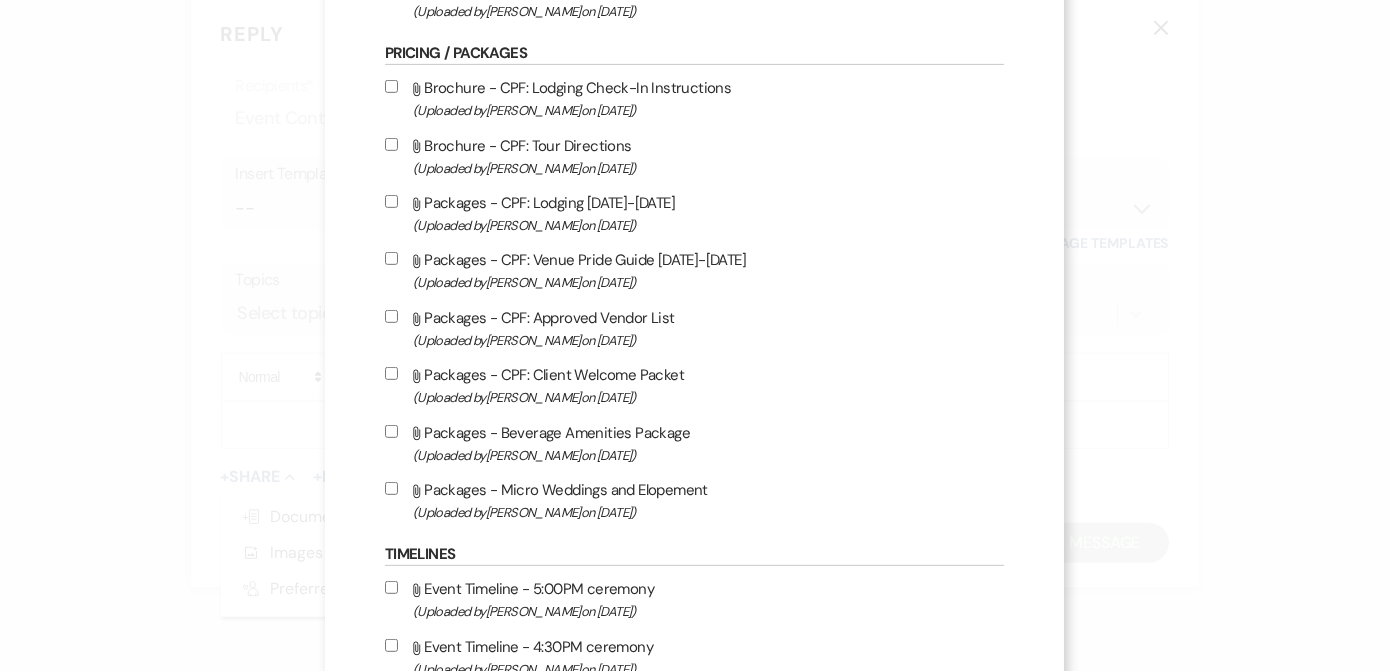 click on "Attach File Packages - CPF: Approved Vendor List (Uploaded by  [PERSON_NAME]  on   [DATE] )" at bounding box center (694, 328) 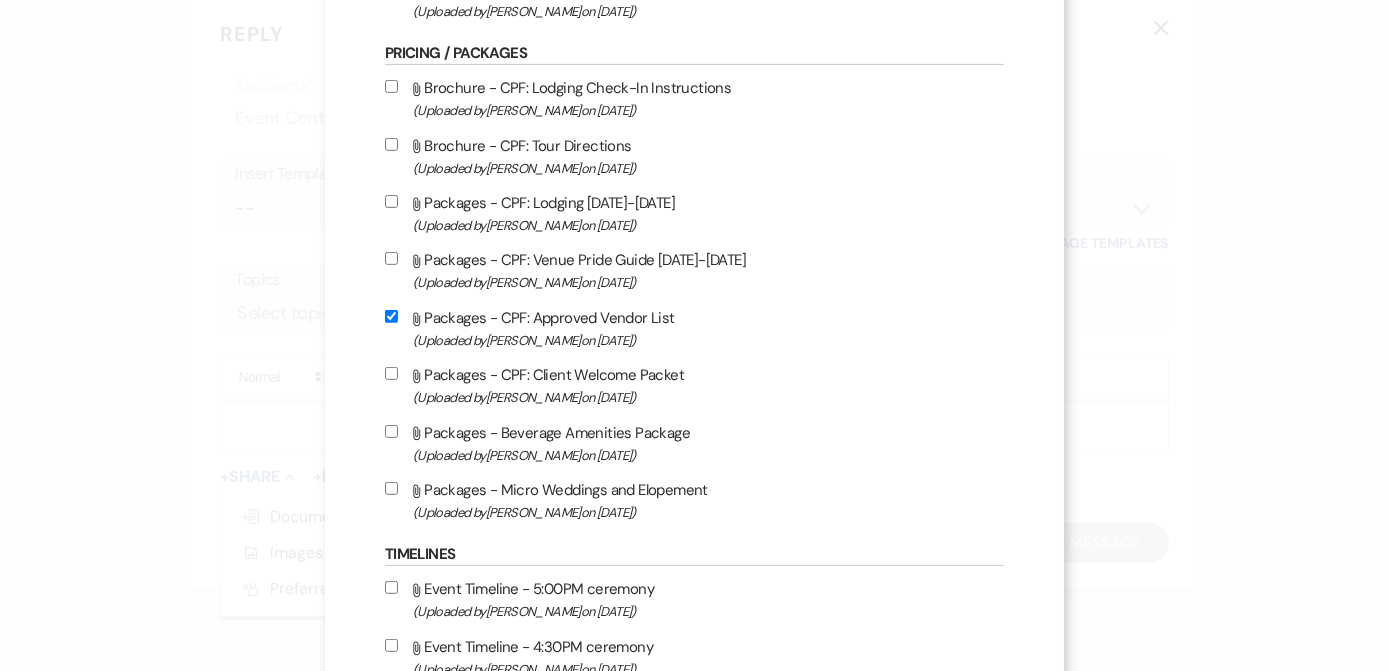 checkbox on "true" 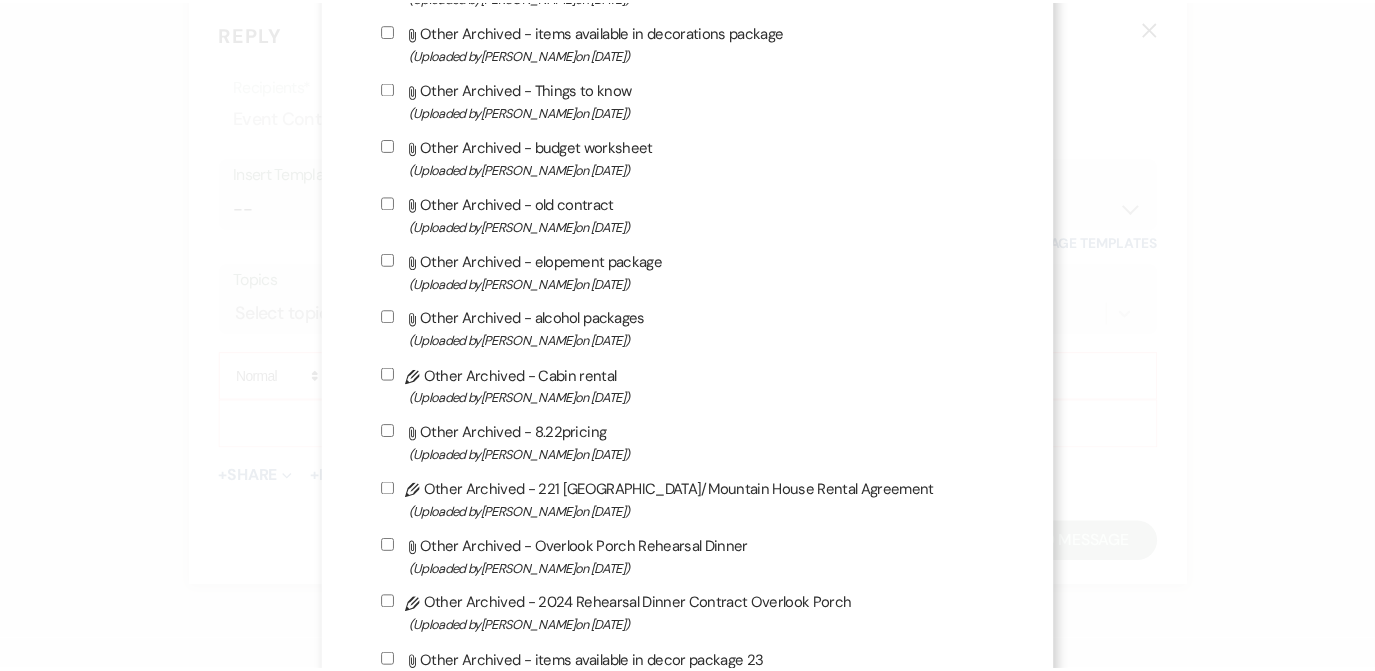 scroll, scrollTop: 5466, scrollLeft: 0, axis: vertical 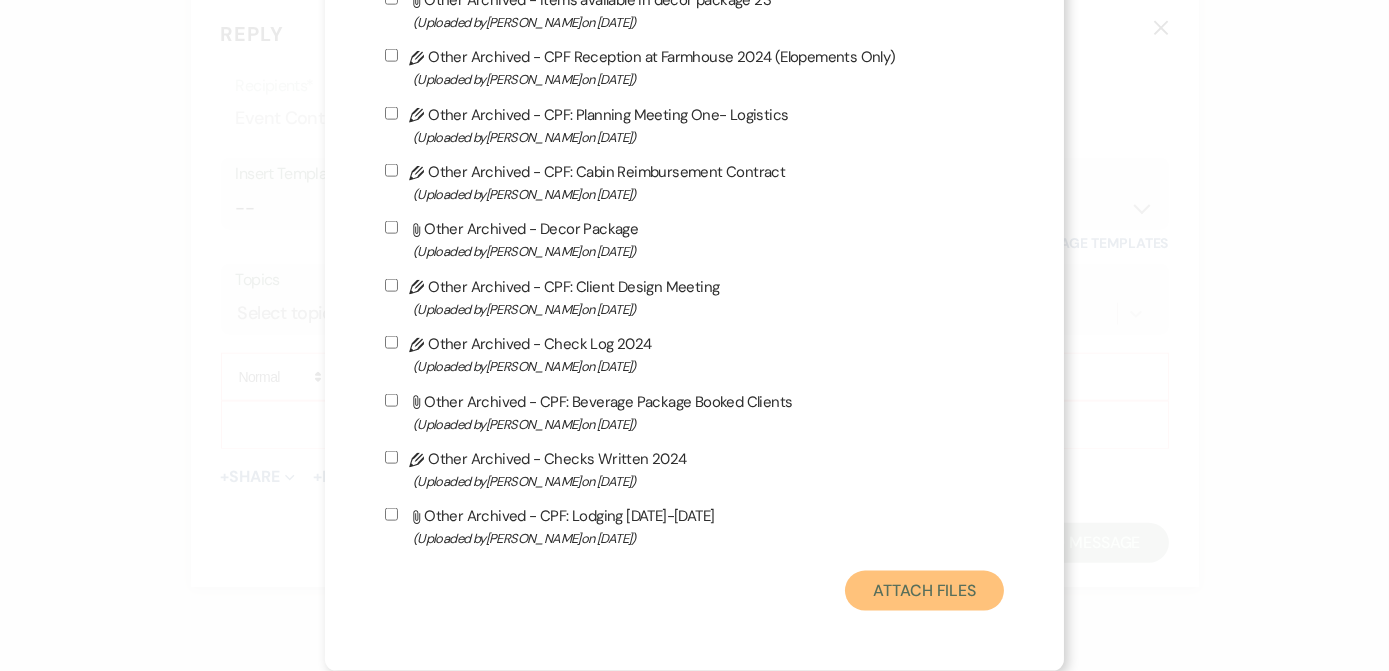 click on "Attach Files" at bounding box center [924, 591] 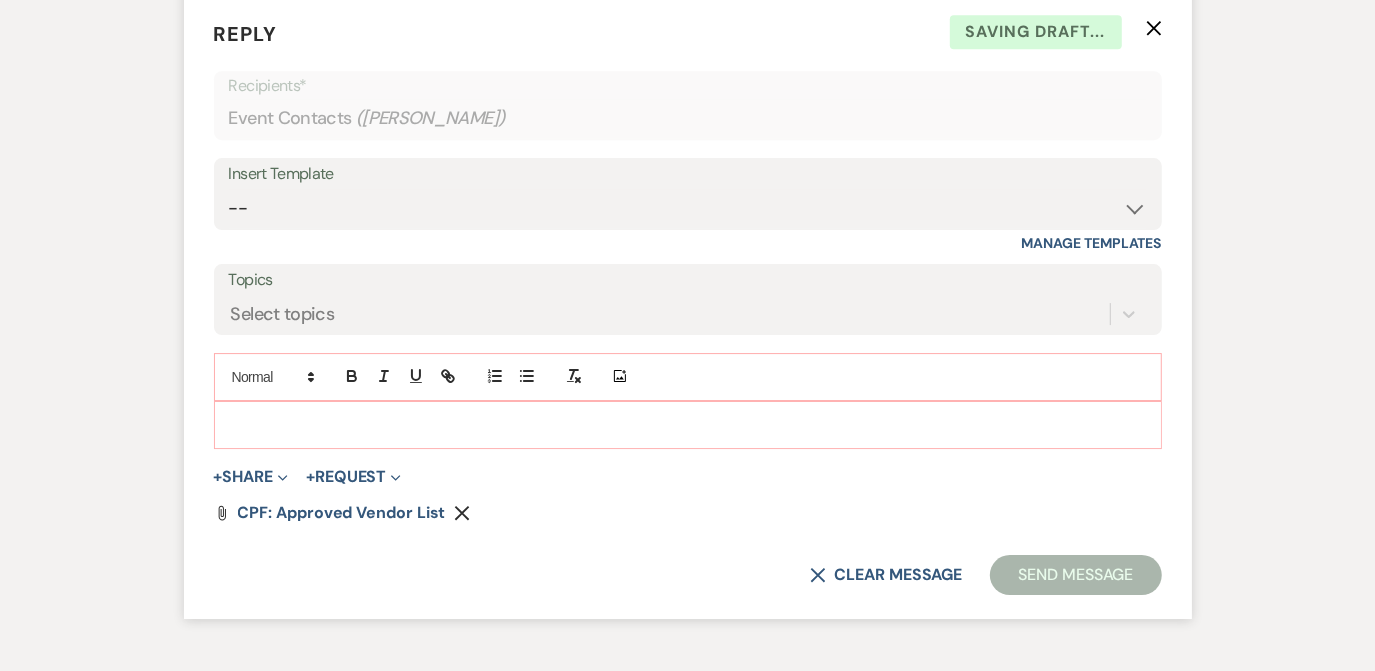 type 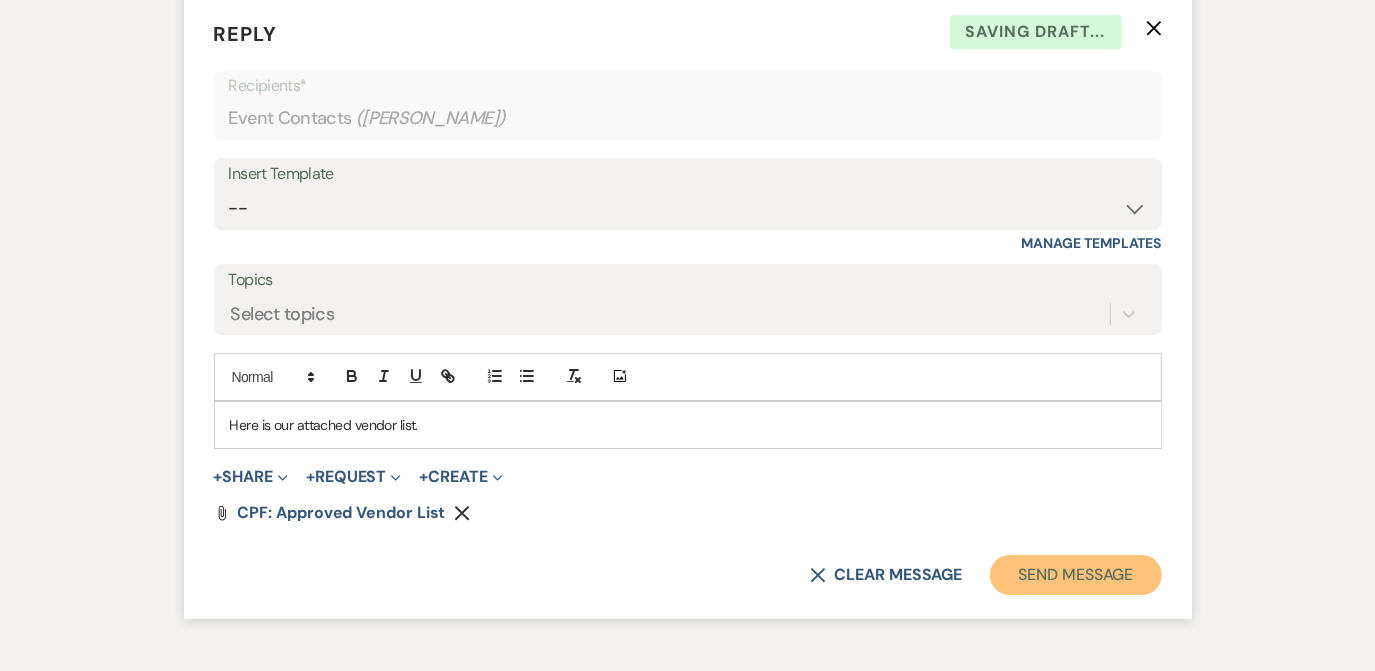 click on "Send Message" at bounding box center (1075, 575) 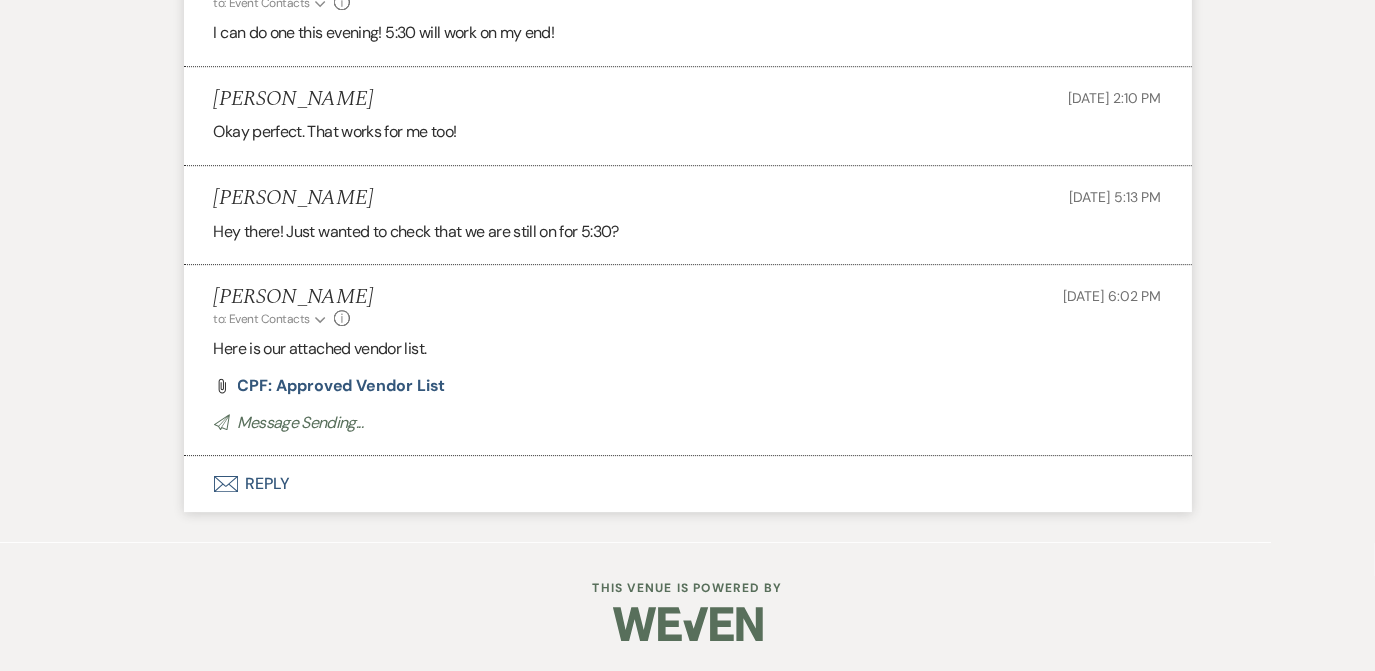 scroll, scrollTop: 4017, scrollLeft: 0, axis: vertical 